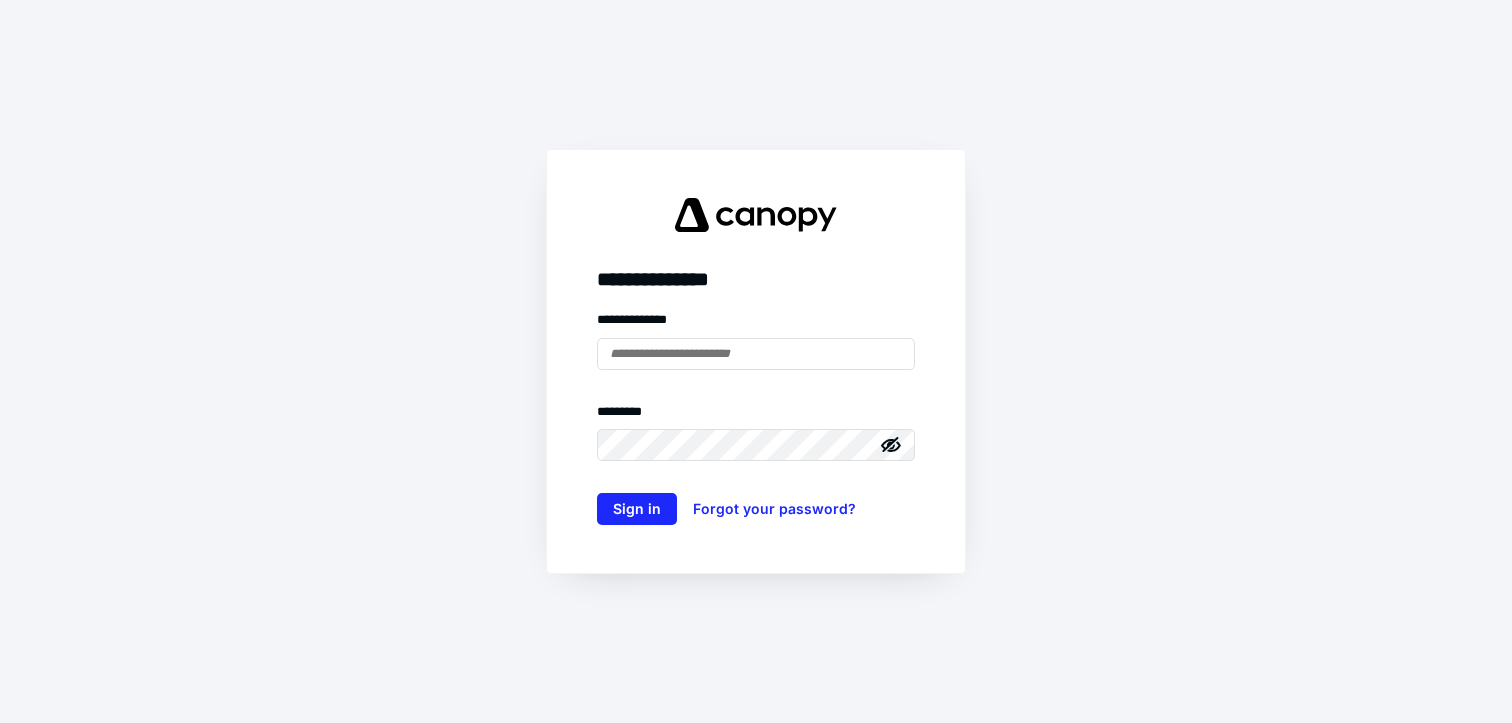 scroll, scrollTop: 0, scrollLeft: 0, axis: both 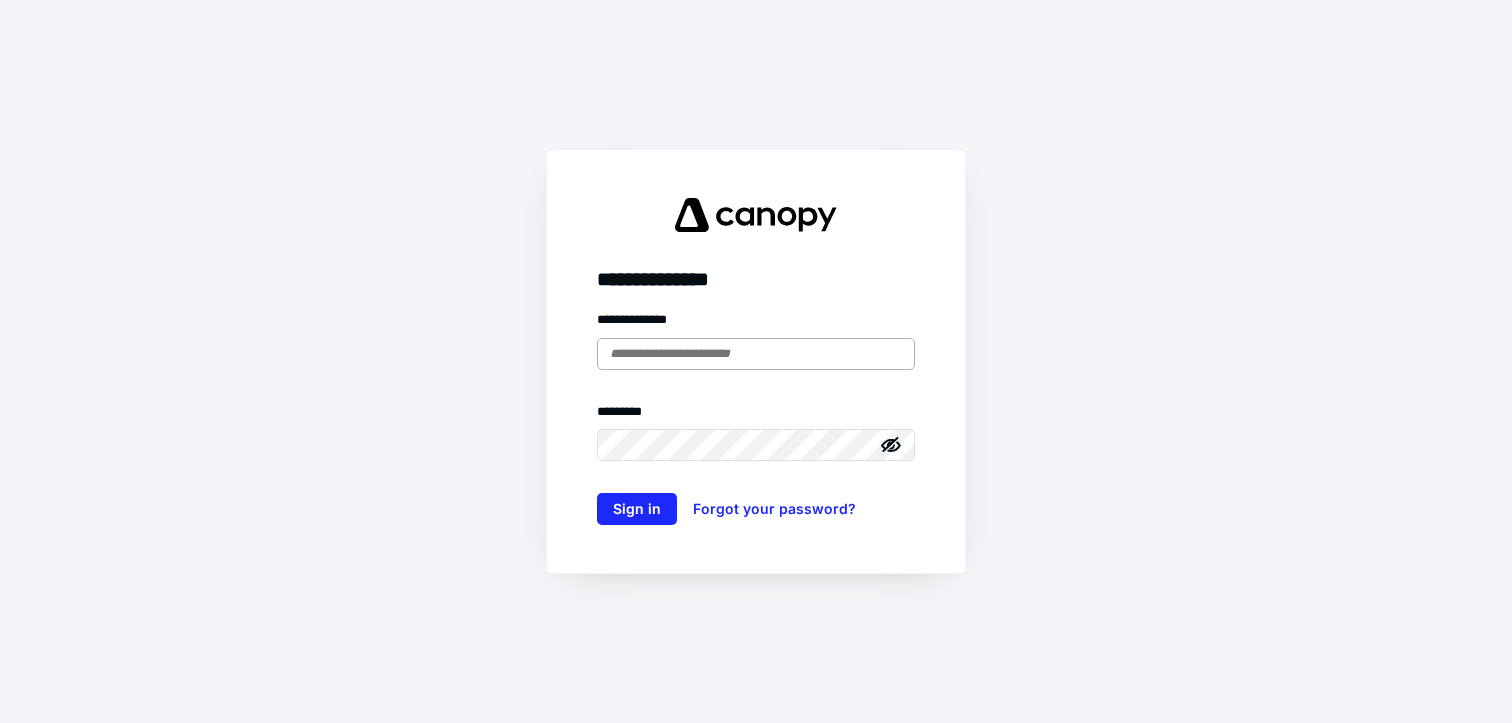 click at bounding box center [756, 354] 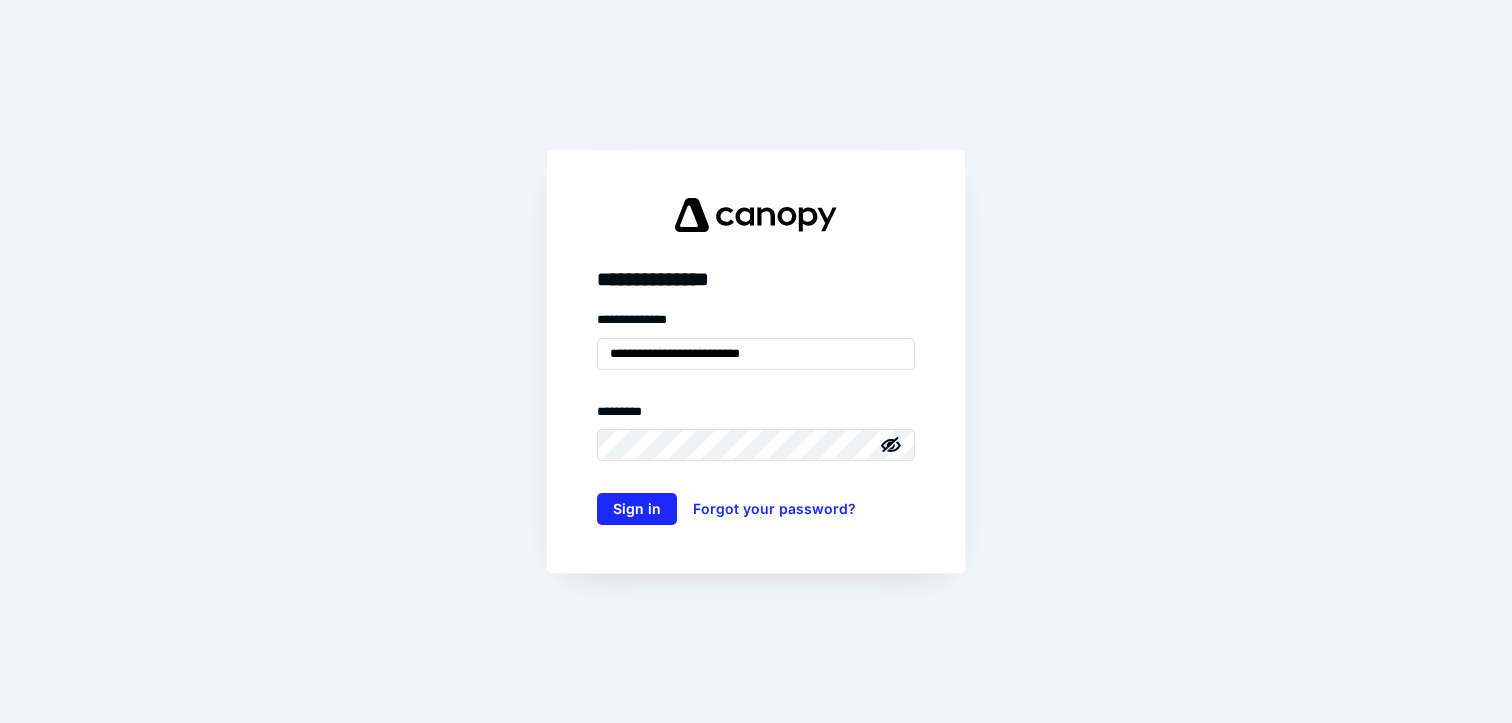 click on "**********" at bounding box center (756, 417) 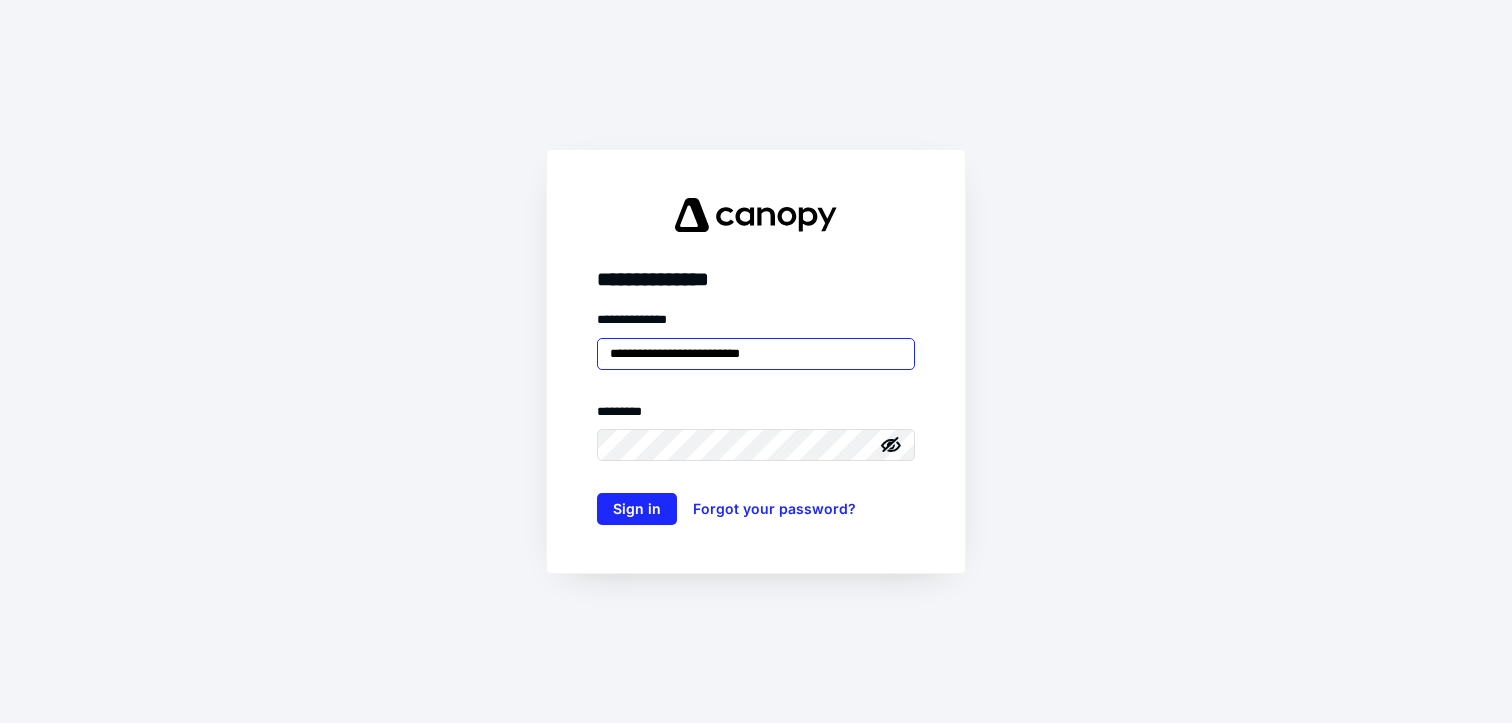 click on "**********" at bounding box center (756, 354) 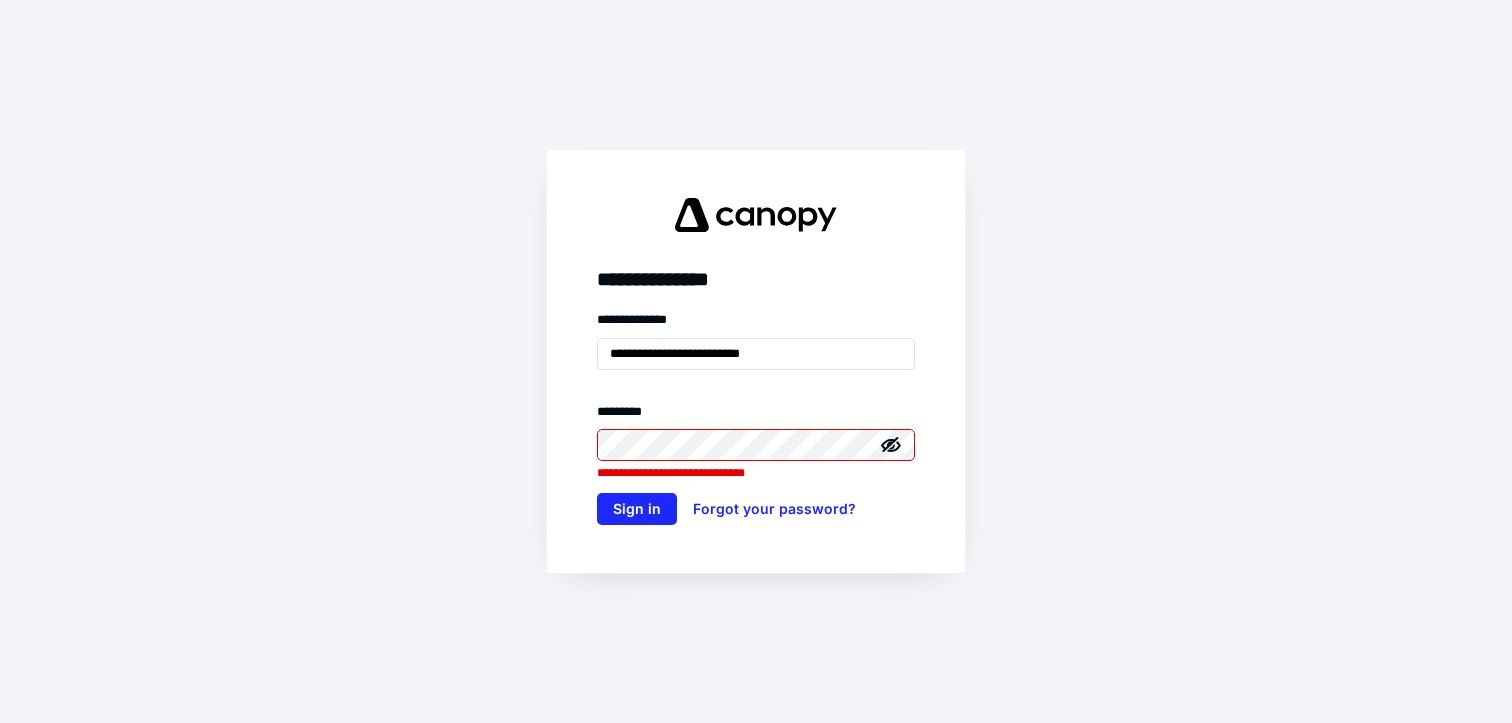 click at bounding box center (861, 445) 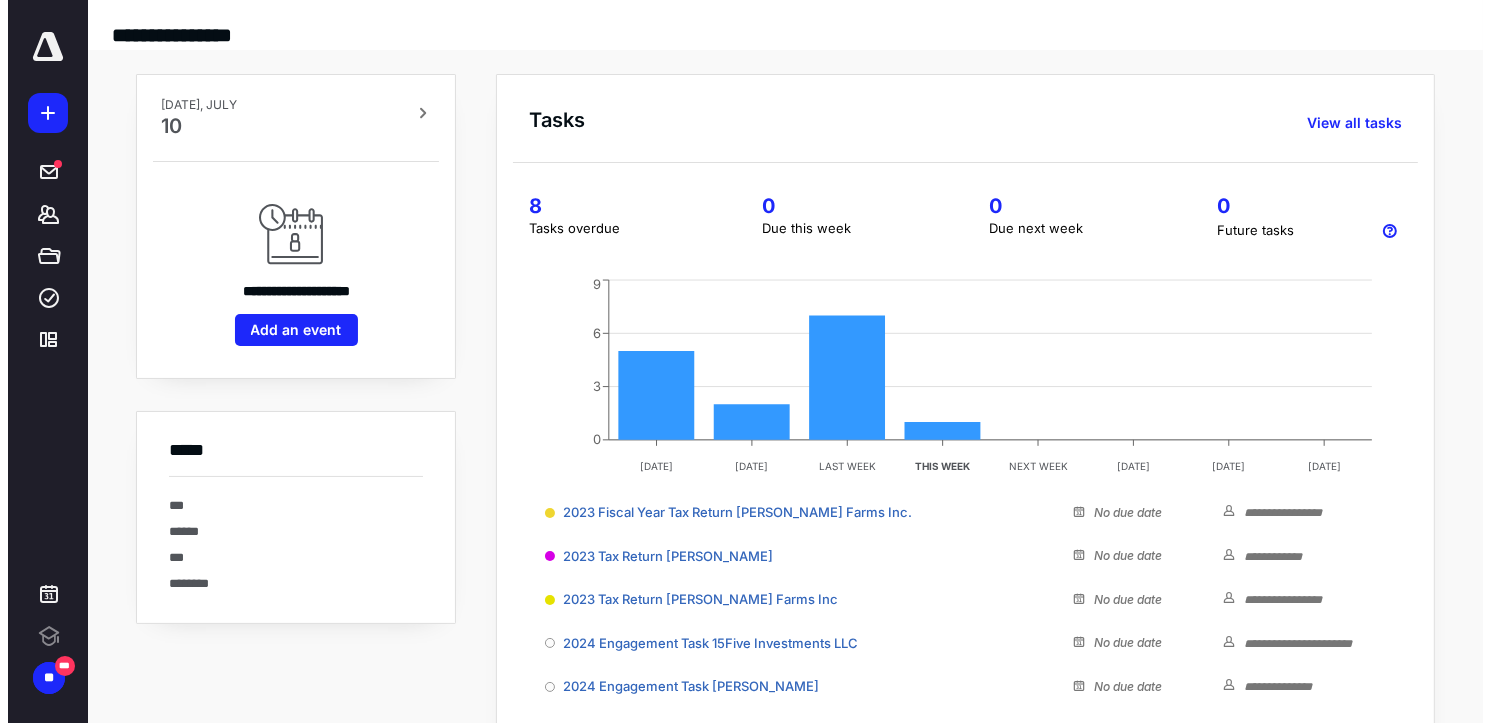 scroll, scrollTop: 0, scrollLeft: 0, axis: both 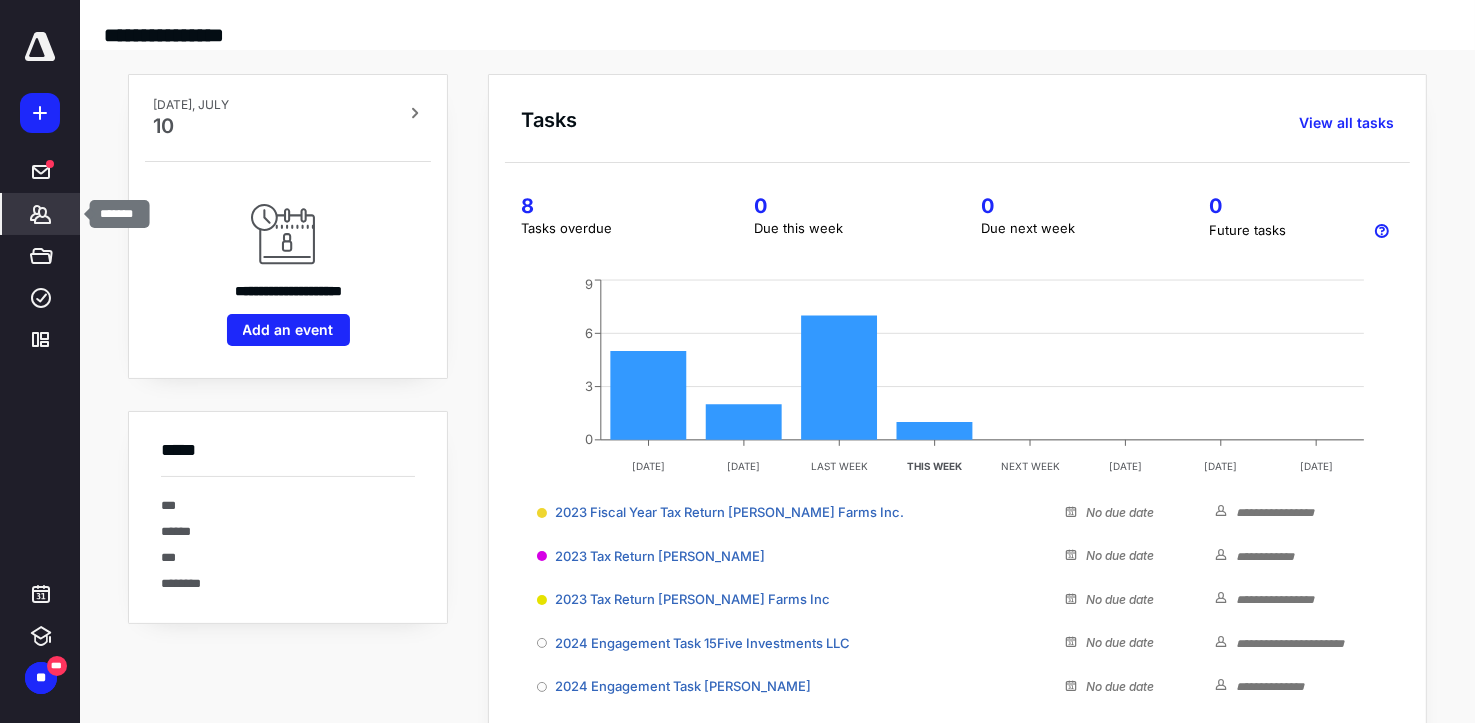 click 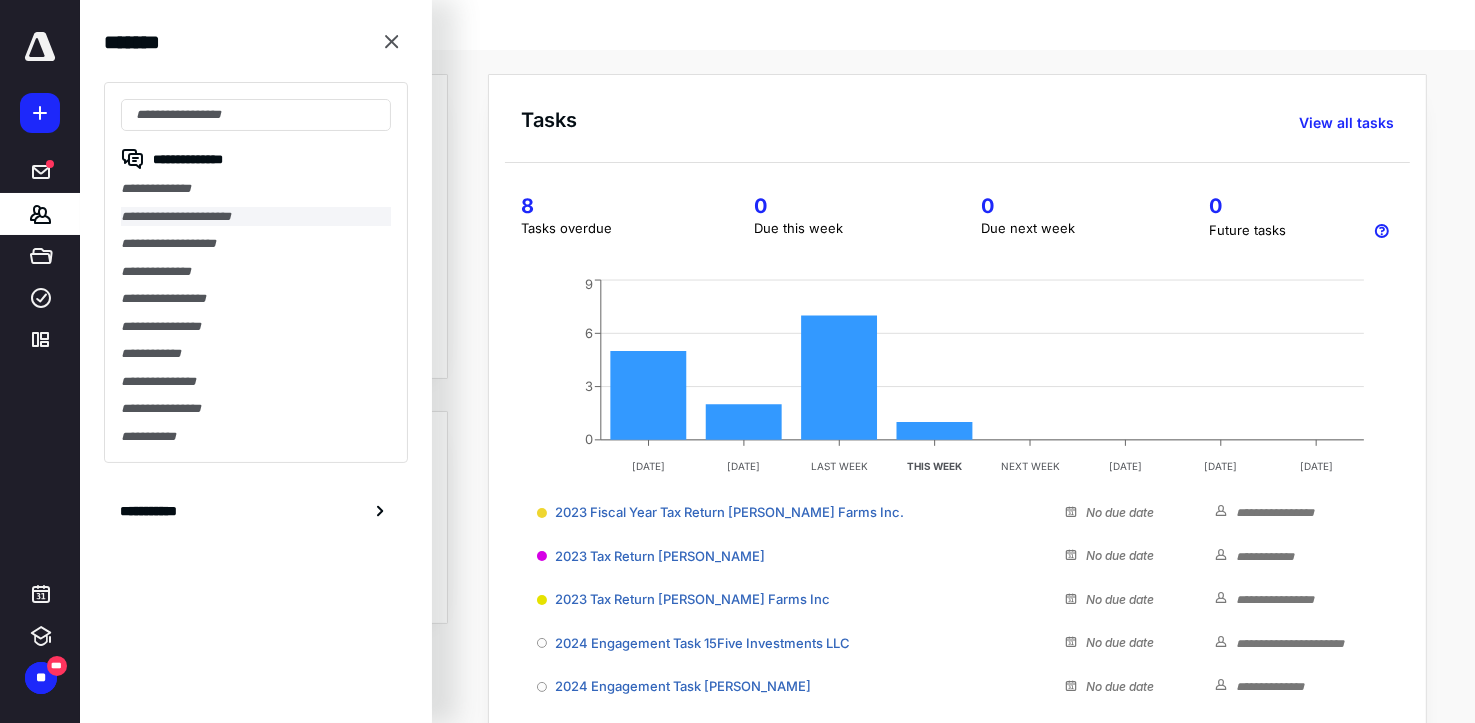 click on "**********" at bounding box center [256, 217] 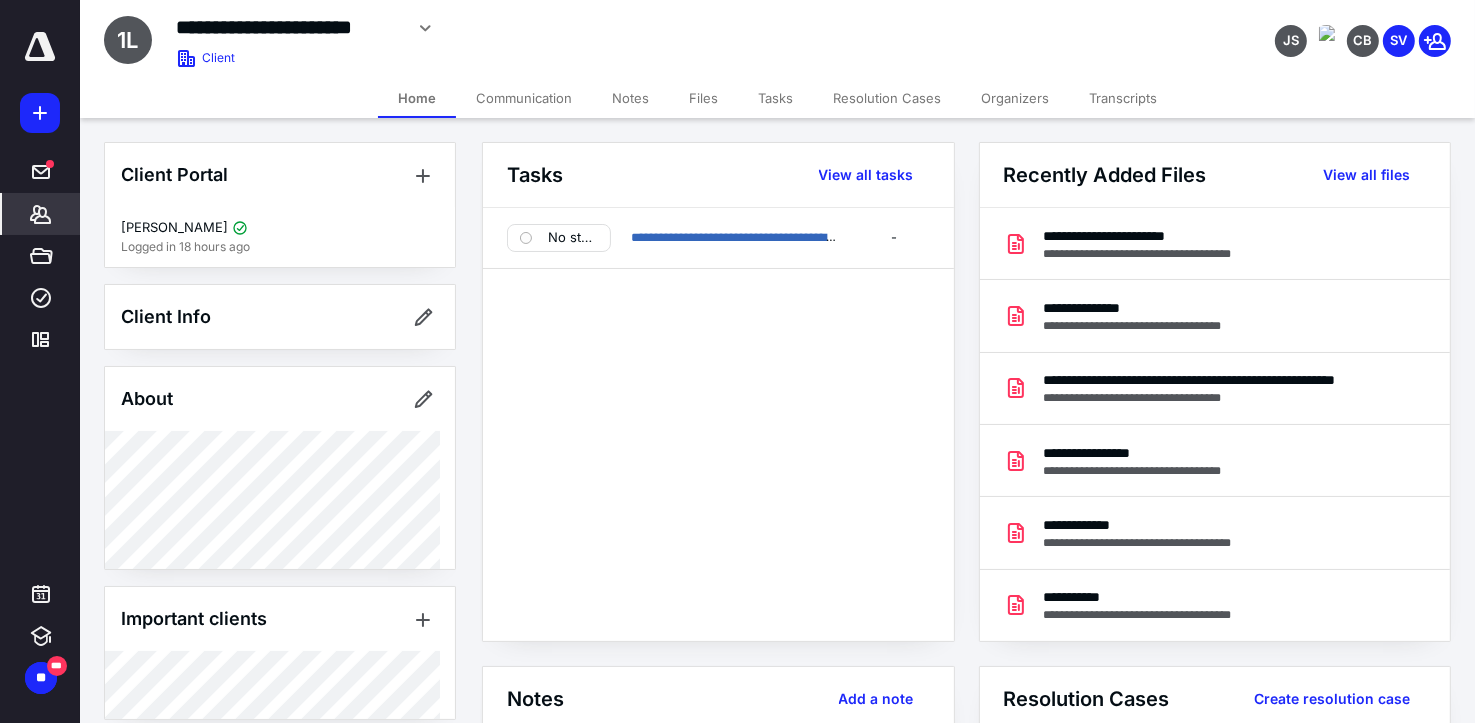 click on "Files" at bounding box center (703, 98) 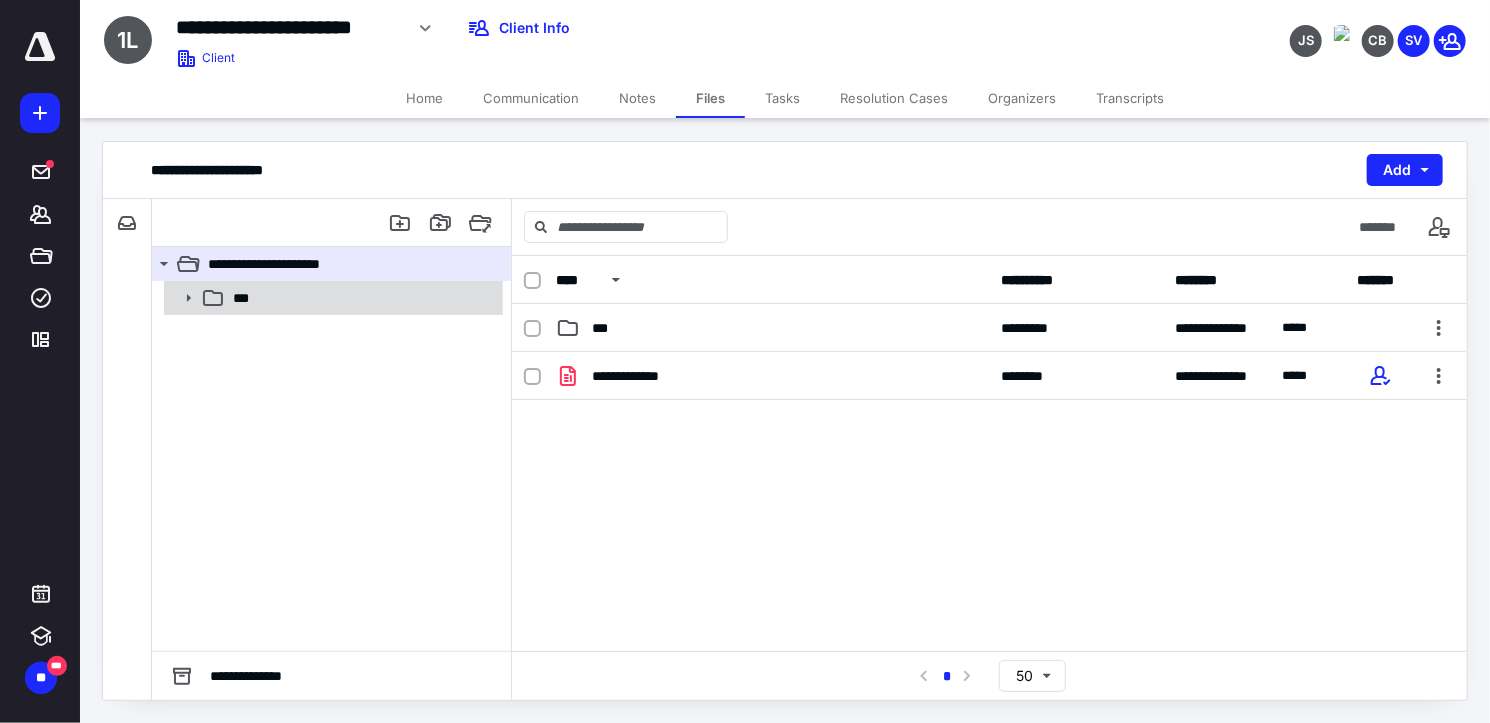 click 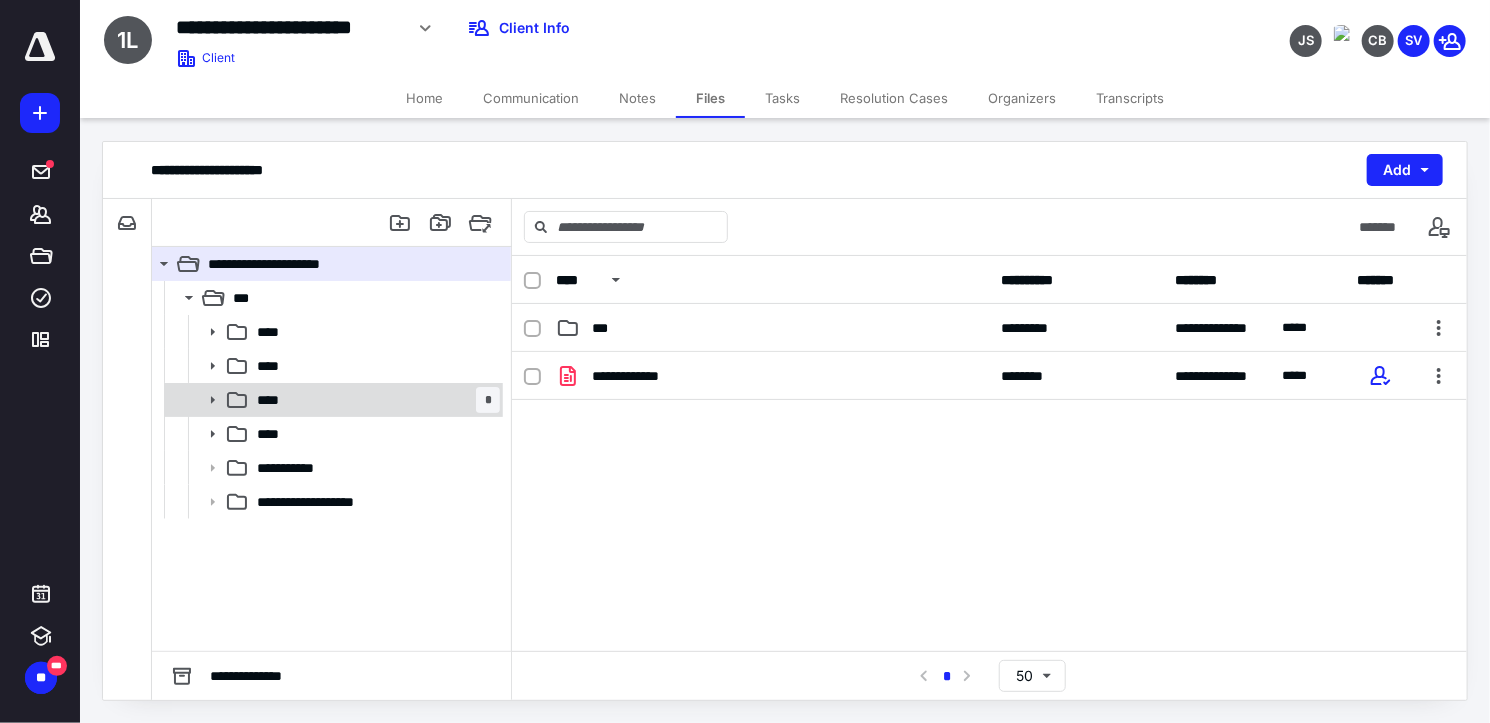 click 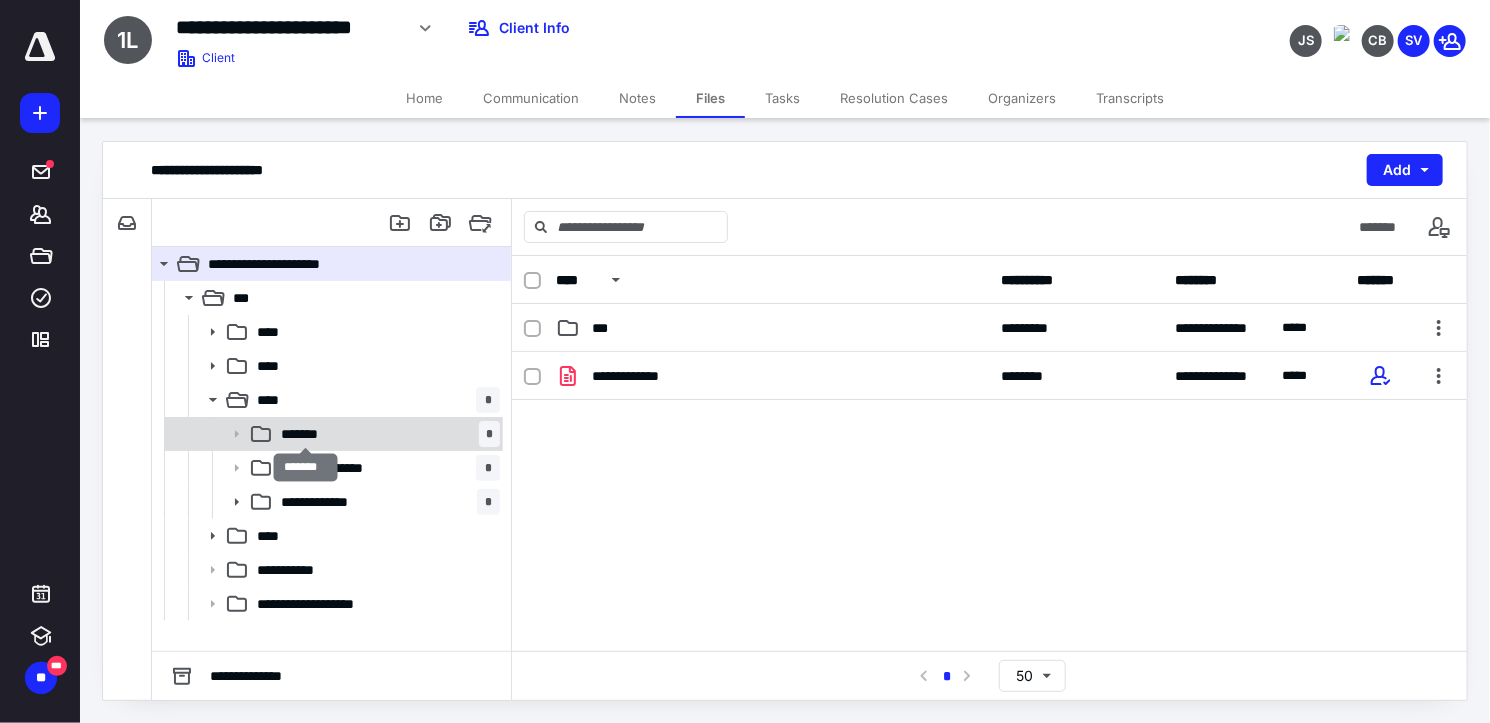 click on "*******" at bounding box center [306, 434] 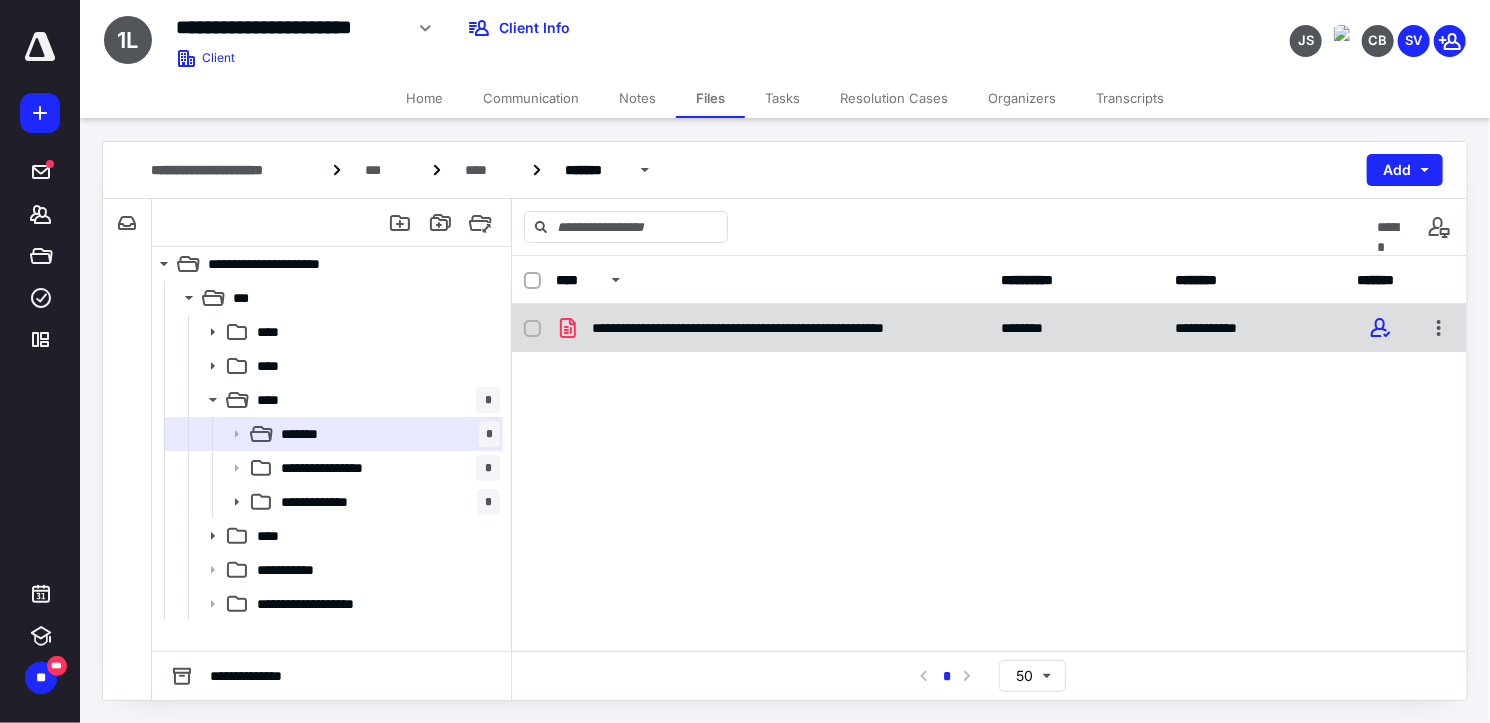 click on "**********" at bounding box center [785, 328] 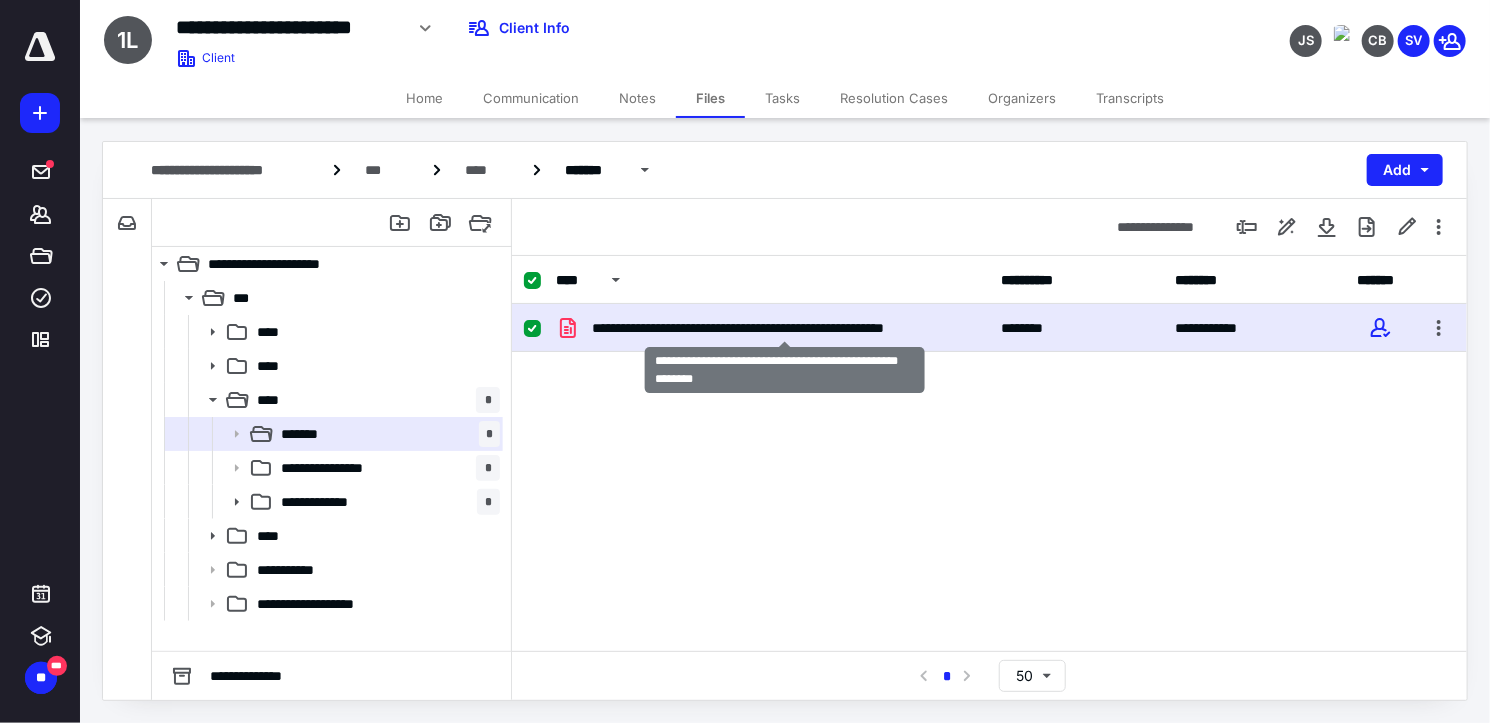click on "**********" at bounding box center [785, 328] 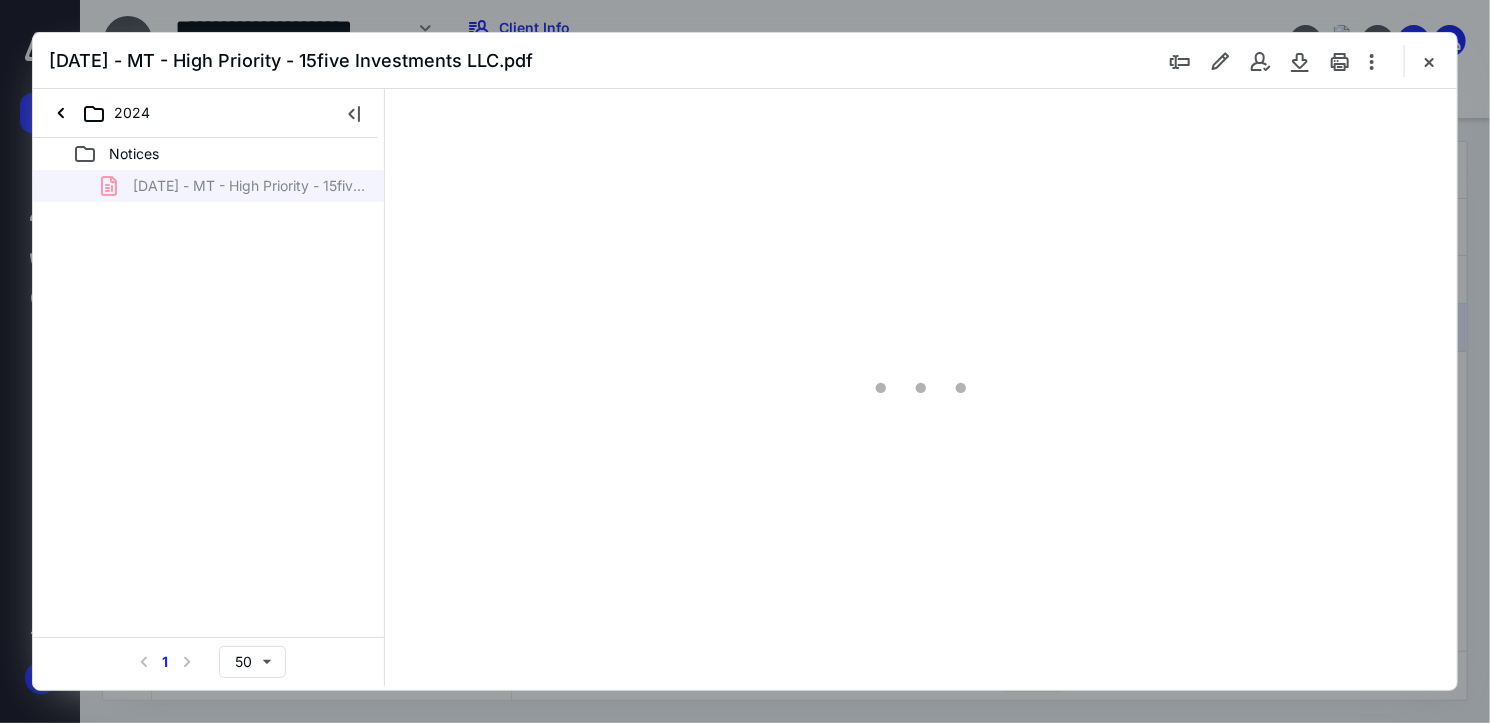 scroll, scrollTop: 0, scrollLeft: 0, axis: both 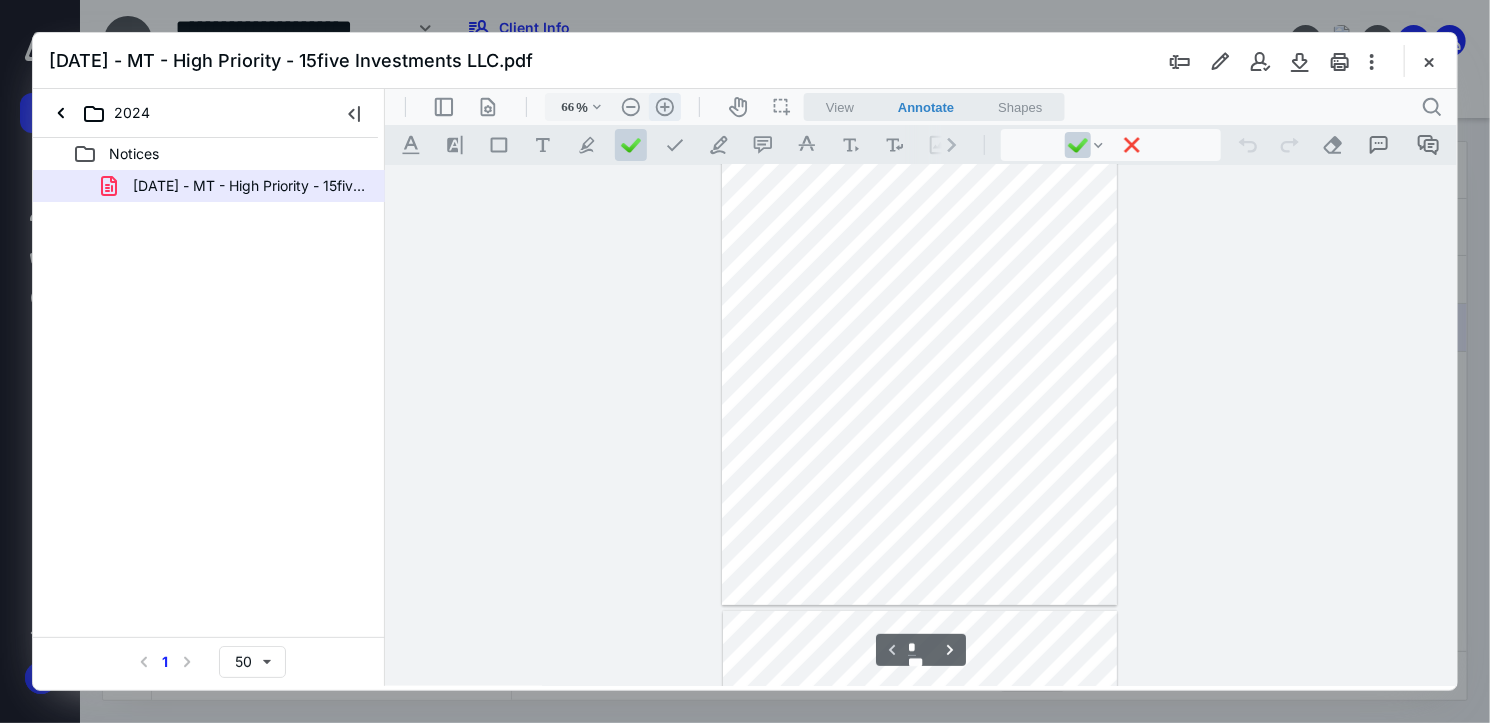 click on ".cls-1{fill:#abb0c4;} icon - header - zoom - in - line" at bounding box center [664, 106] 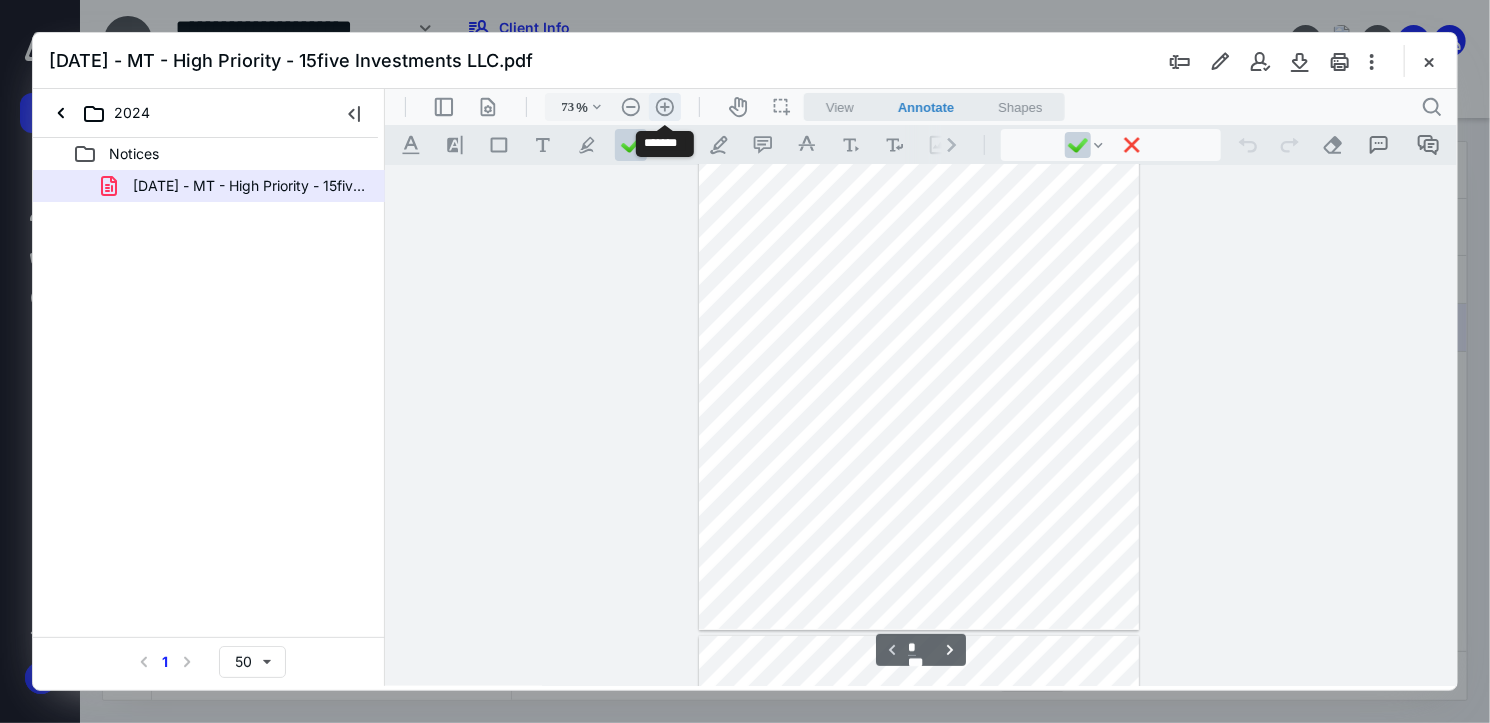 click on ".cls-1{fill:#abb0c4;} icon - header - zoom - in - line" at bounding box center [664, 106] 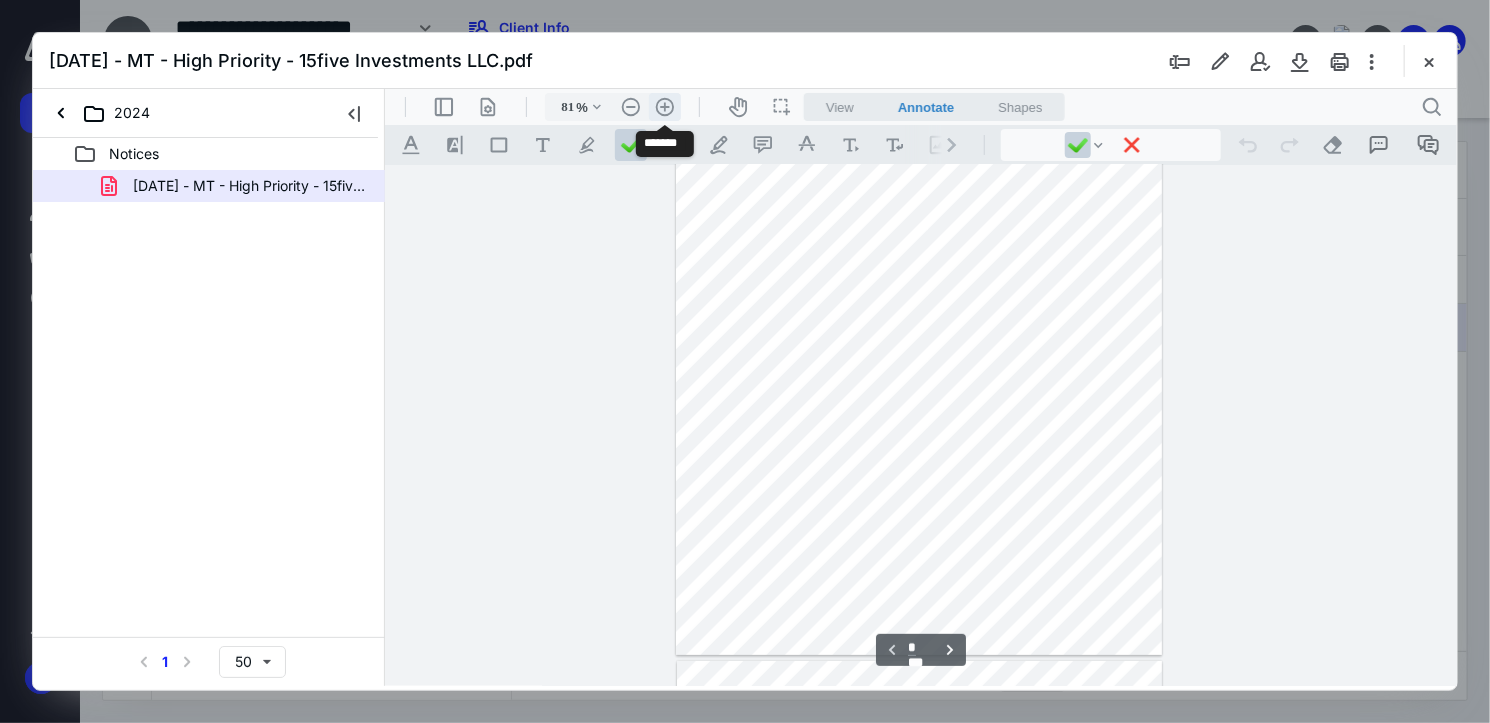 click on ".cls-1{fill:#abb0c4;} icon - header - zoom - in - line" at bounding box center [664, 106] 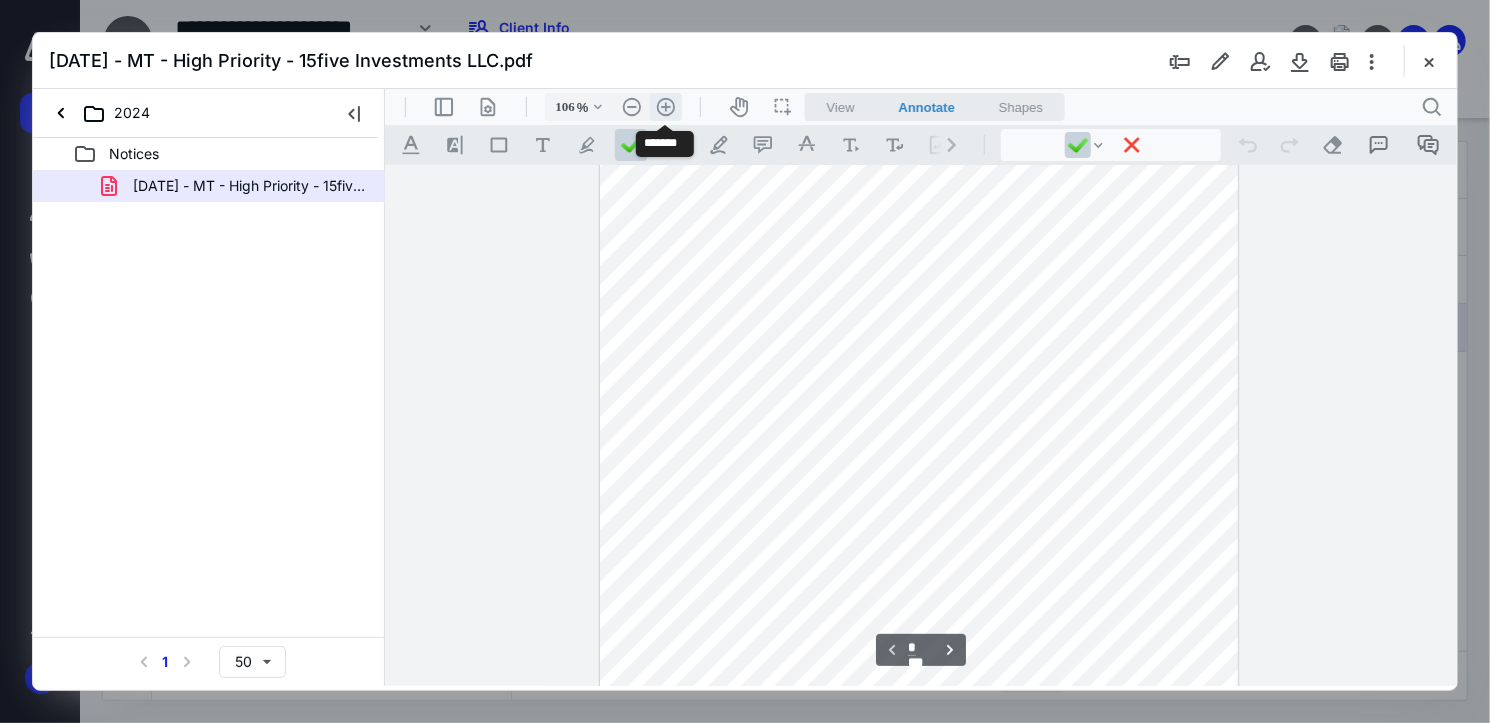 click on ".cls-1{fill:#abb0c4;} icon - header - zoom - in - line" at bounding box center (665, 106) 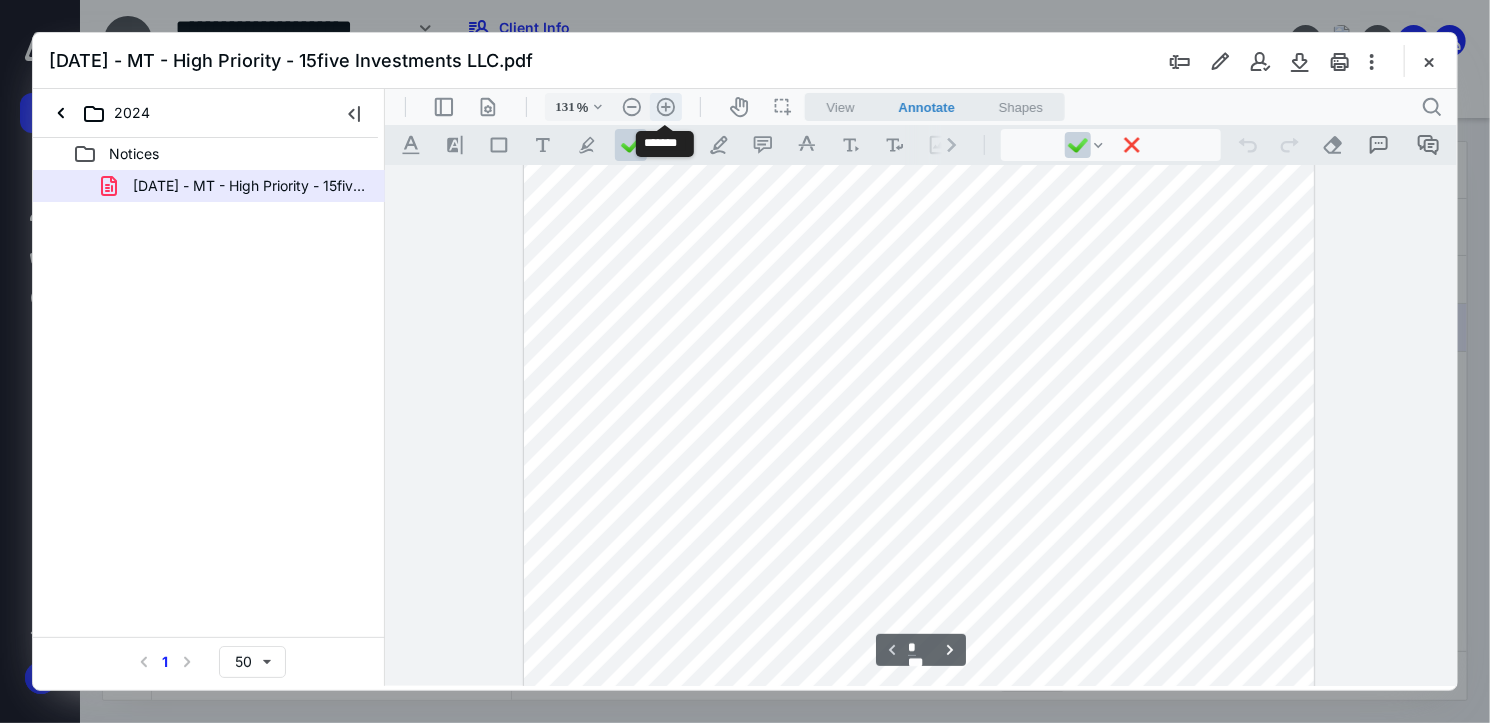 click on ".cls-1{fill:#abb0c4;} icon - header - zoom - in - line" at bounding box center [665, 106] 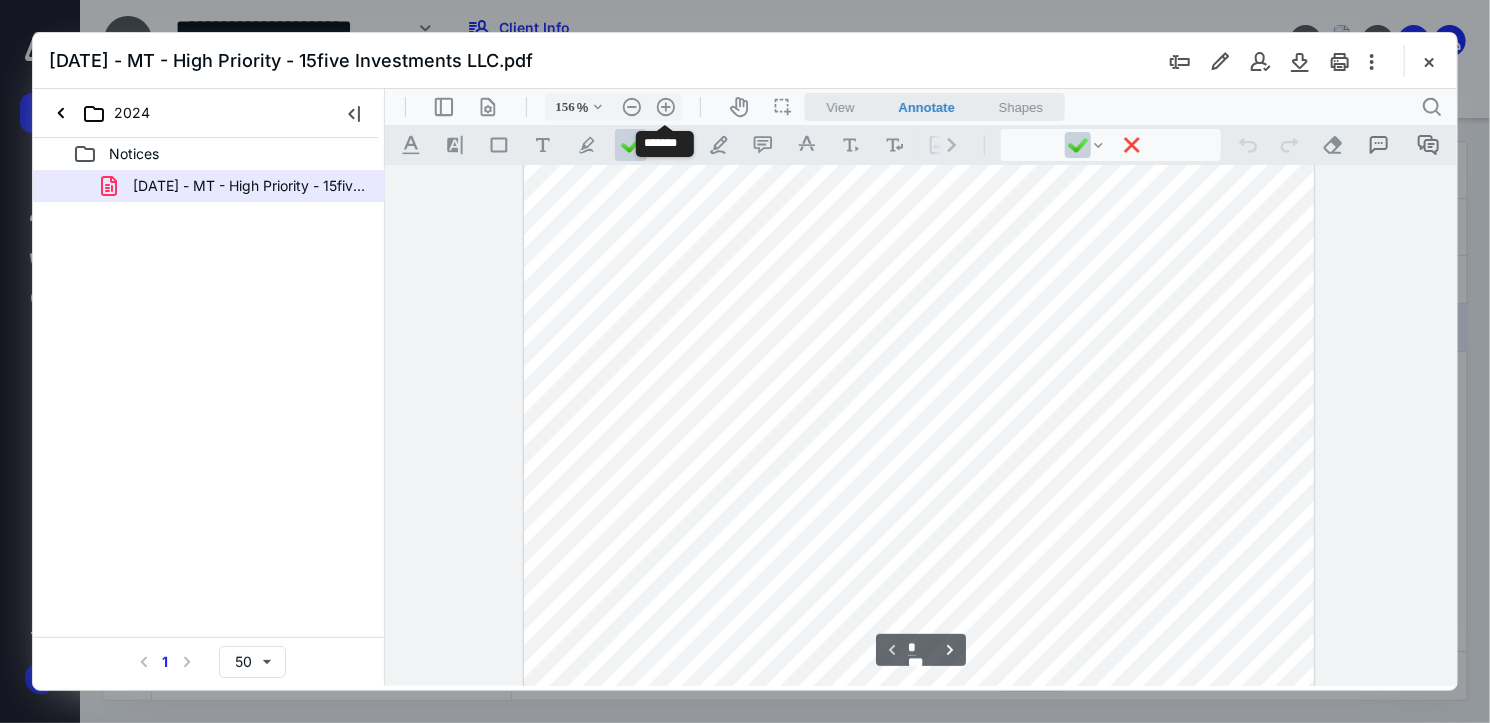 scroll, scrollTop: 500, scrollLeft: 0, axis: vertical 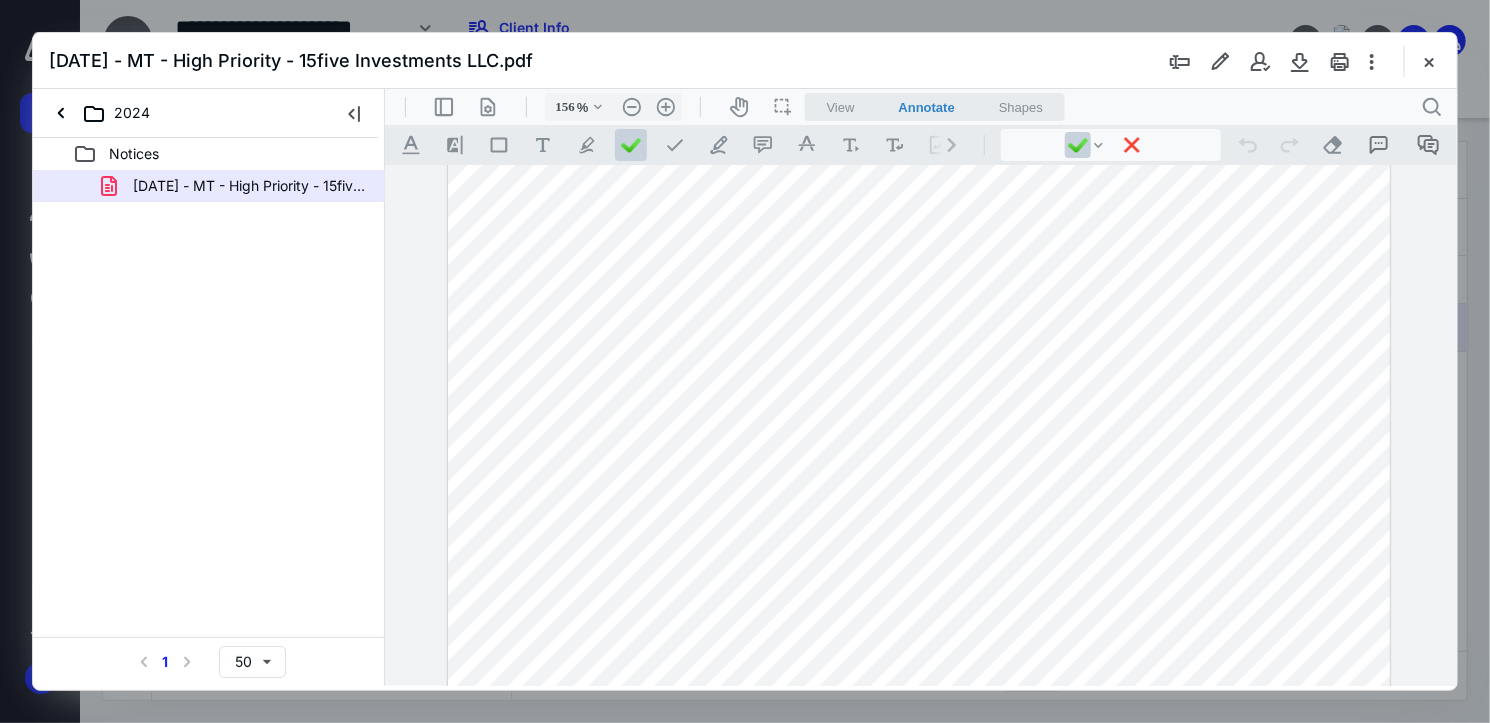 drag, startPoint x: 1447, startPoint y: 246, endPoint x: 1444, endPoint y: 203, distance: 43.104523 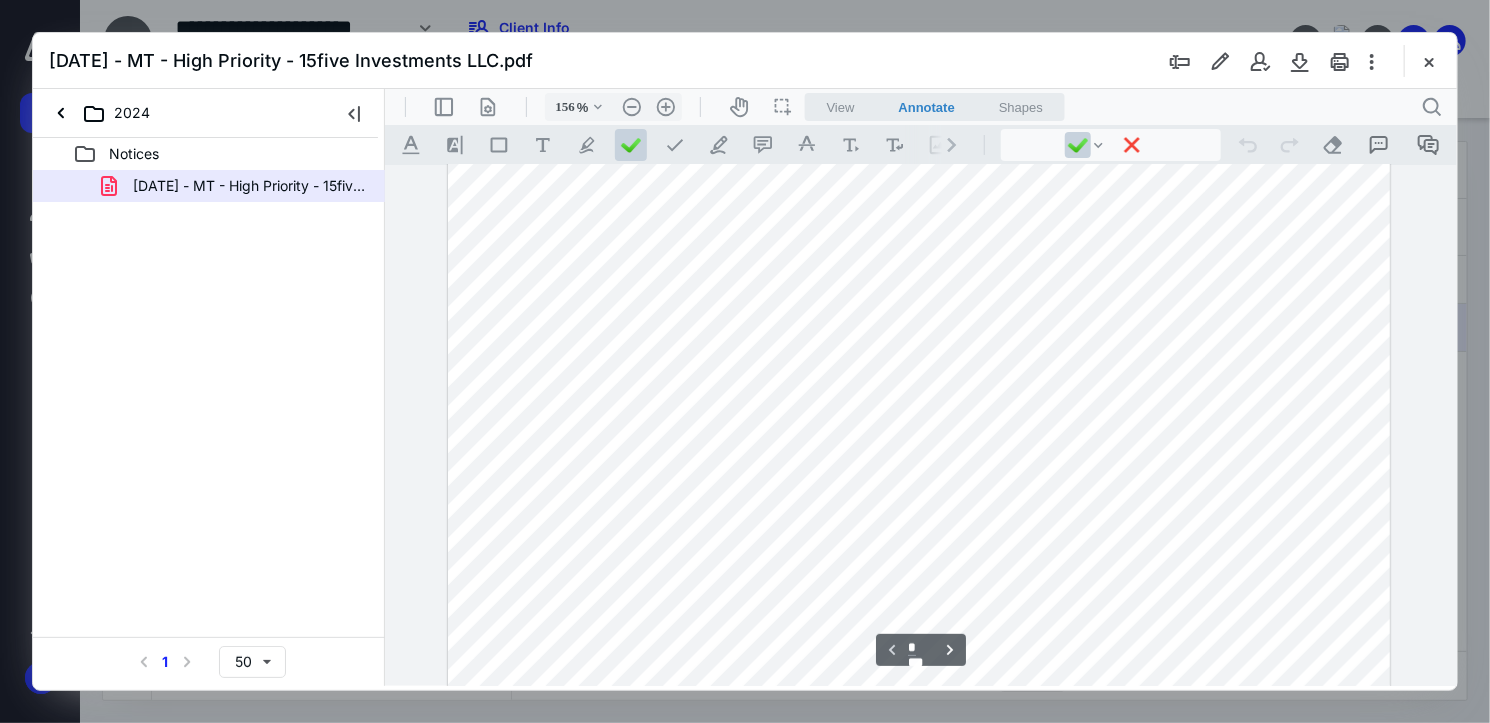scroll, scrollTop: 0, scrollLeft: 0, axis: both 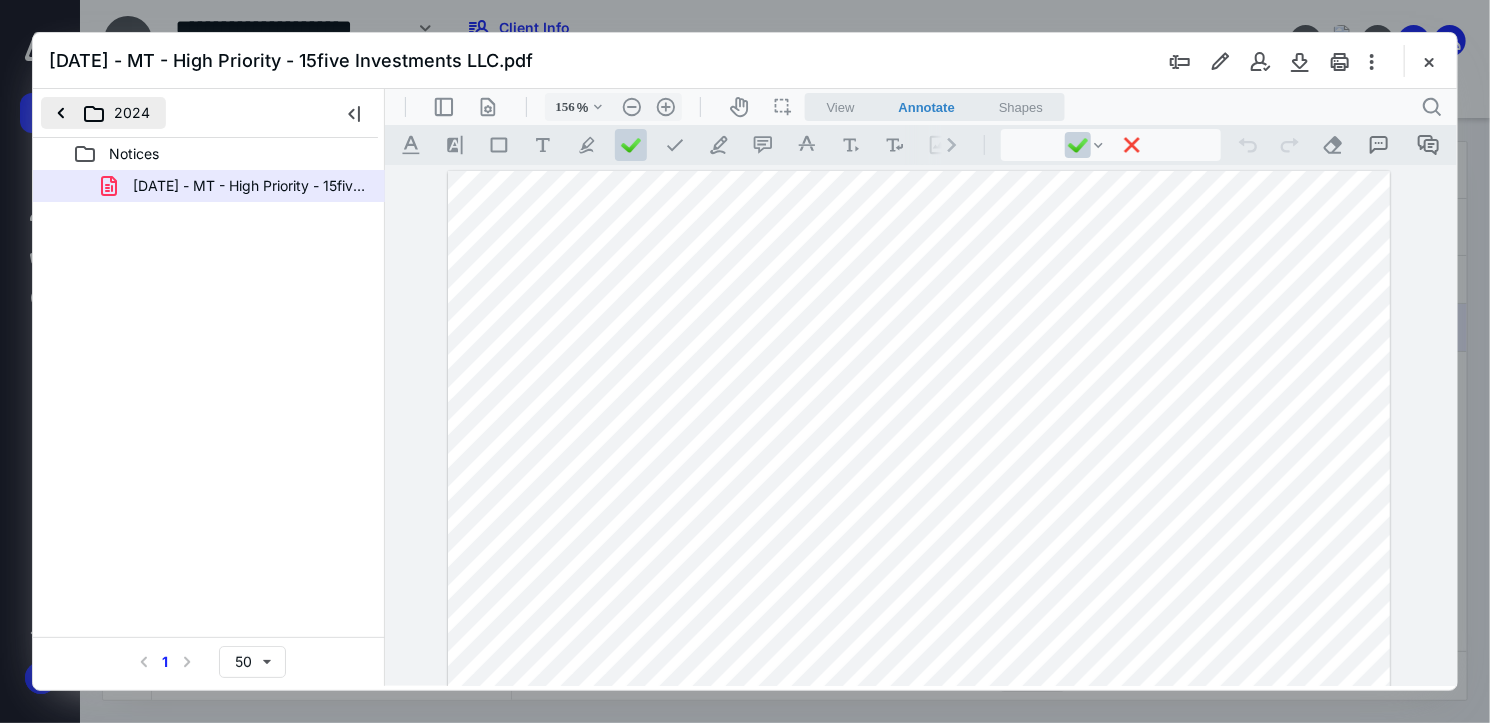 click on "2024" at bounding box center [103, 113] 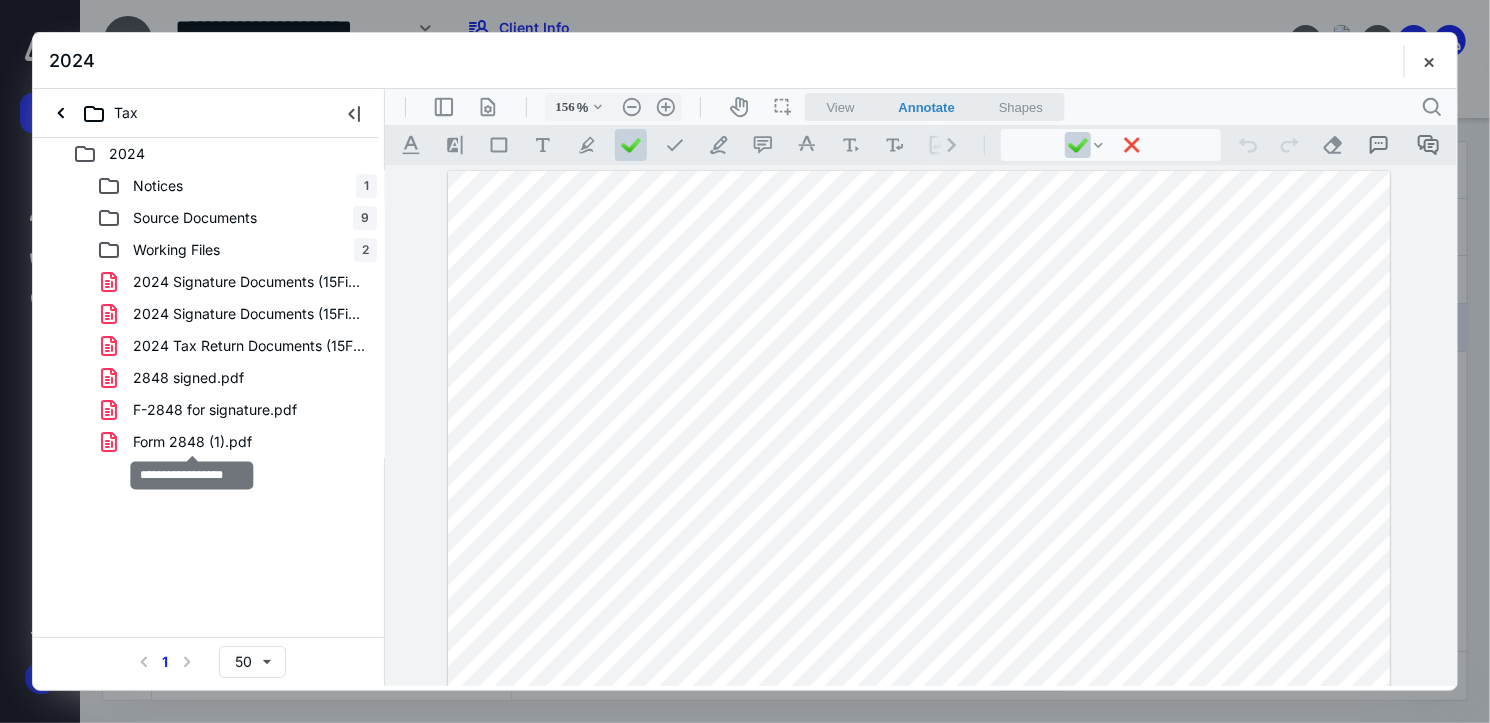 click on "Form 2848 (1).pdf" at bounding box center (192, 442) 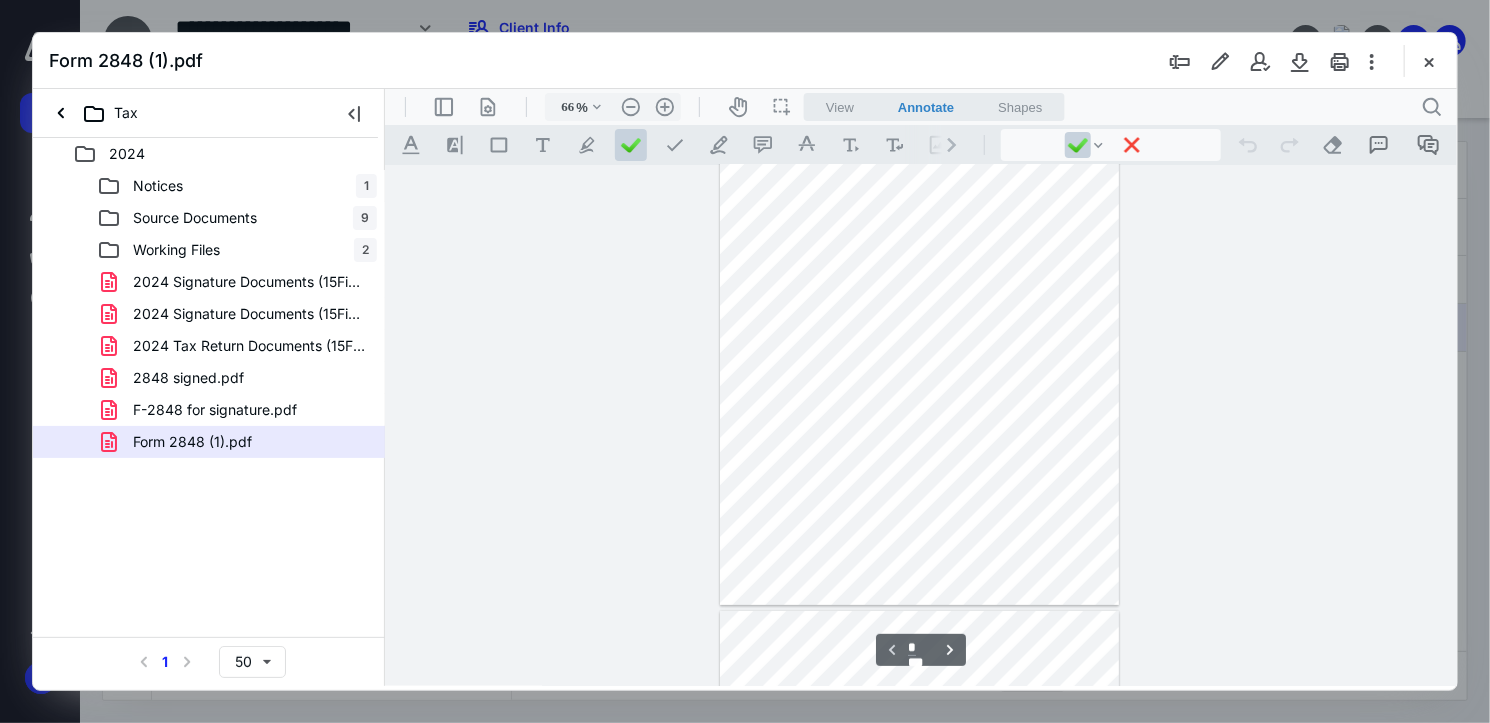 scroll, scrollTop: 0, scrollLeft: 0, axis: both 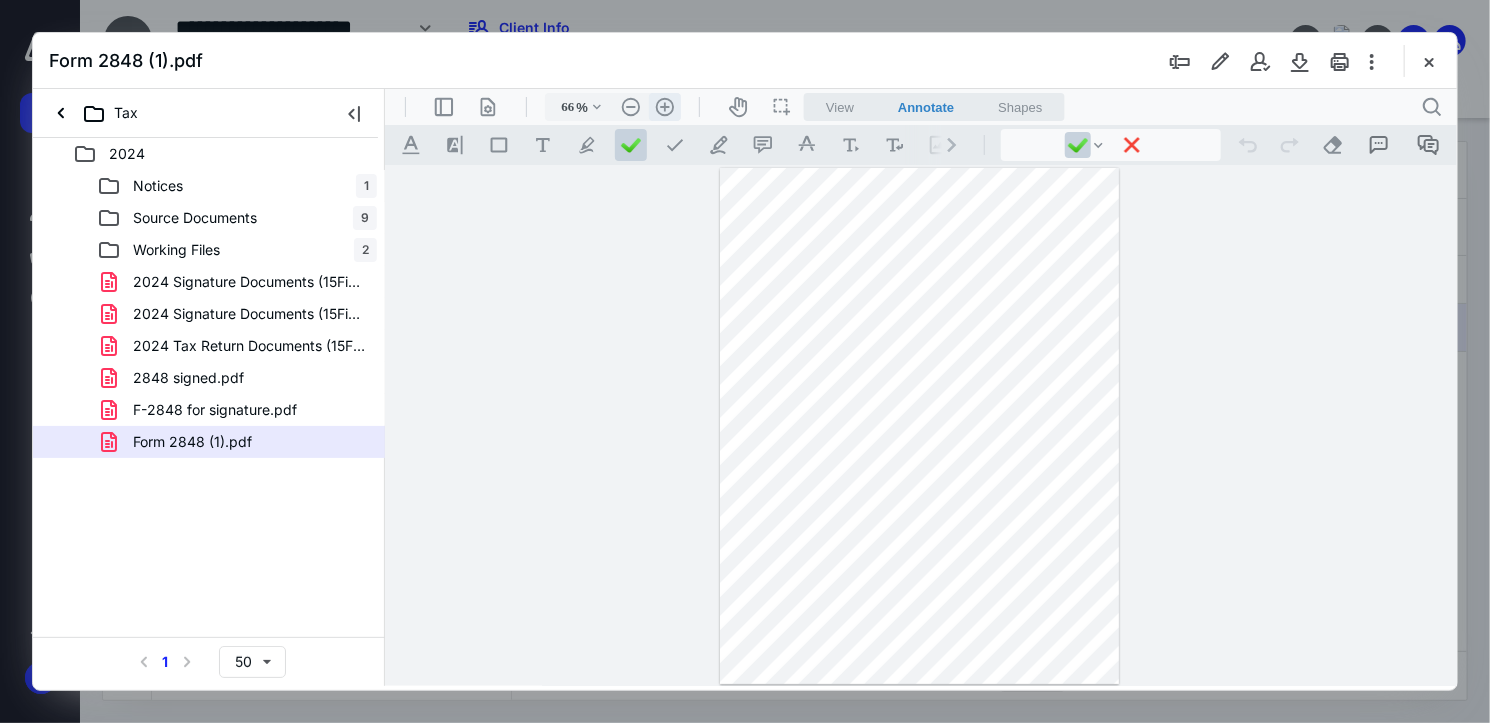click on ".cls-1{fill:#abb0c4;} icon - header - zoom - in - line" at bounding box center (664, 106) 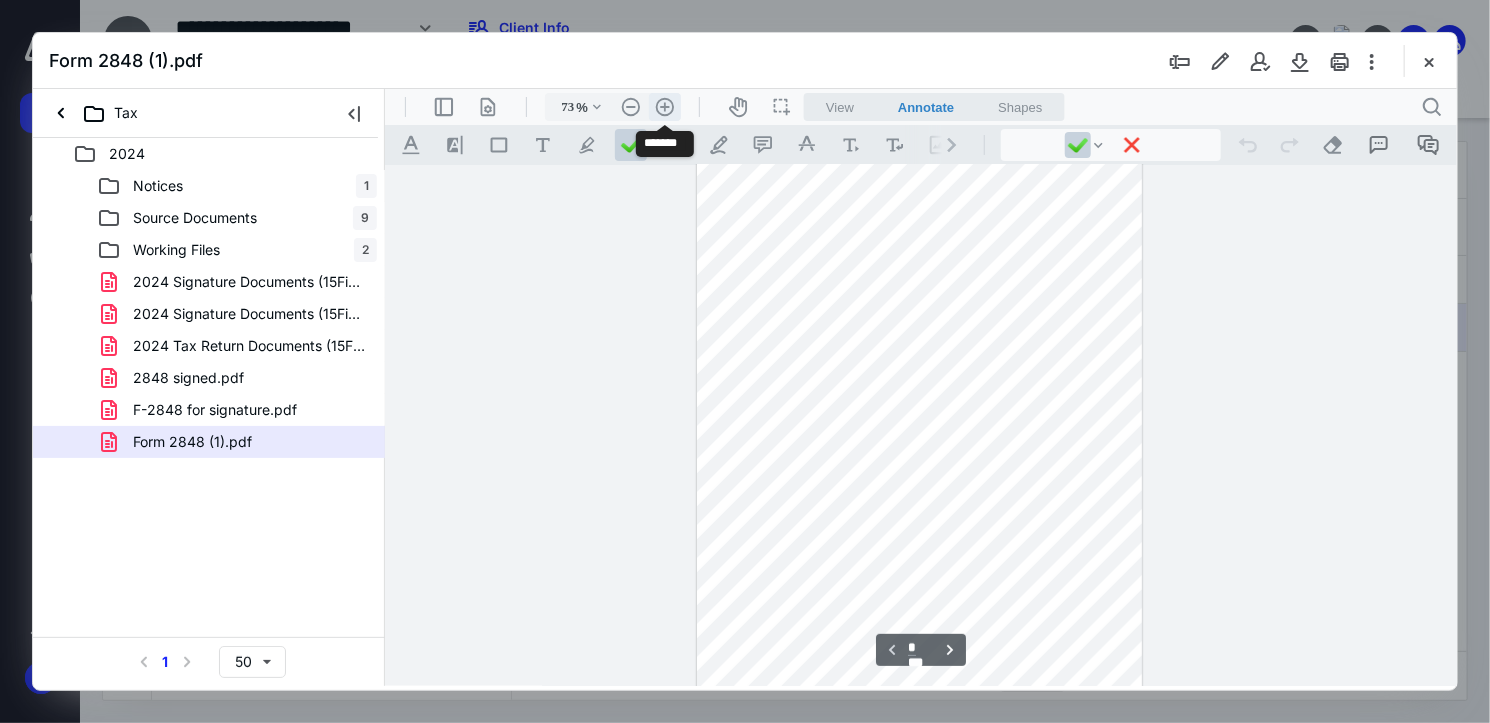 click on ".cls-1{fill:#abb0c4;} icon - header - zoom - in - line" at bounding box center [664, 106] 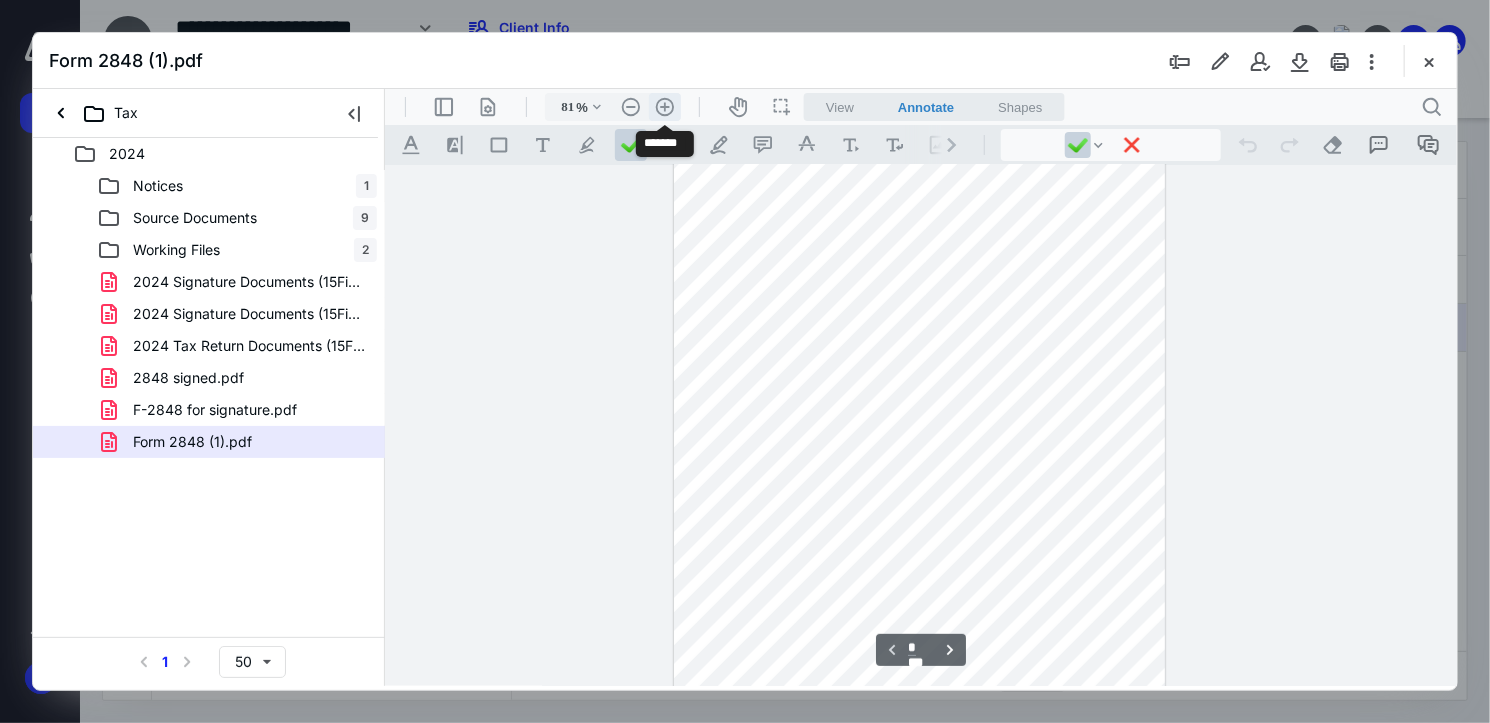 click on ".cls-1{fill:#abb0c4;} icon - header - zoom - in - line" at bounding box center (664, 106) 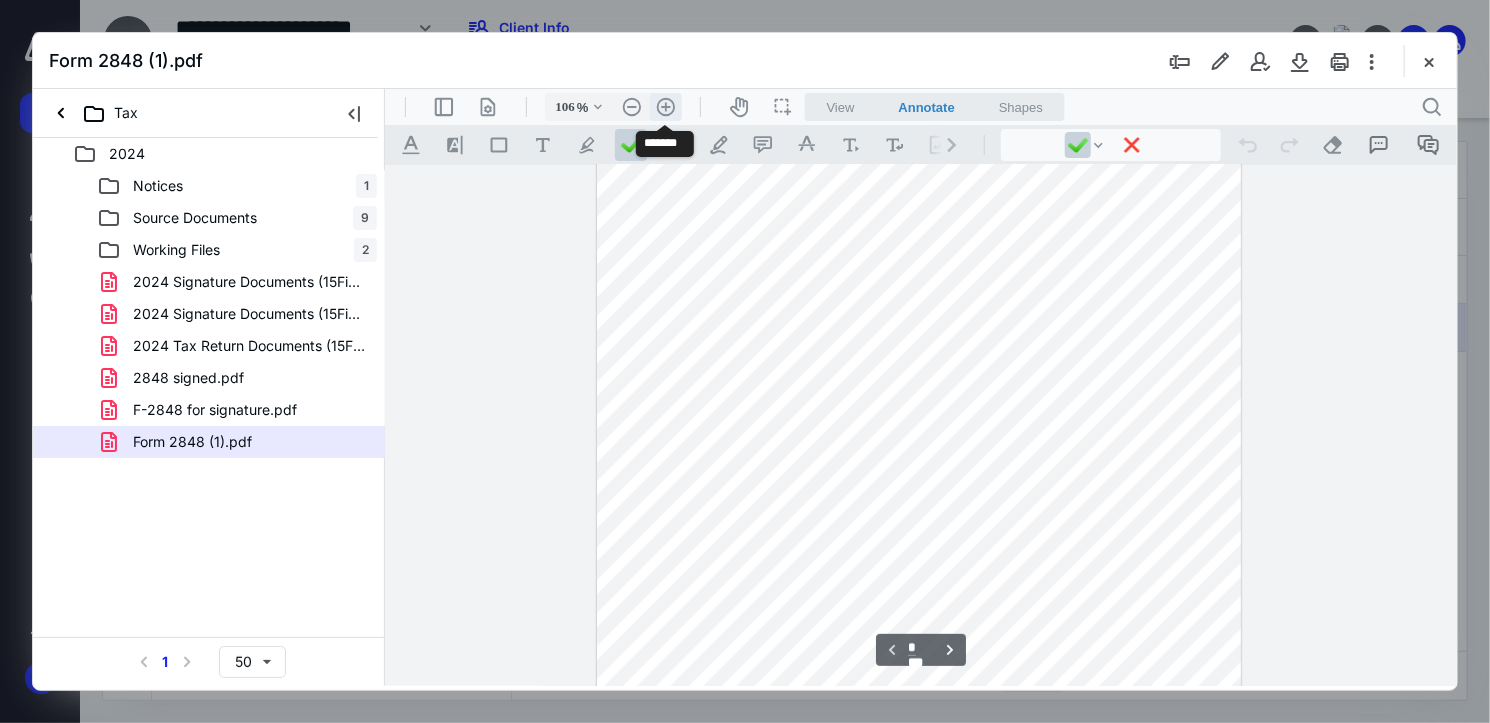 click on ".cls-1{fill:#abb0c4;} icon - header - zoom - in - line" at bounding box center [665, 106] 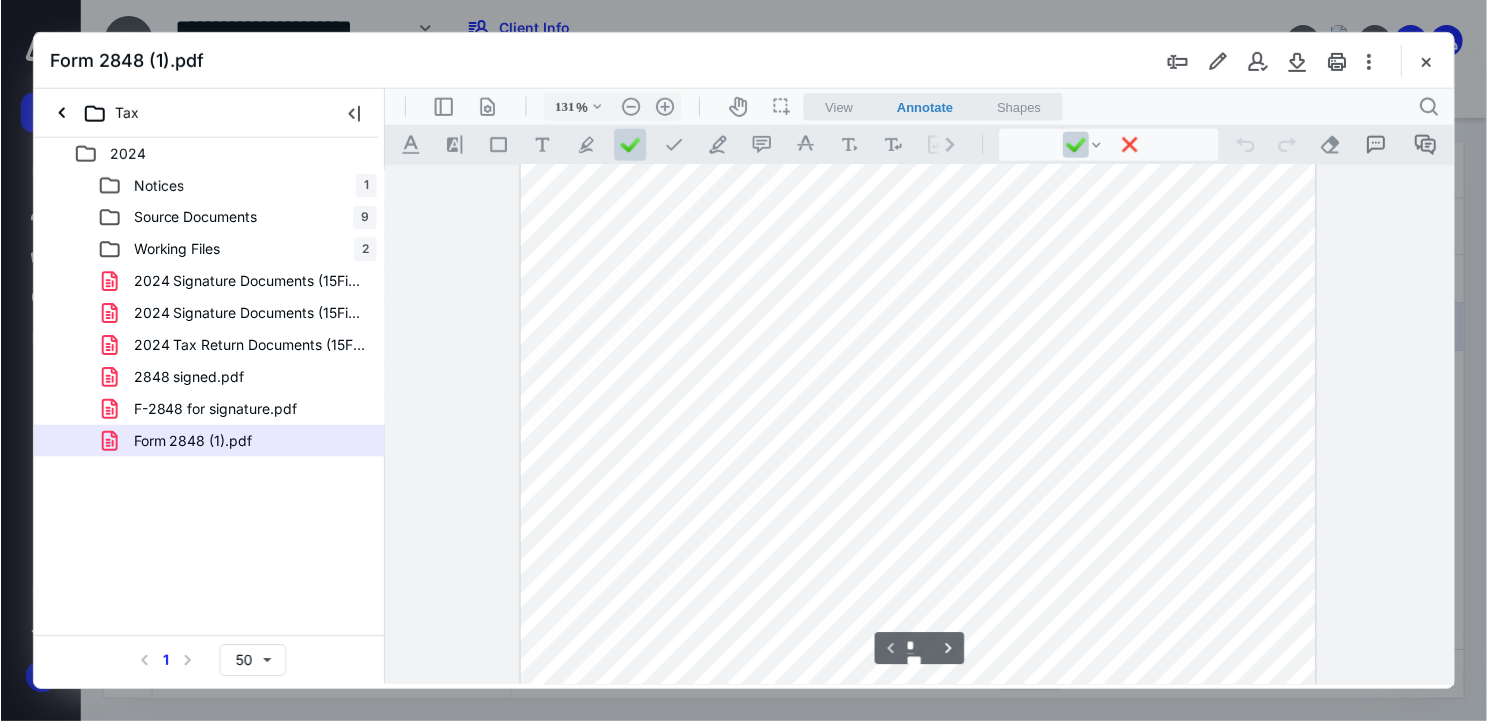 scroll, scrollTop: 22, scrollLeft: 0, axis: vertical 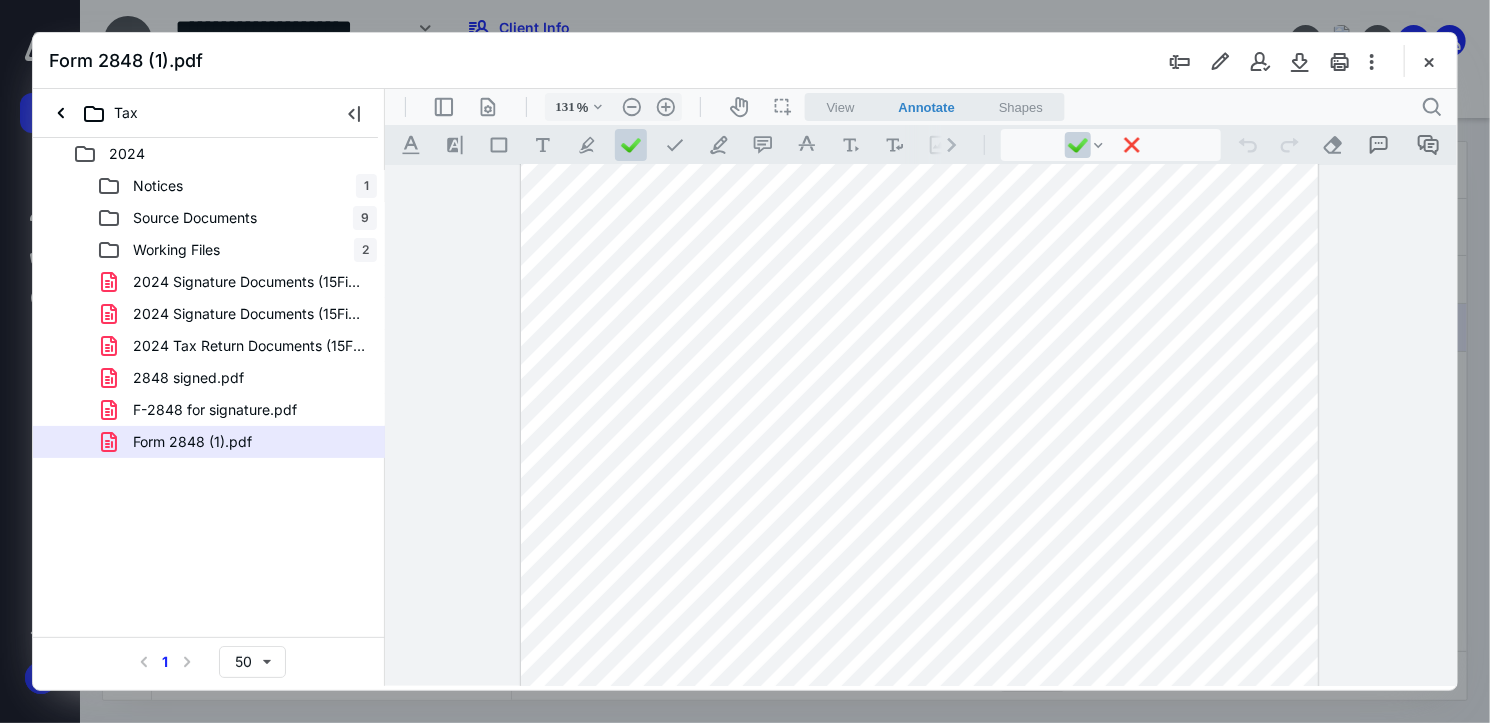 click on "Form 2848 (1).pdf" at bounding box center [745, 61] 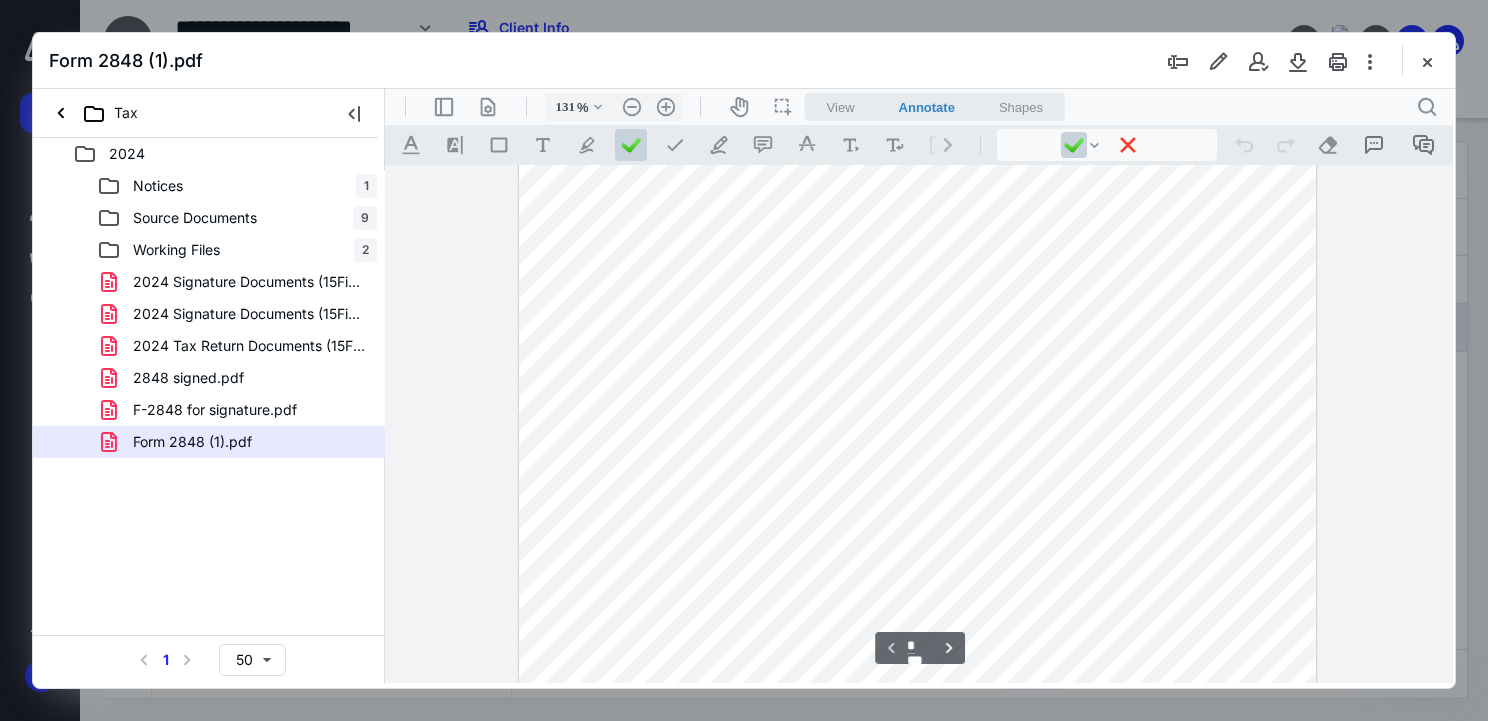 scroll, scrollTop: 22, scrollLeft: 0, axis: vertical 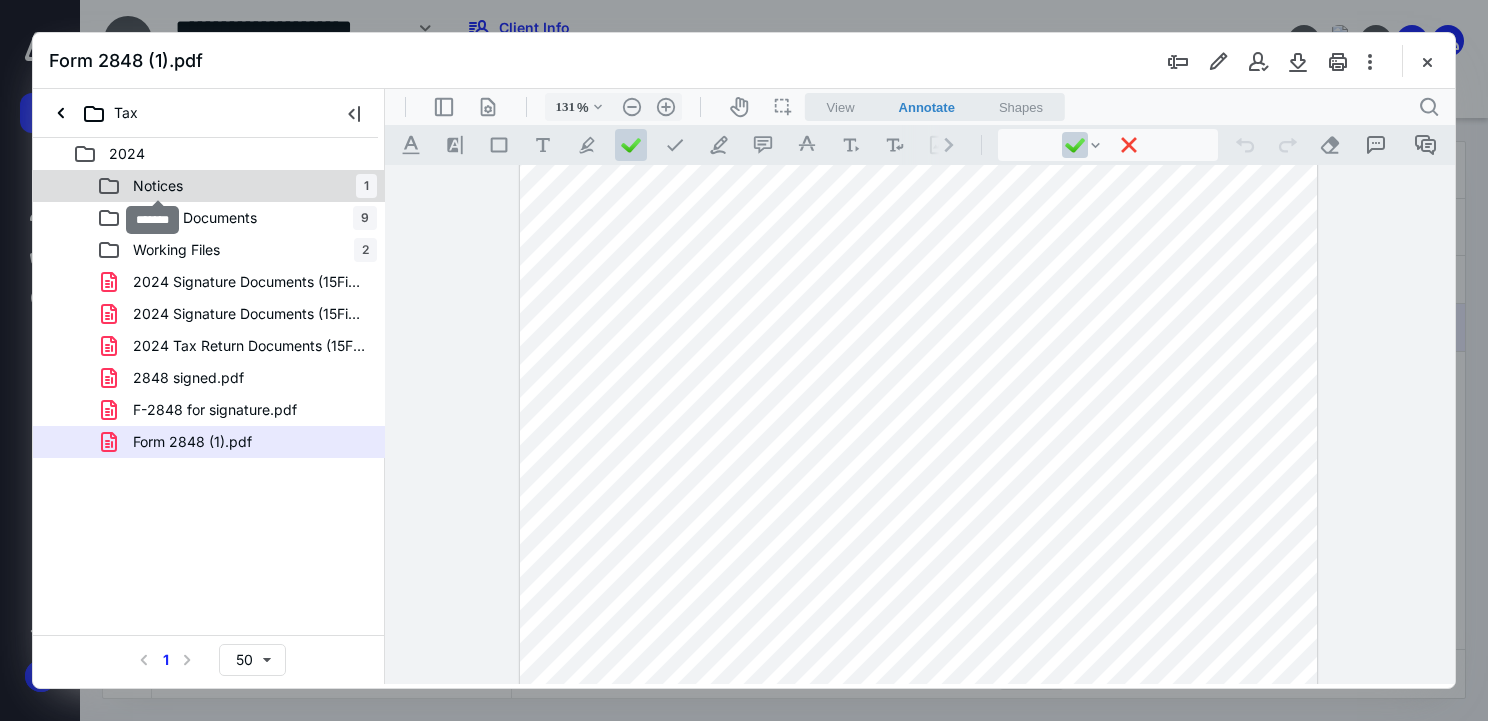 click on "Notices" at bounding box center (158, 186) 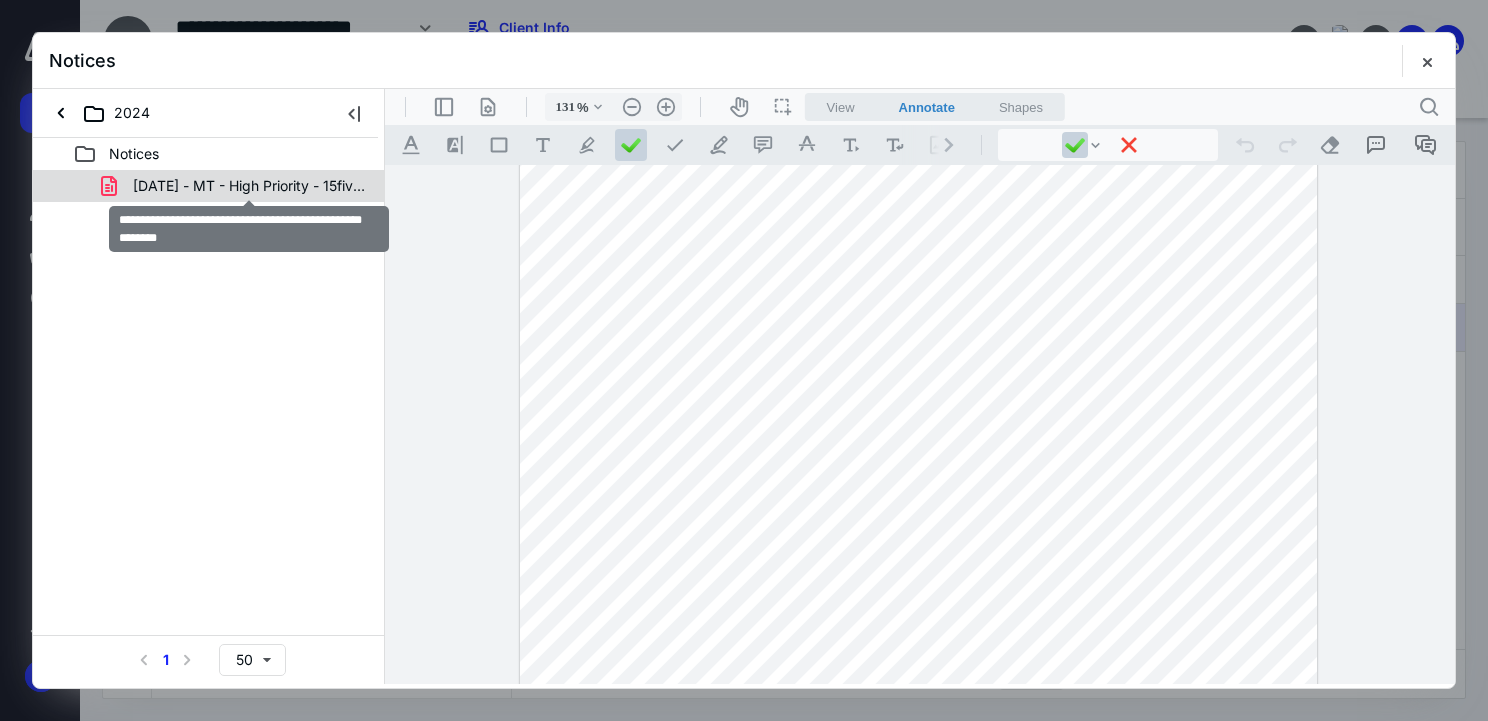 click on "[DATE] - MT - High Priority - 15five Investments LLC.pdf" at bounding box center [249, 186] 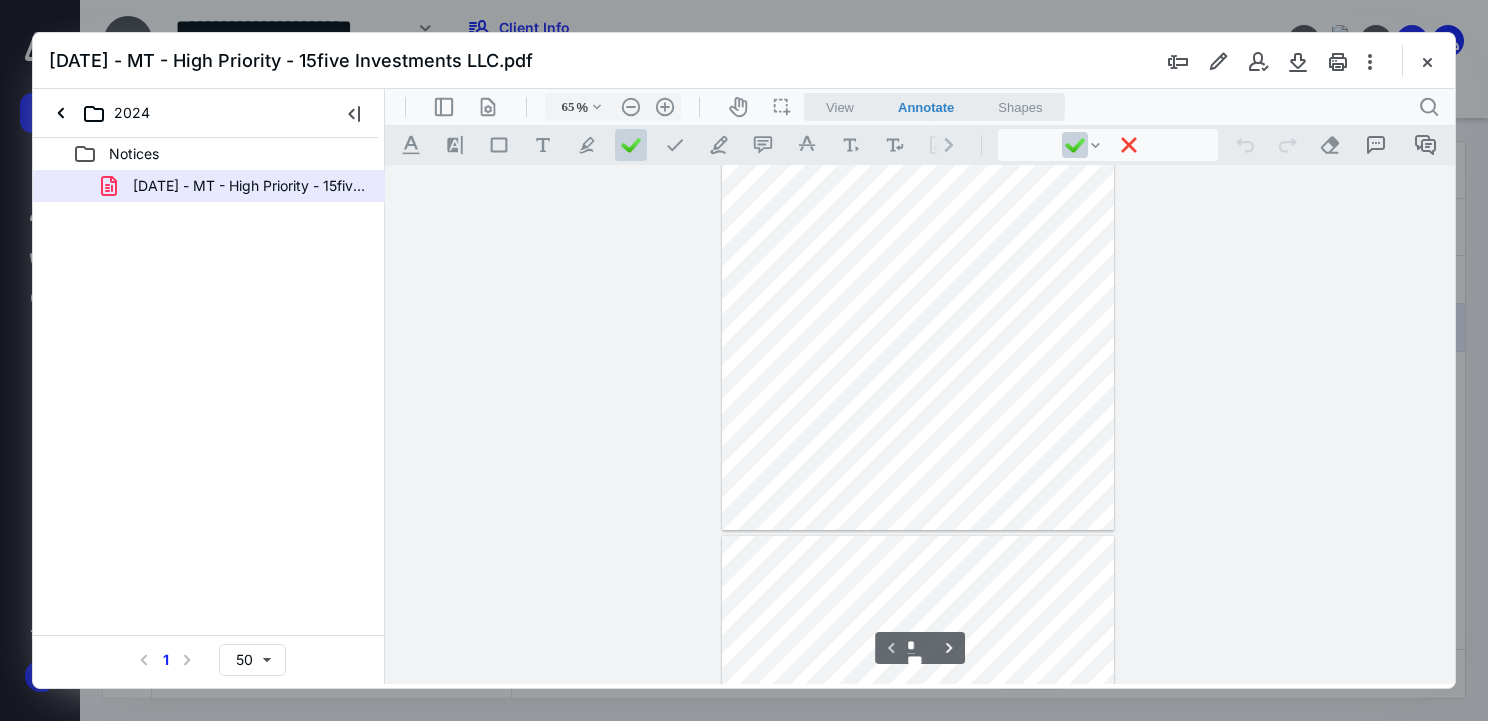 scroll, scrollTop: 179, scrollLeft: 0, axis: vertical 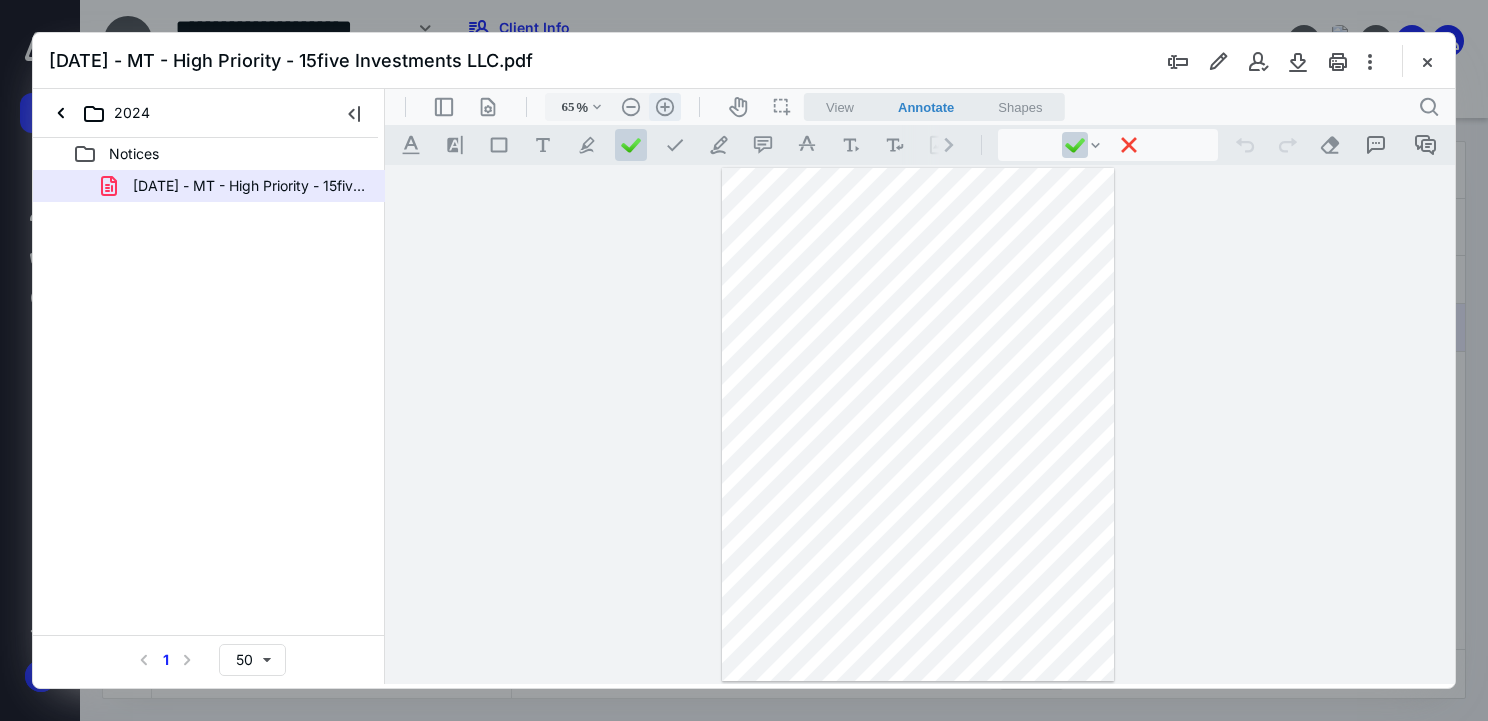 click on ".cls-1{fill:#abb0c4;} icon - header - zoom - in - line" at bounding box center (665, 107) 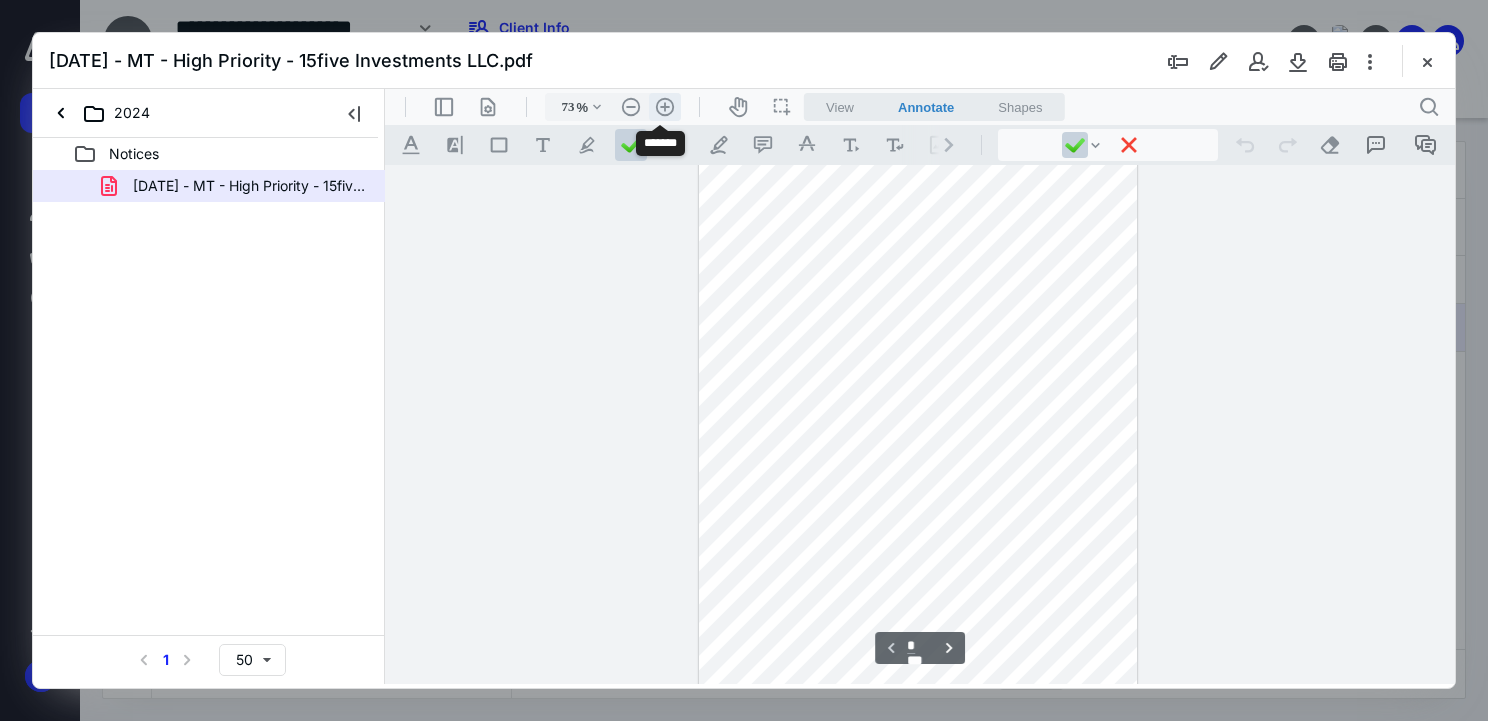click on ".cls-1{fill:#abb0c4;} icon - header - zoom - in - line" at bounding box center [665, 107] 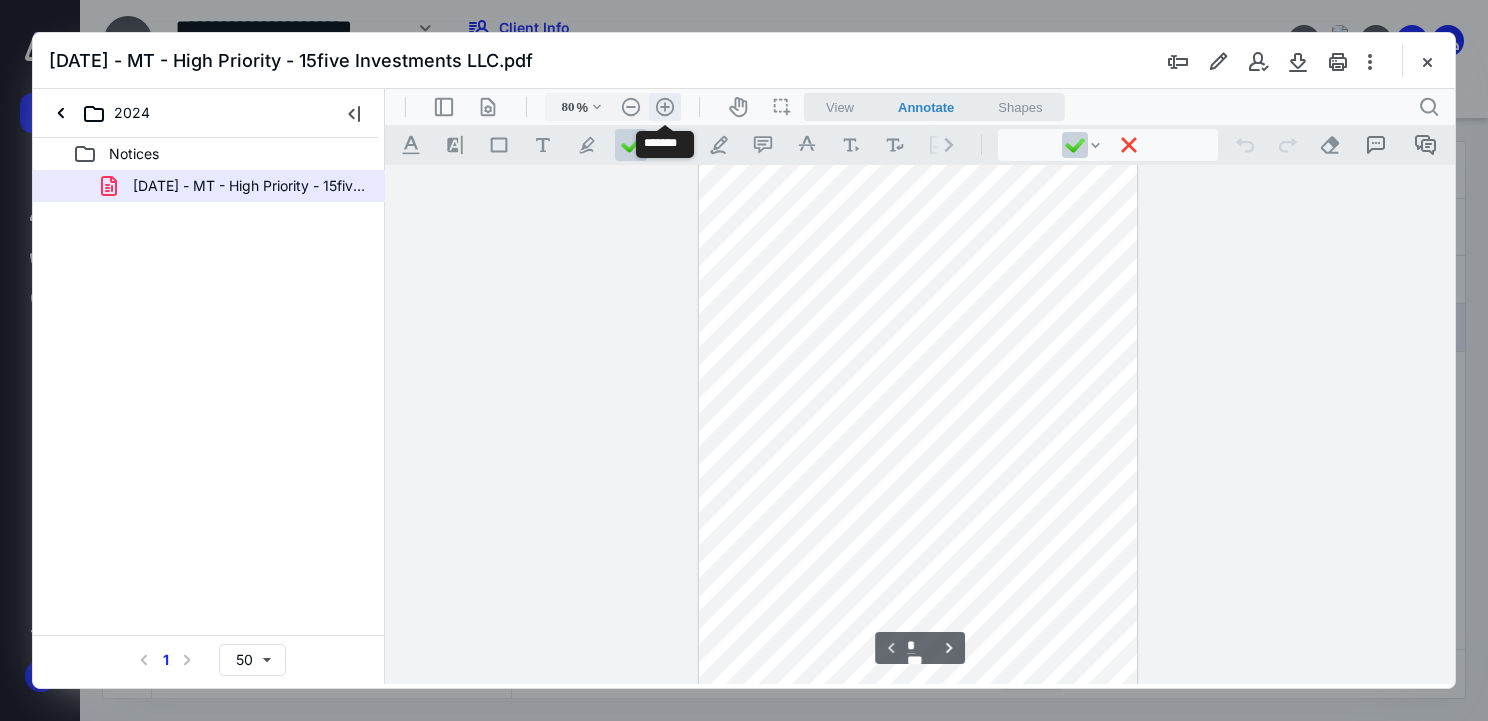 click on ".cls-1{fill:#abb0c4;} icon - header - zoom - in - line" at bounding box center [665, 107] 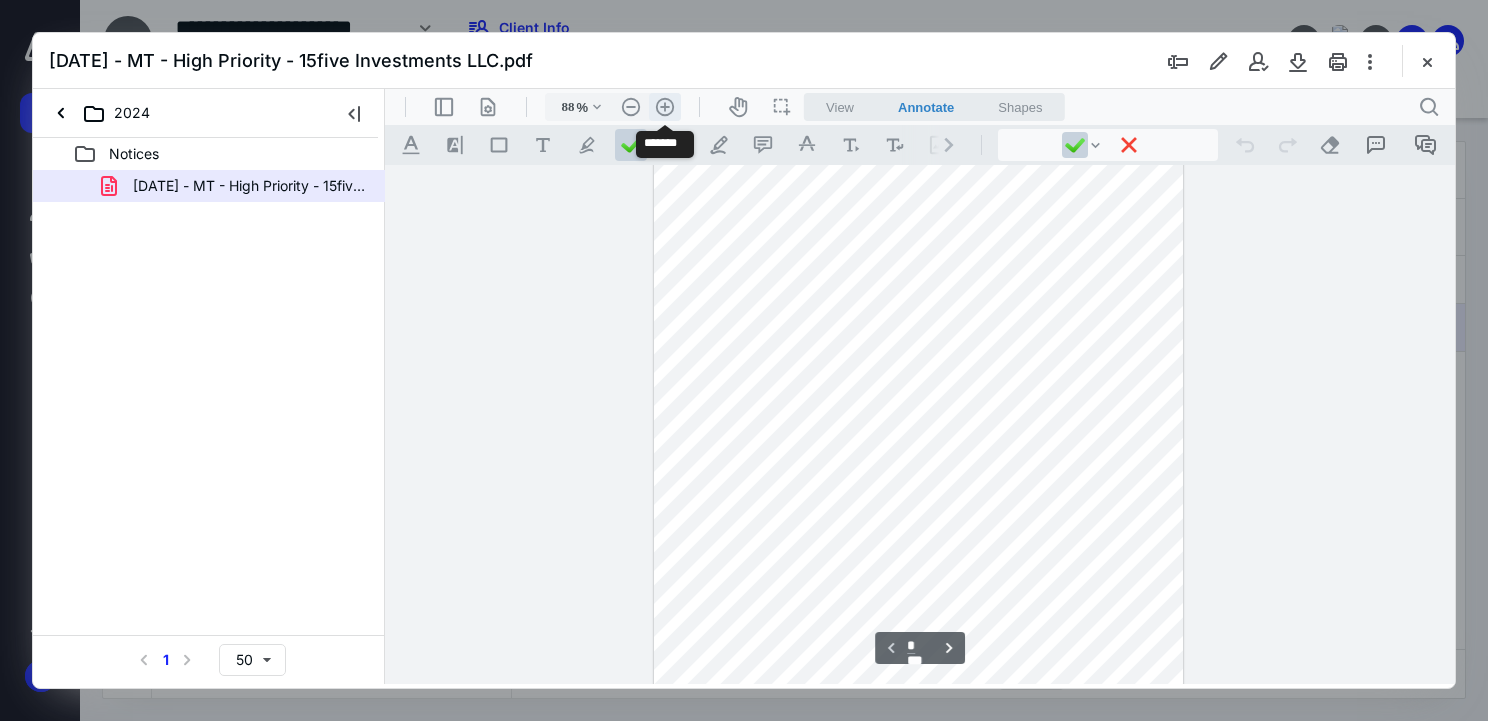 click on ".cls-1{fill:#abb0c4;} icon - header - zoom - in - line" at bounding box center [665, 107] 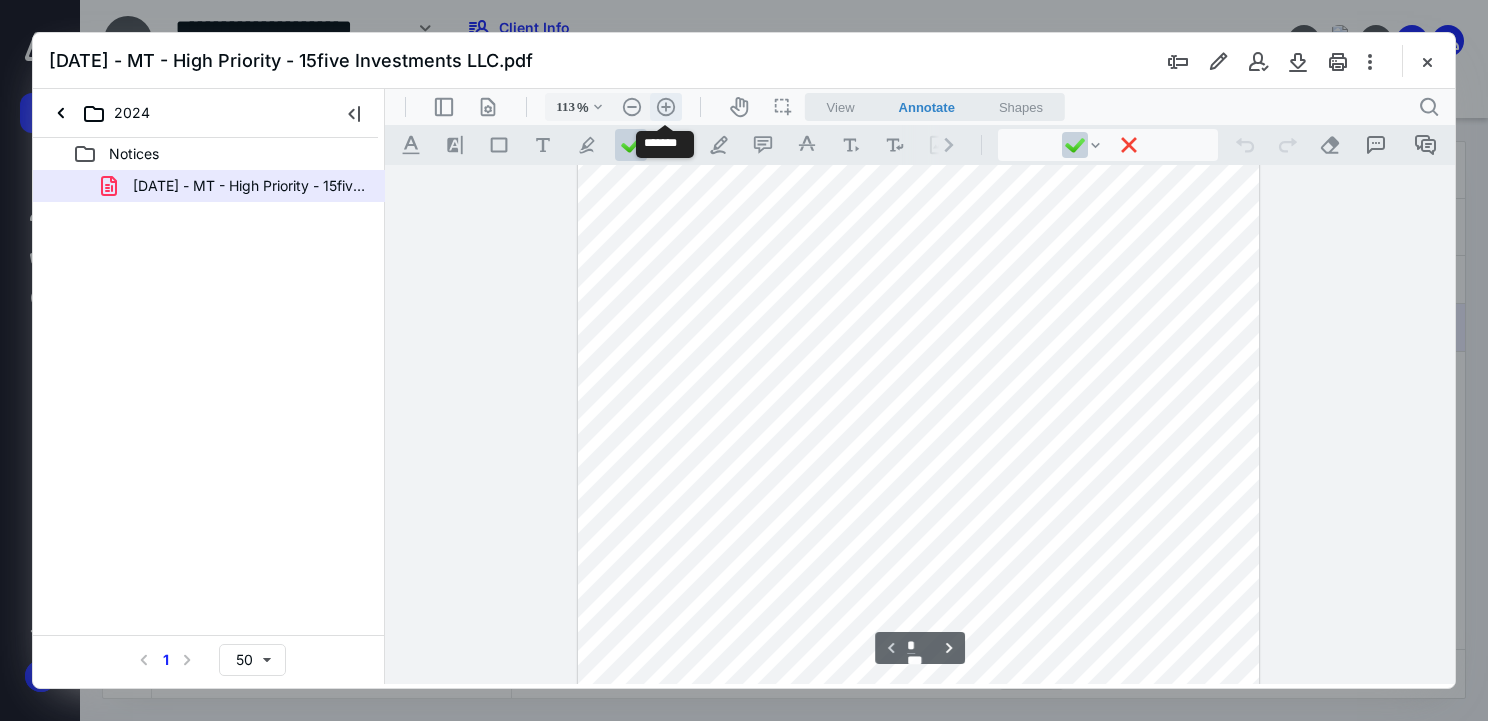 click on ".cls-1{fill:#abb0c4;} icon - header - zoom - in - line" at bounding box center (666, 107) 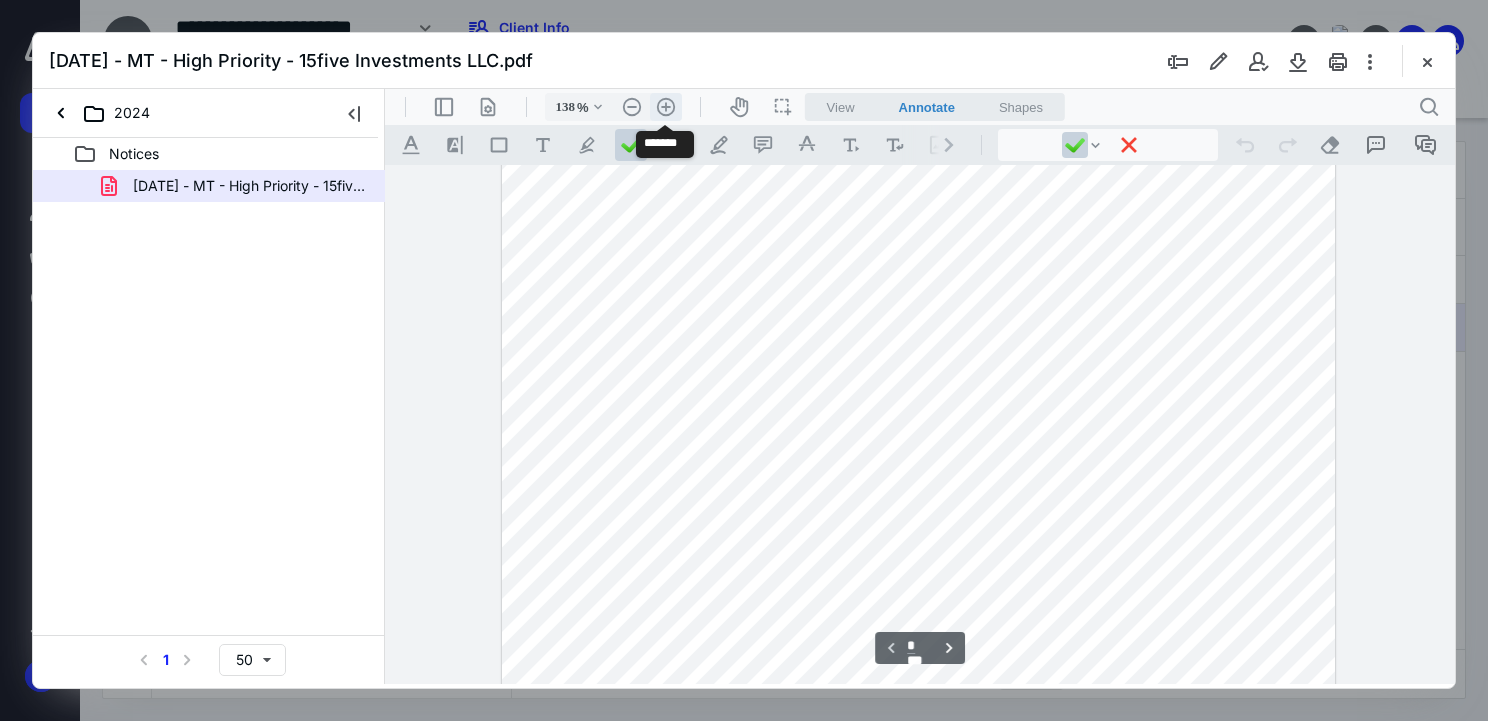 click on ".cls-1{fill:#abb0c4;} icon - header - zoom - in - line" at bounding box center (666, 107) 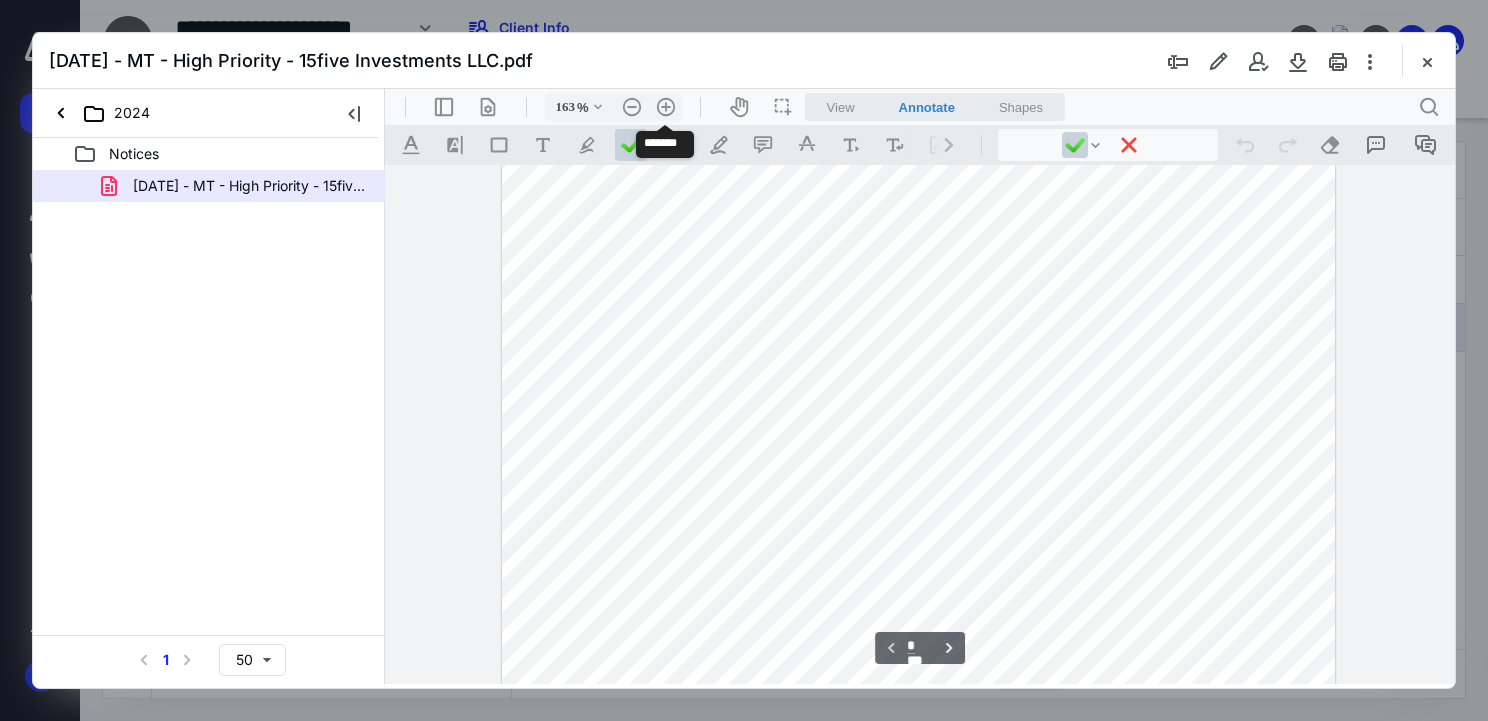 scroll, scrollTop: 336, scrollLeft: 0, axis: vertical 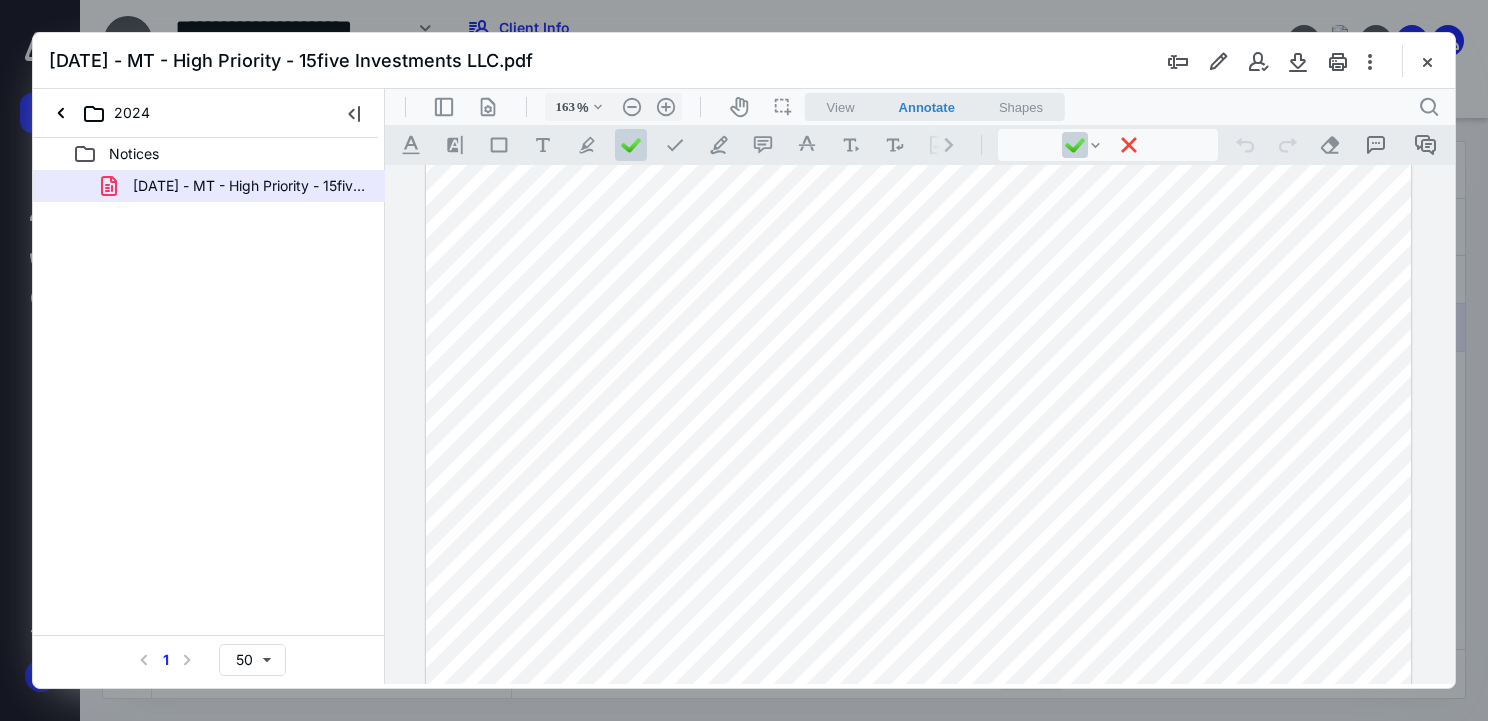 click on "[DATE] - MT - High Priority - 15five Investments LLC.pdf" at bounding box center [744, 61] 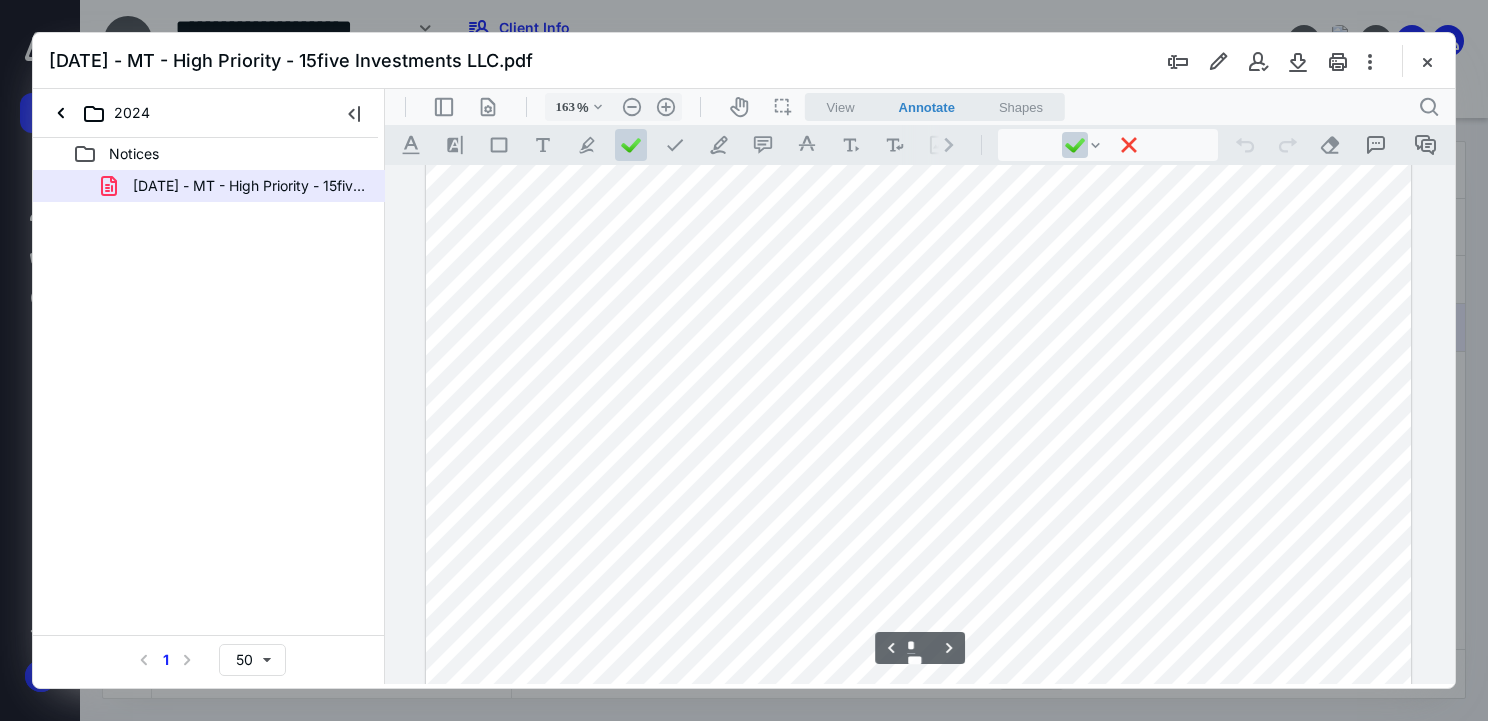 scroll, scrollTop: 3055, scrollLeft: 0, axis: vertical 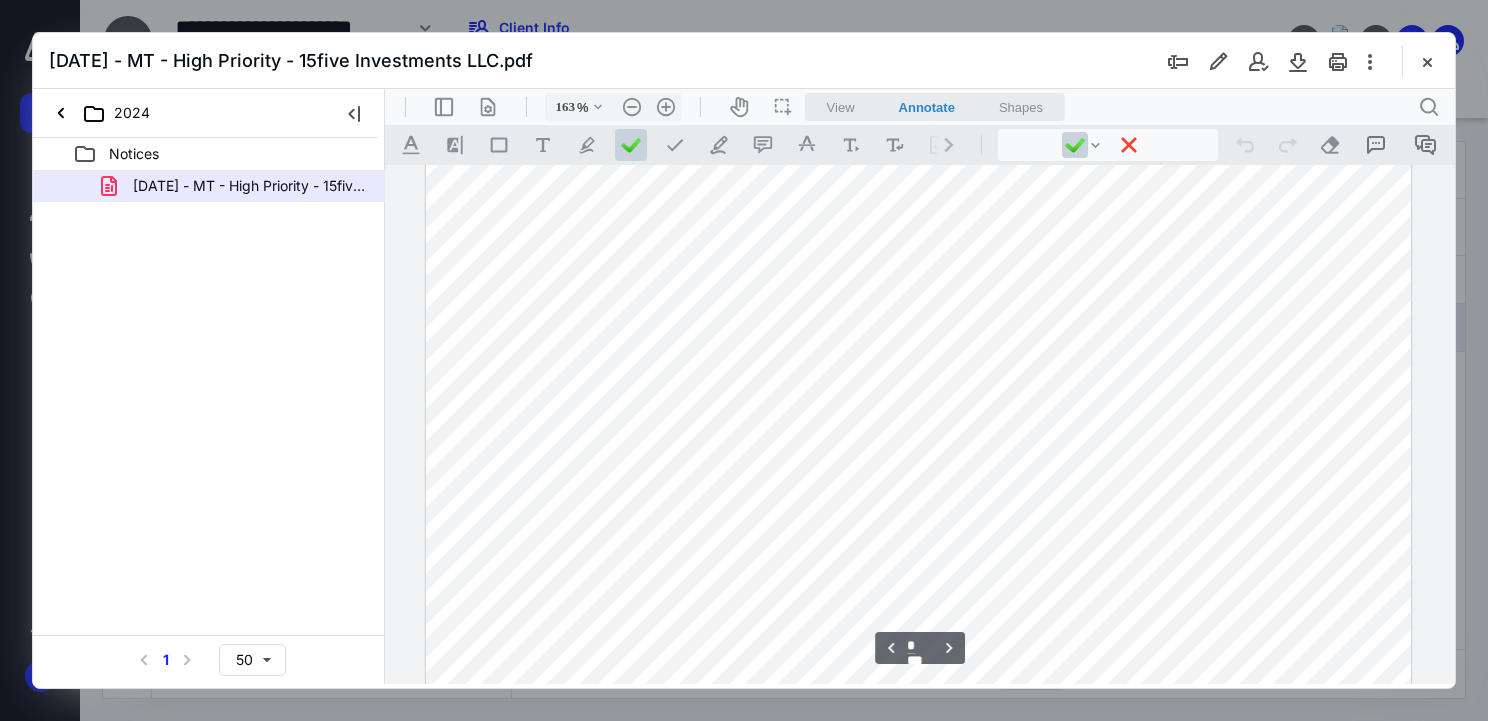click on "**********" at bounding box center [920, 424] 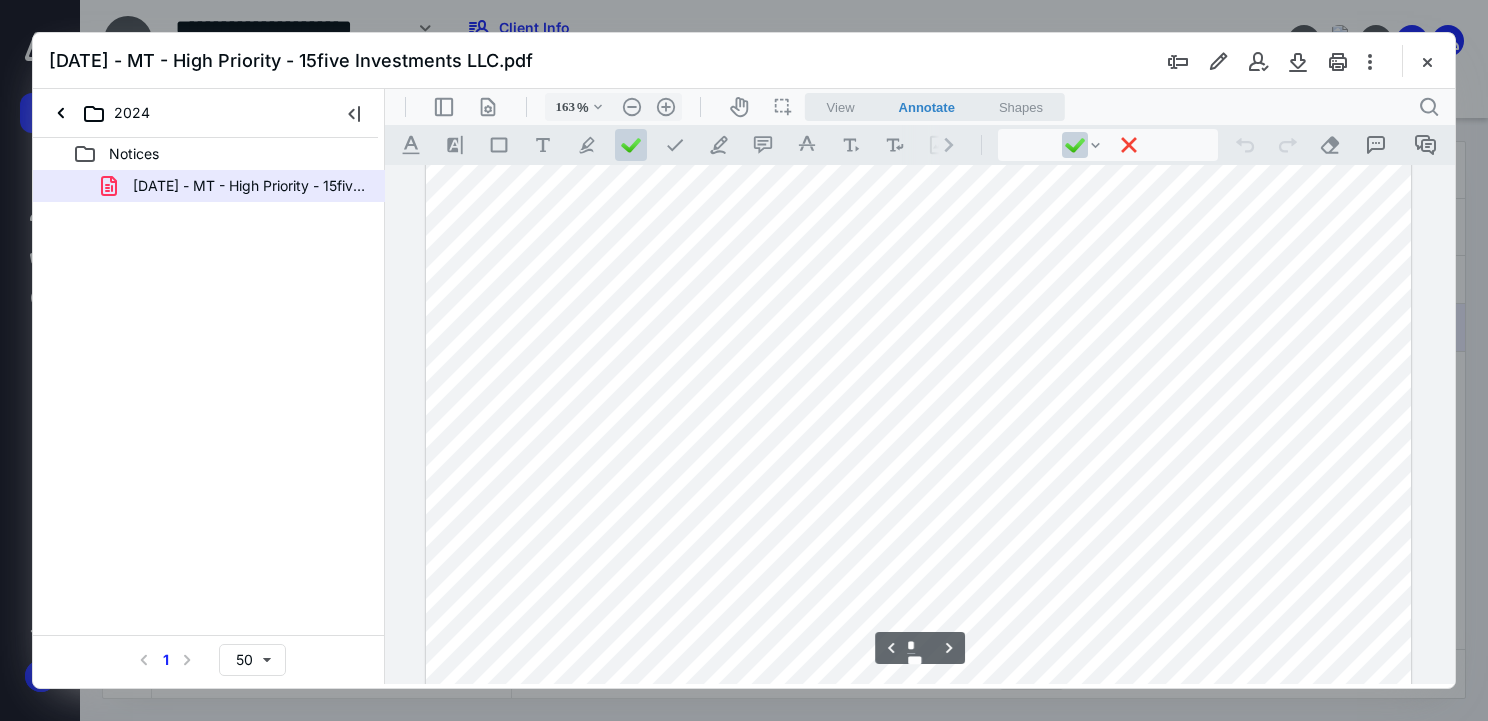 scroll, scrollTop: 3194, scrollLeft: 0, axis: vertical 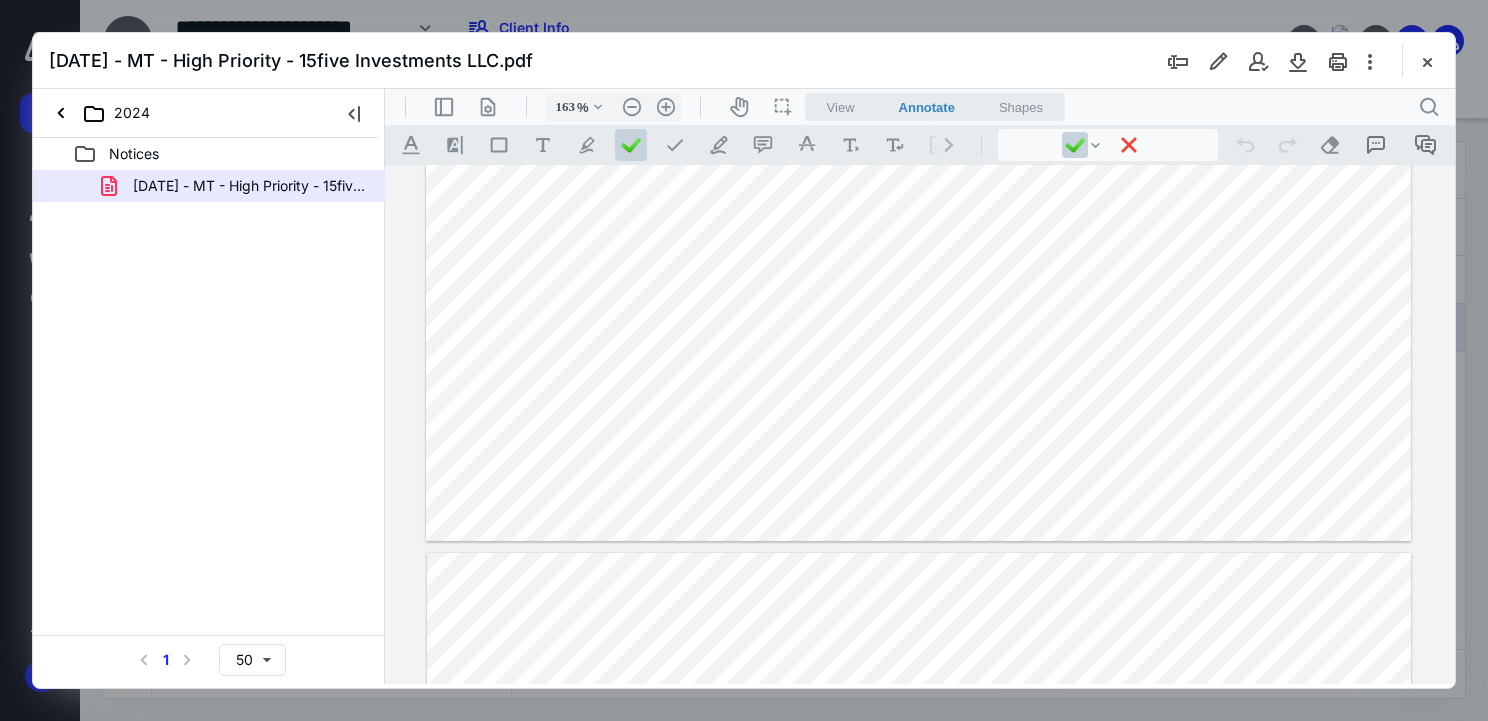 type on "*" 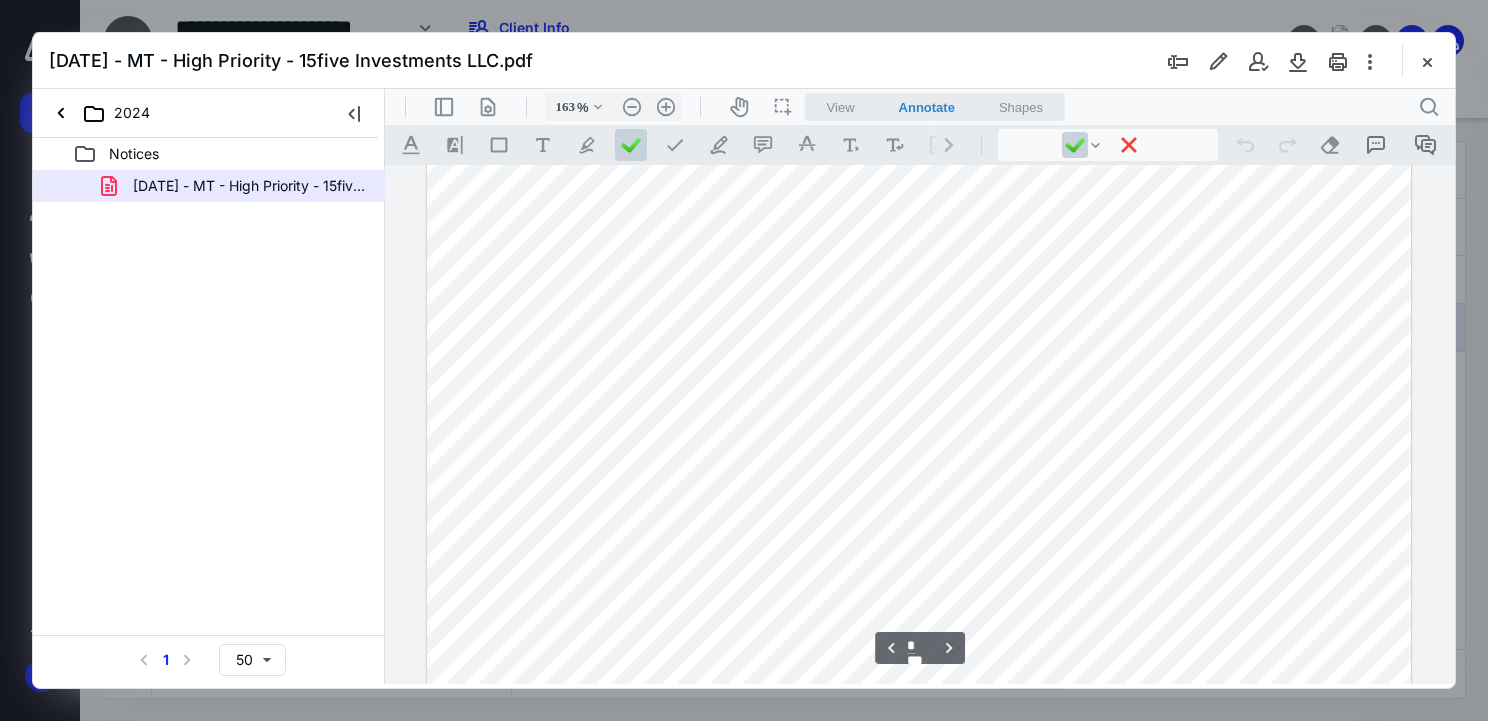 scroll, scrollTop: 1374, scrollLeft: 0, axis: vertical 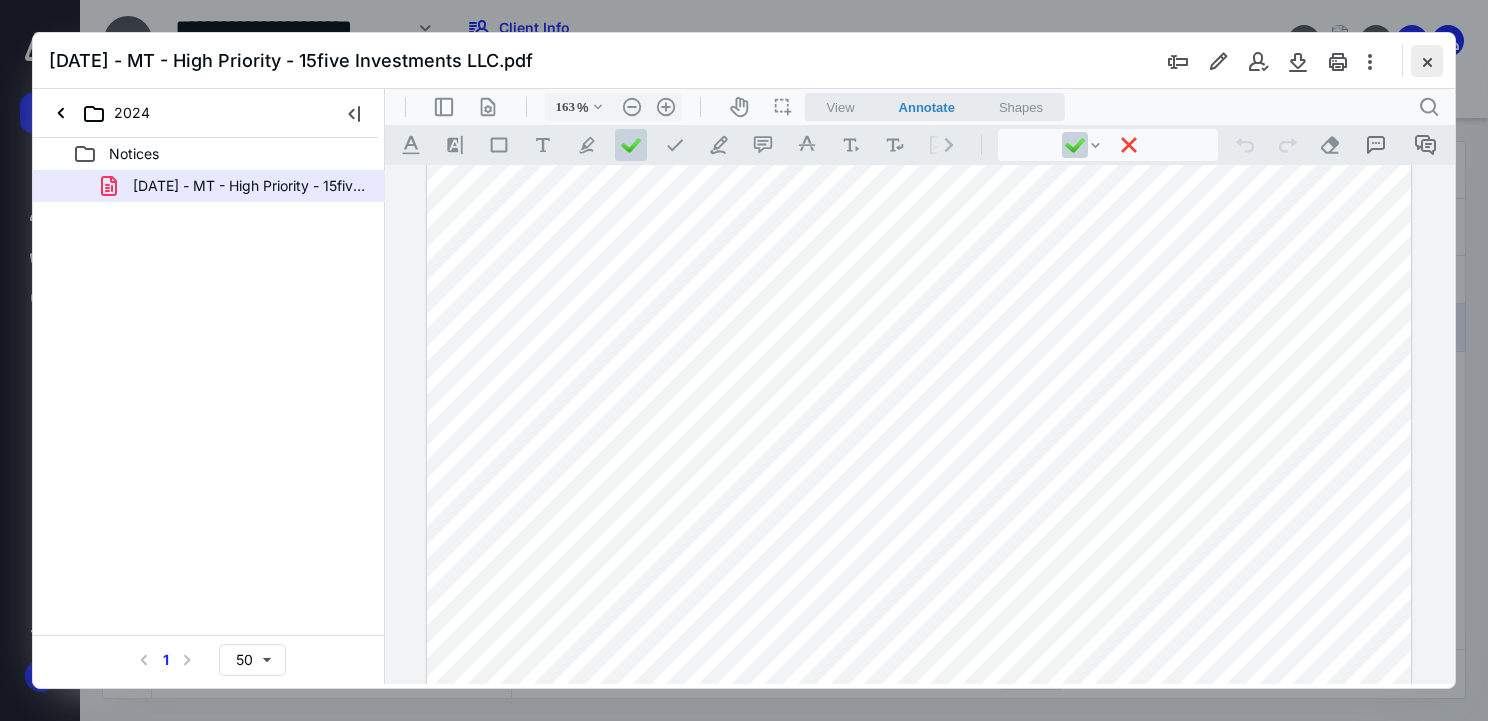 click at bounding box center (1427, 61) 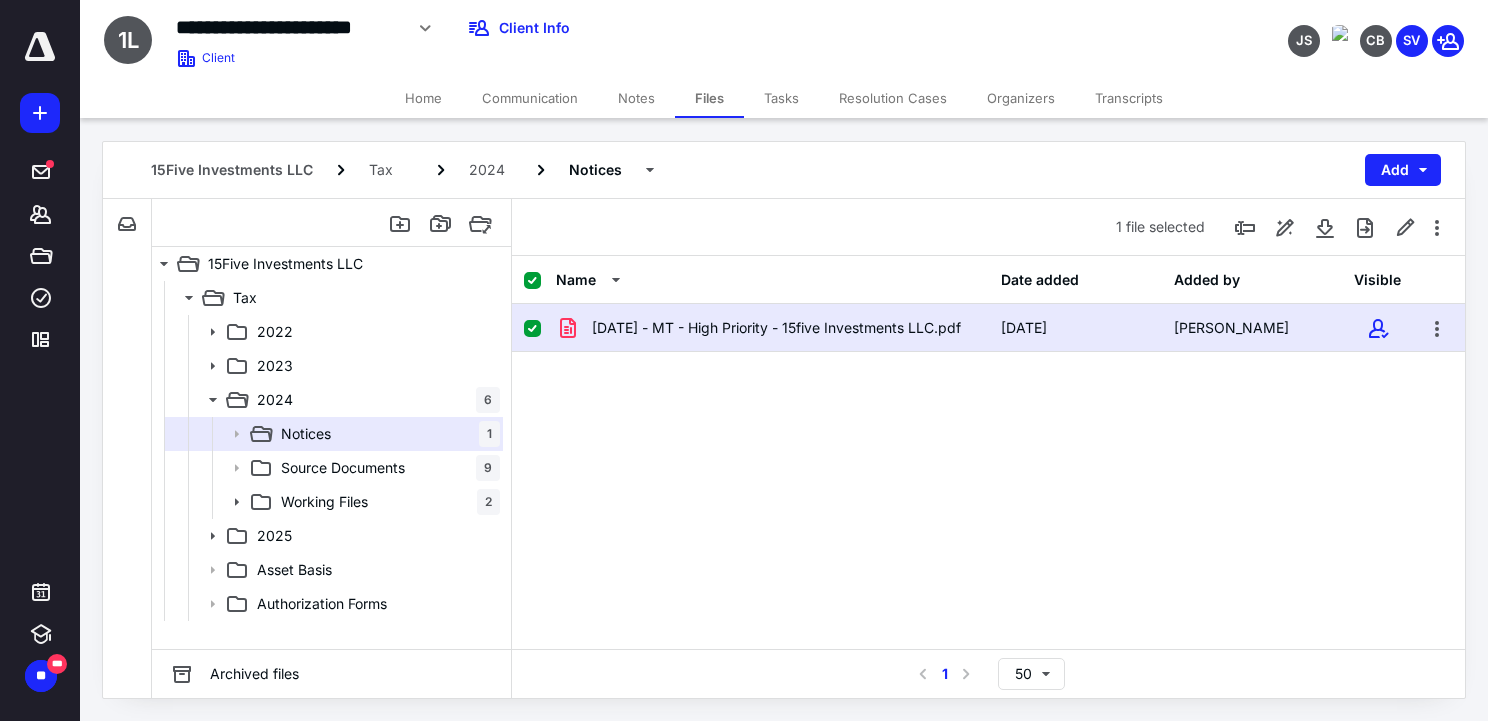 click on "Resolution Cases" at bounding box center (893, 98) 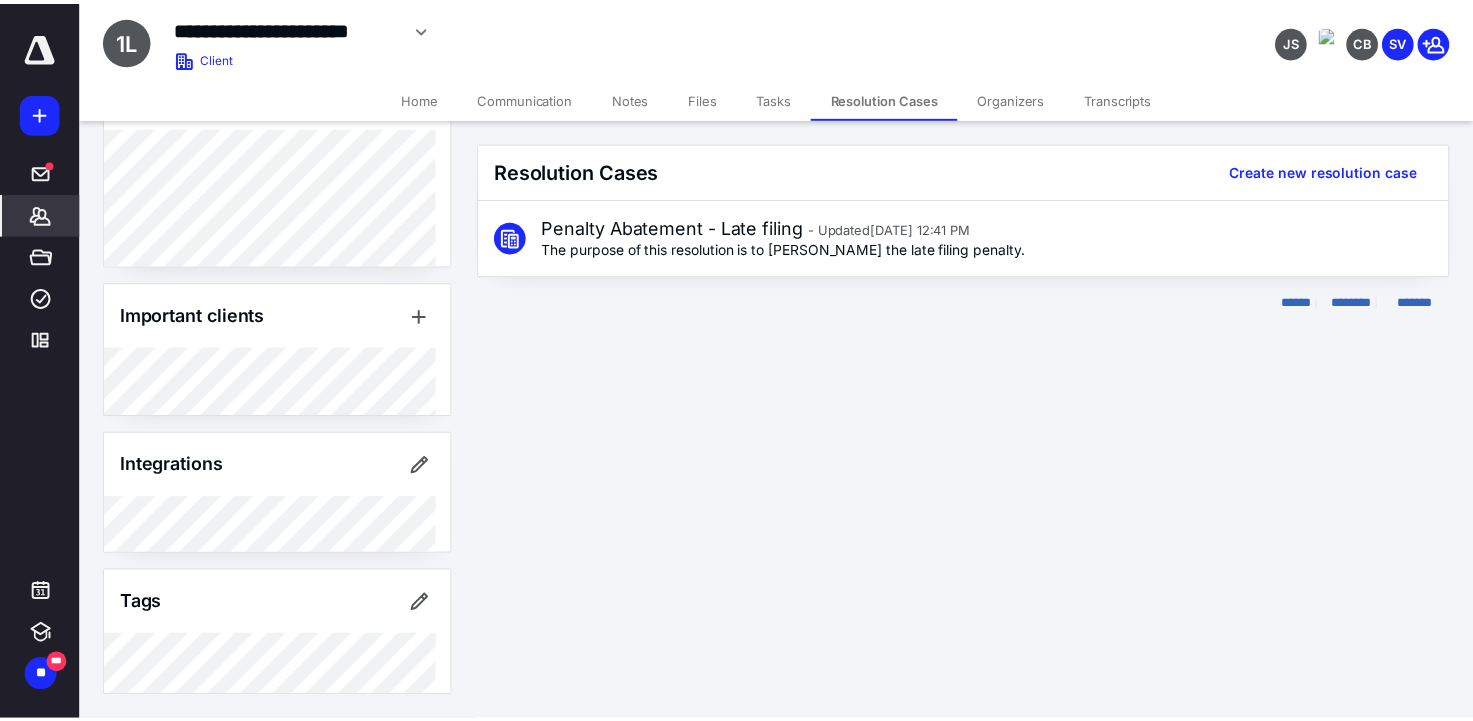 scroll, scrollTop: 49, scrollLeft: 0, axis: vertical 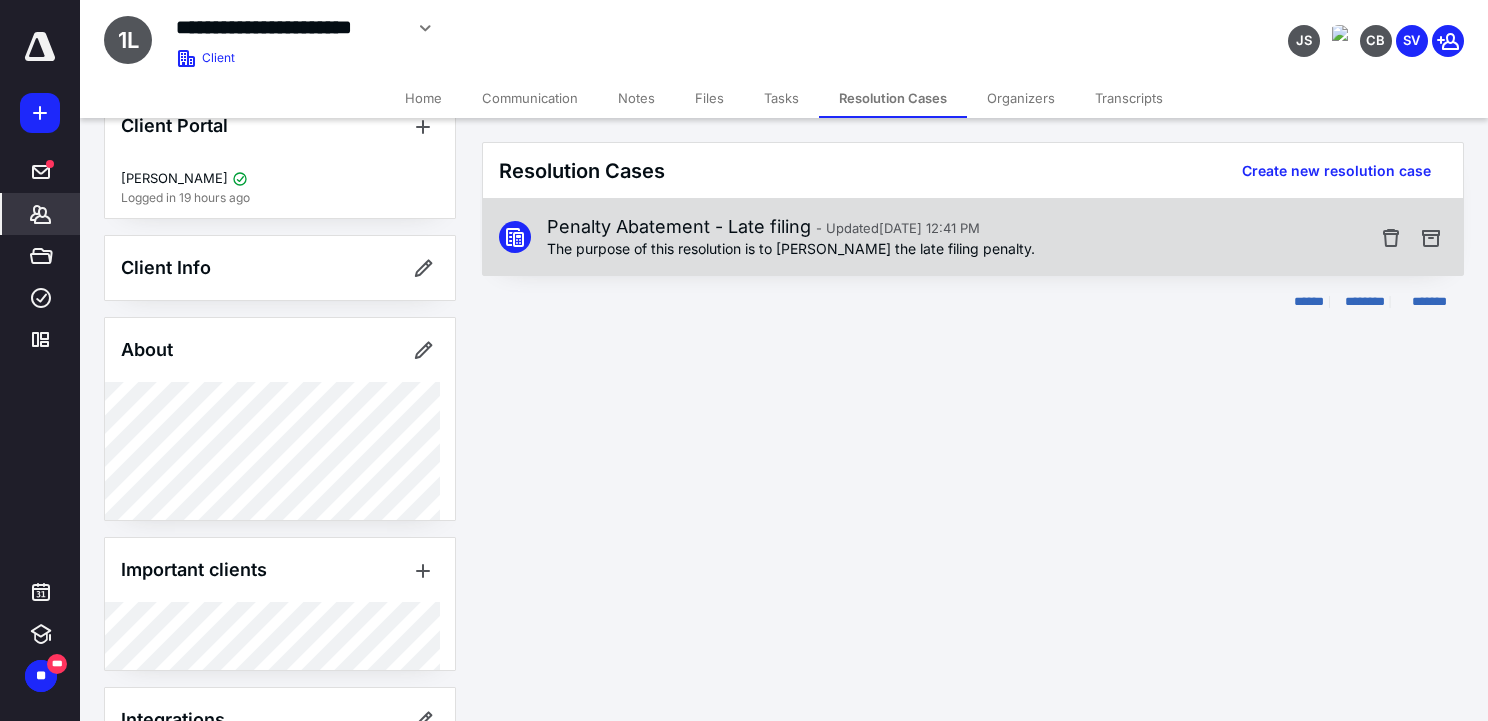 click on "Penalty Abatement - Late filing   - Updated  [DATE] 12:41 PM The purpose of this resolution is to [PERSON_NAME] the late filing penalty." at bounding box center [973, 237] 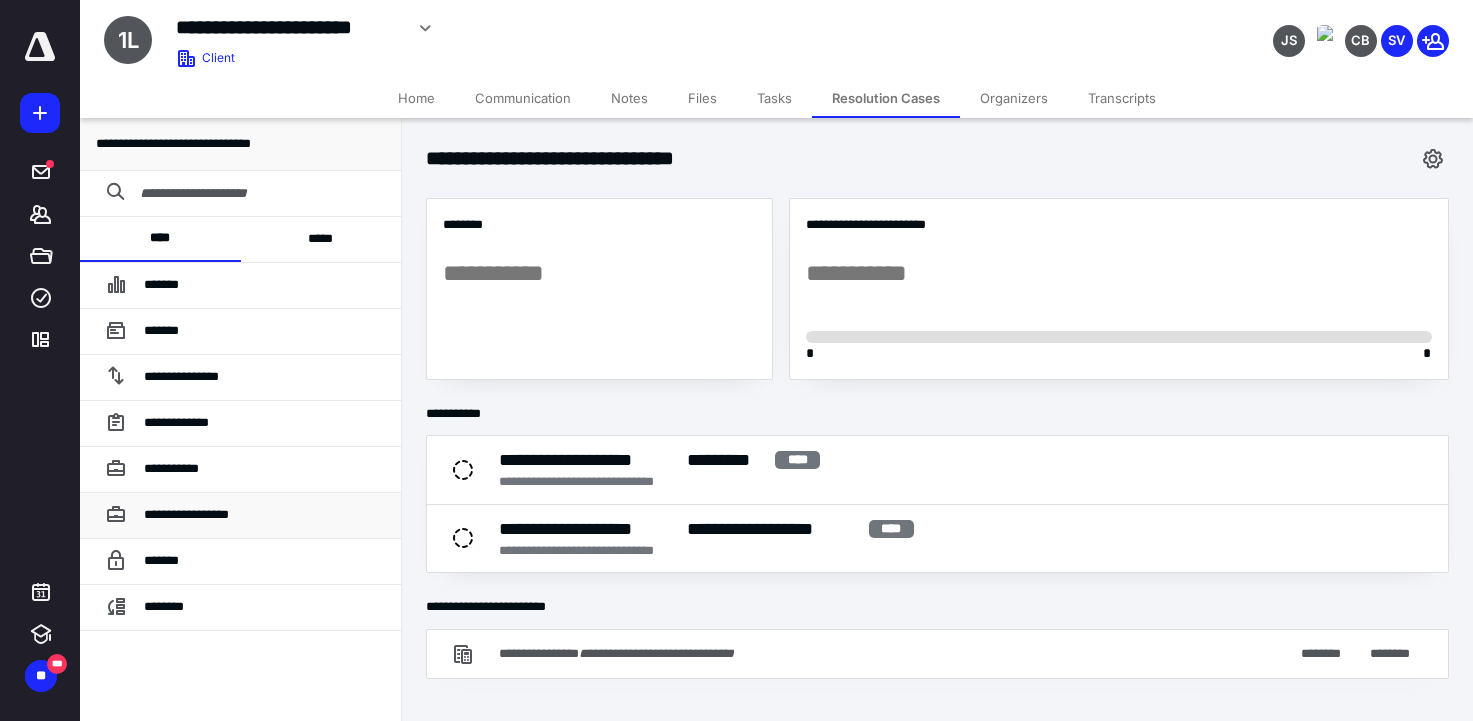 click on "**********" at bounding box center [186, 514] 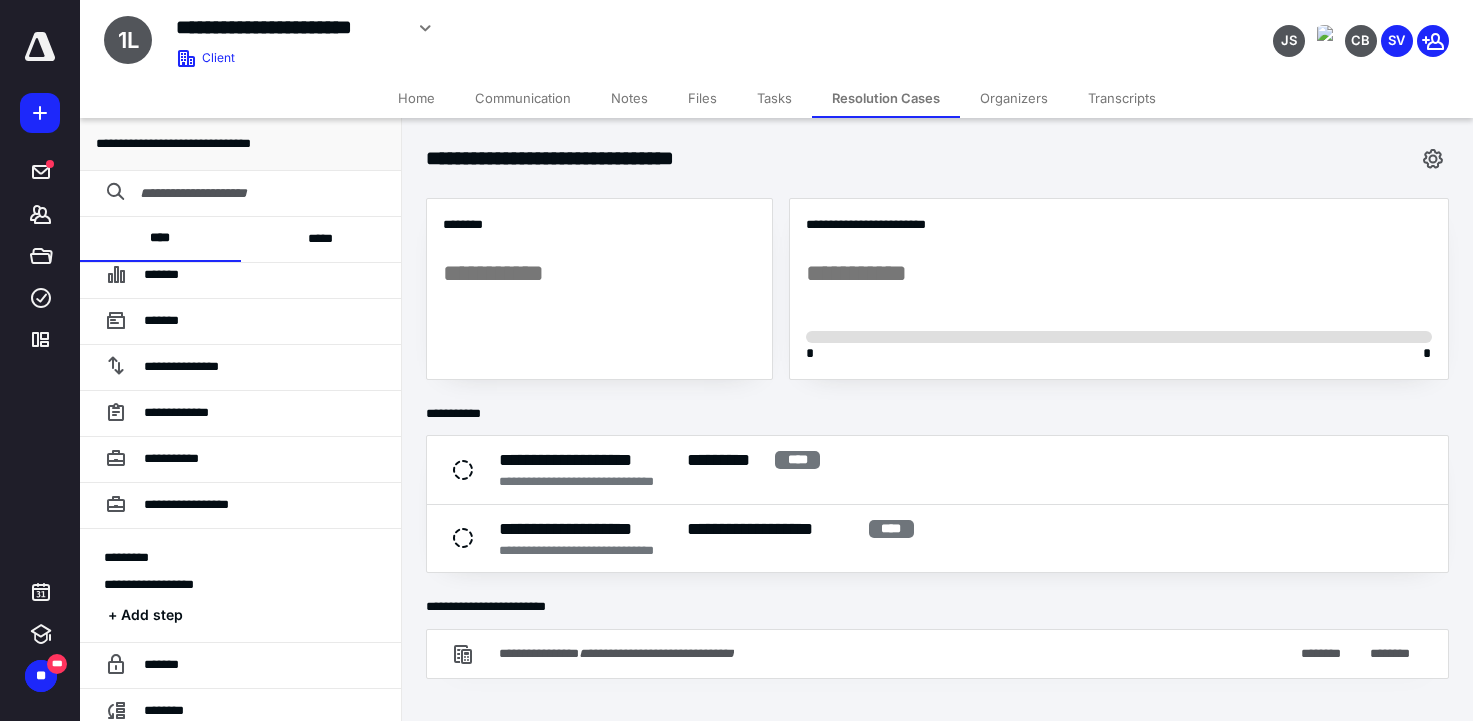 scroll, scrollTop: 23, scrollLeft: 0, axis: vertical 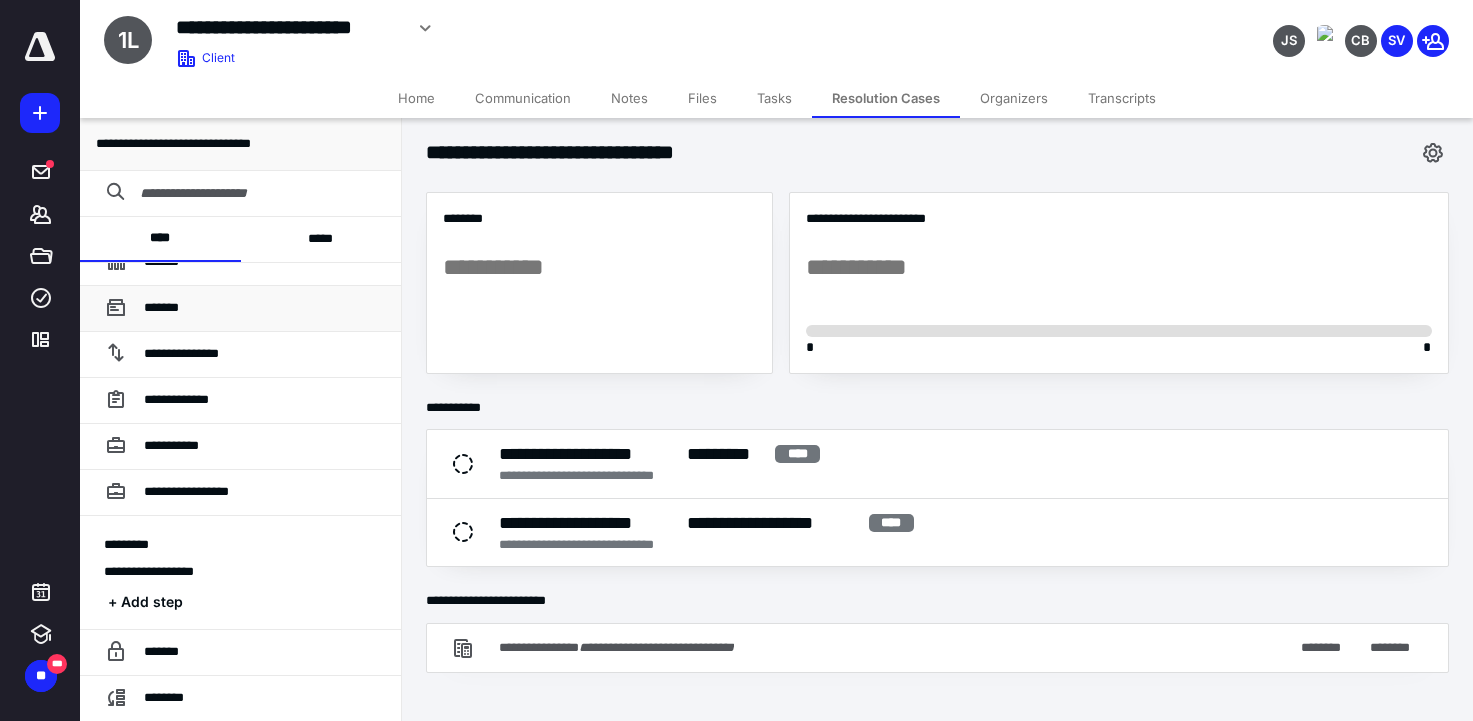 click on "*******" at bounding box center [161, 307] 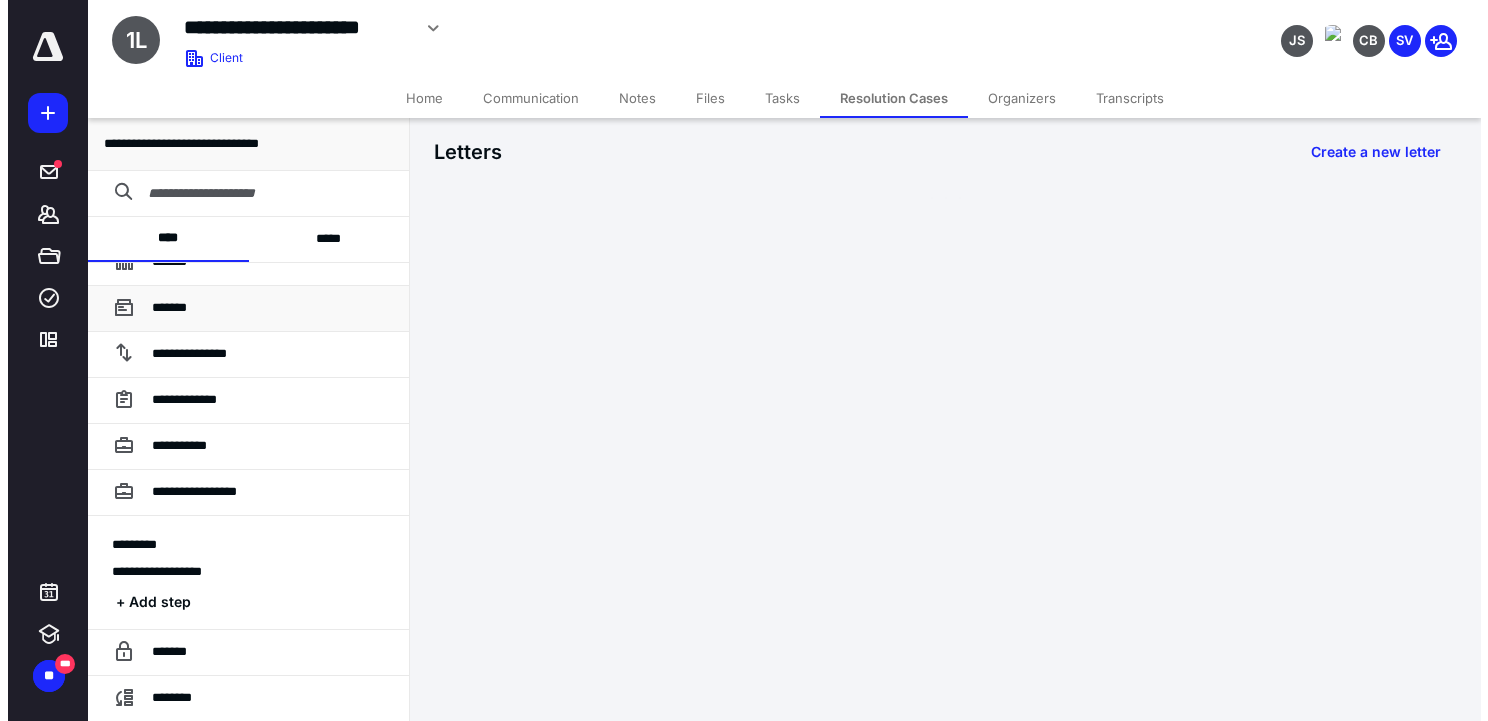 scroll, scrollTop: 0, scrollLeft: 0, axis: both 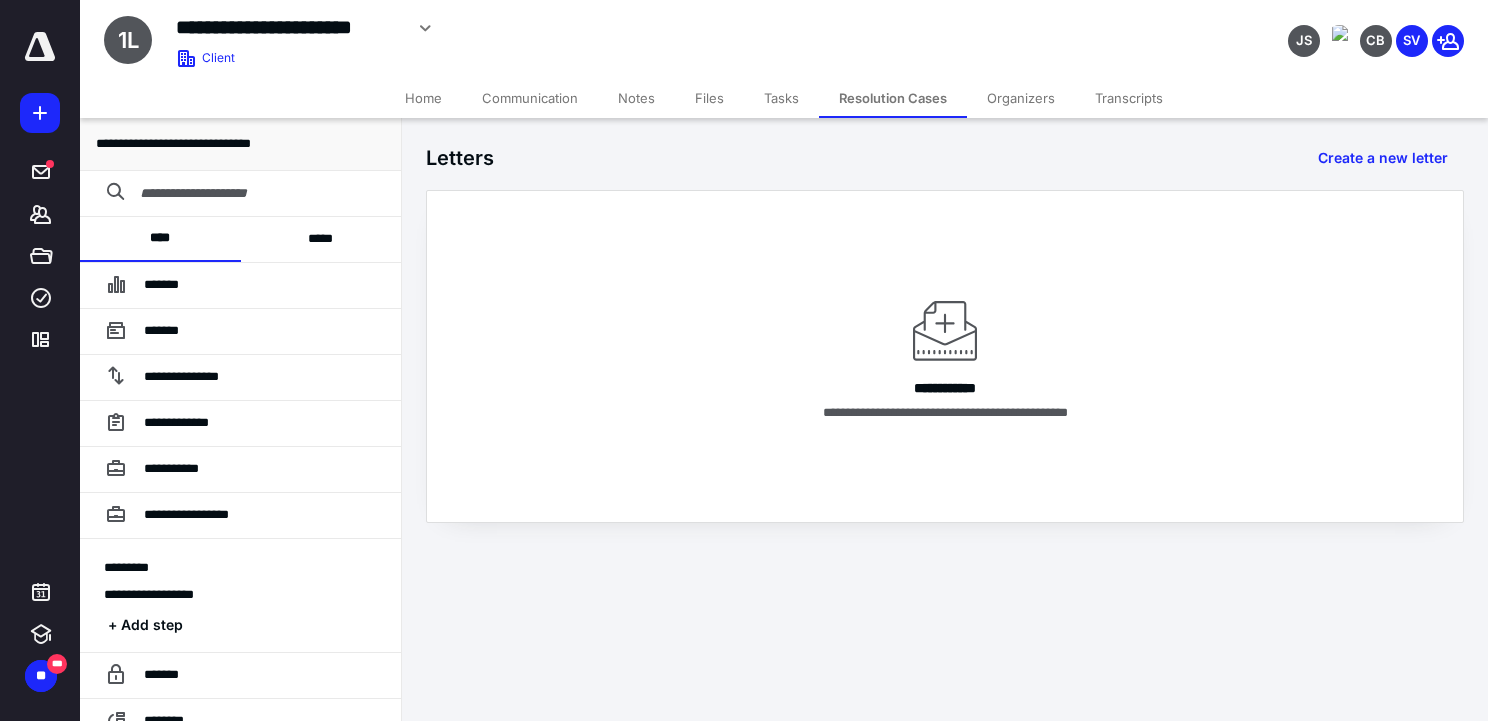 click on "*****" at bounding box center (321, 239) 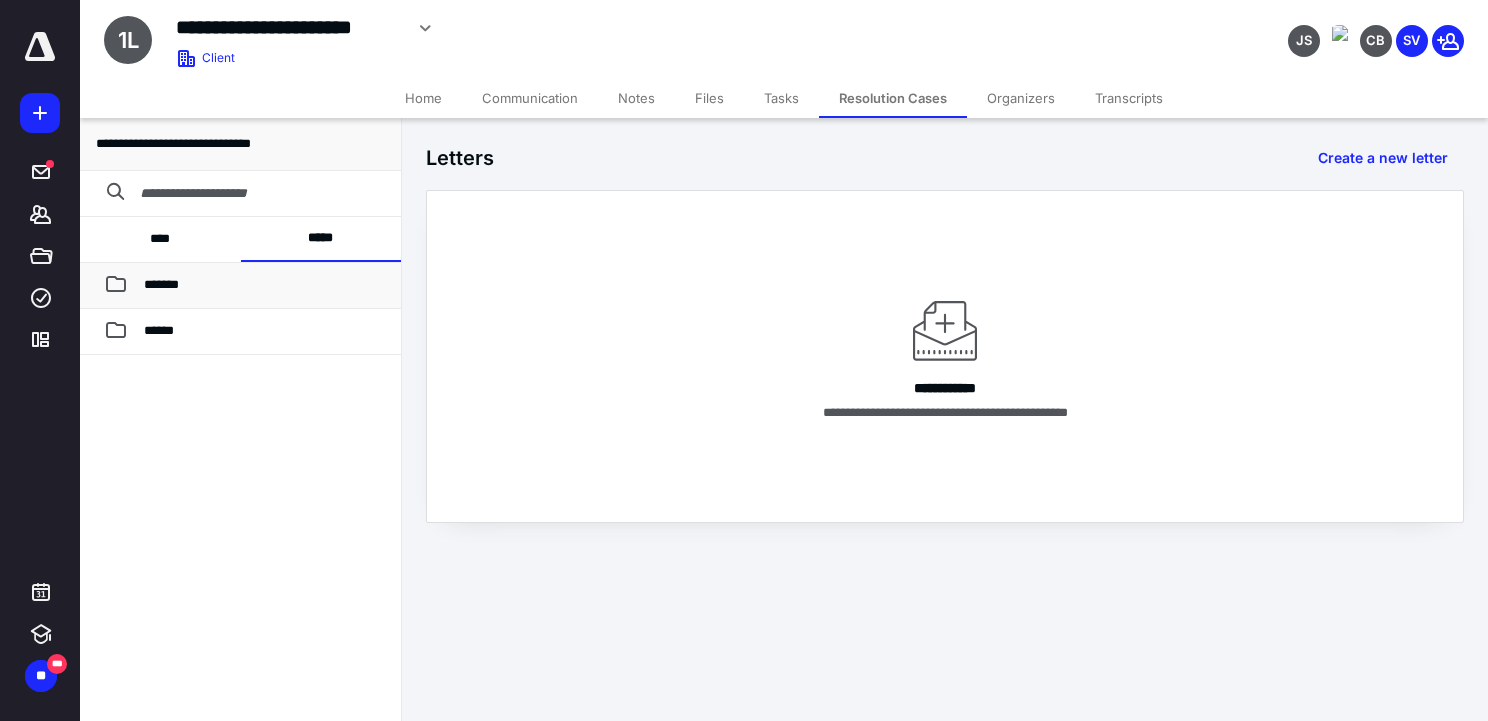 click on "*******" at bounding box center (264, 285) 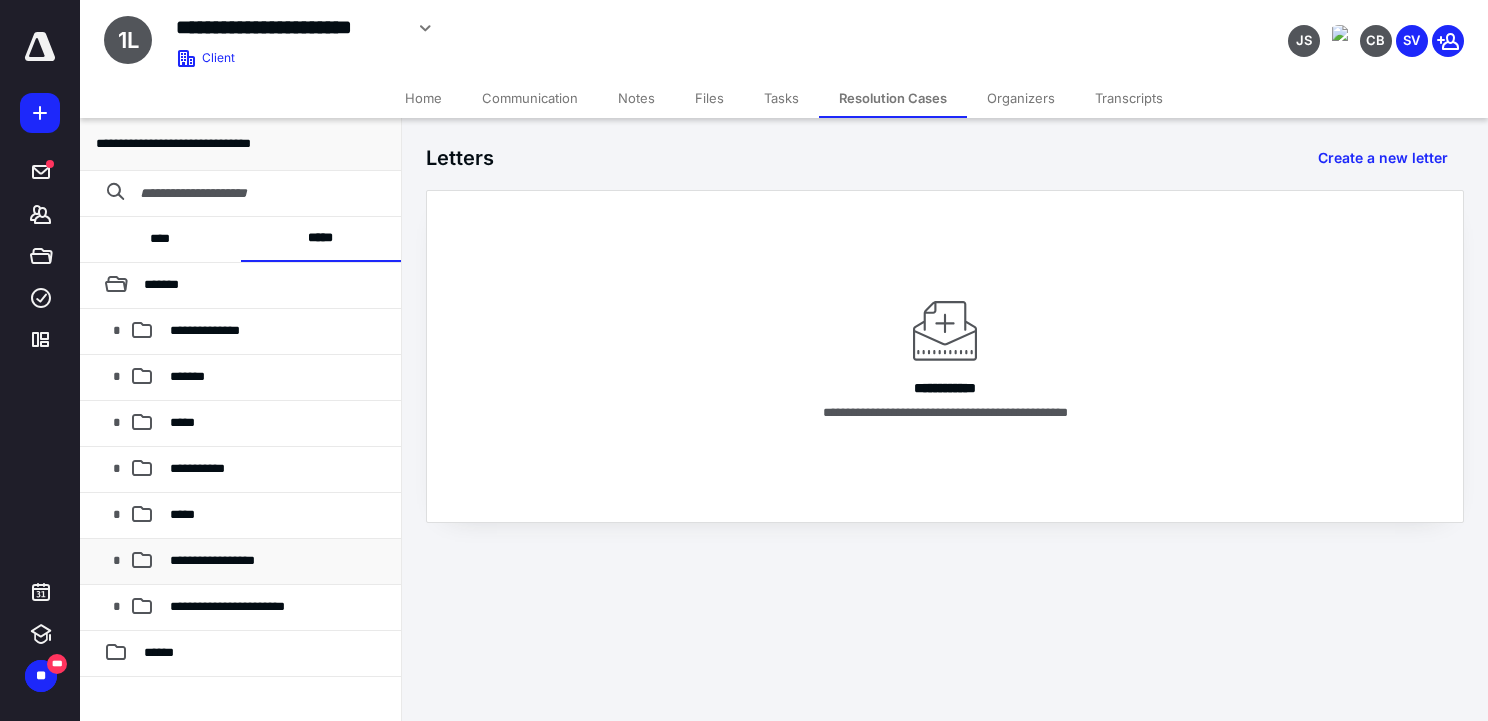 click on "**********" at bounding box center (212, 560) 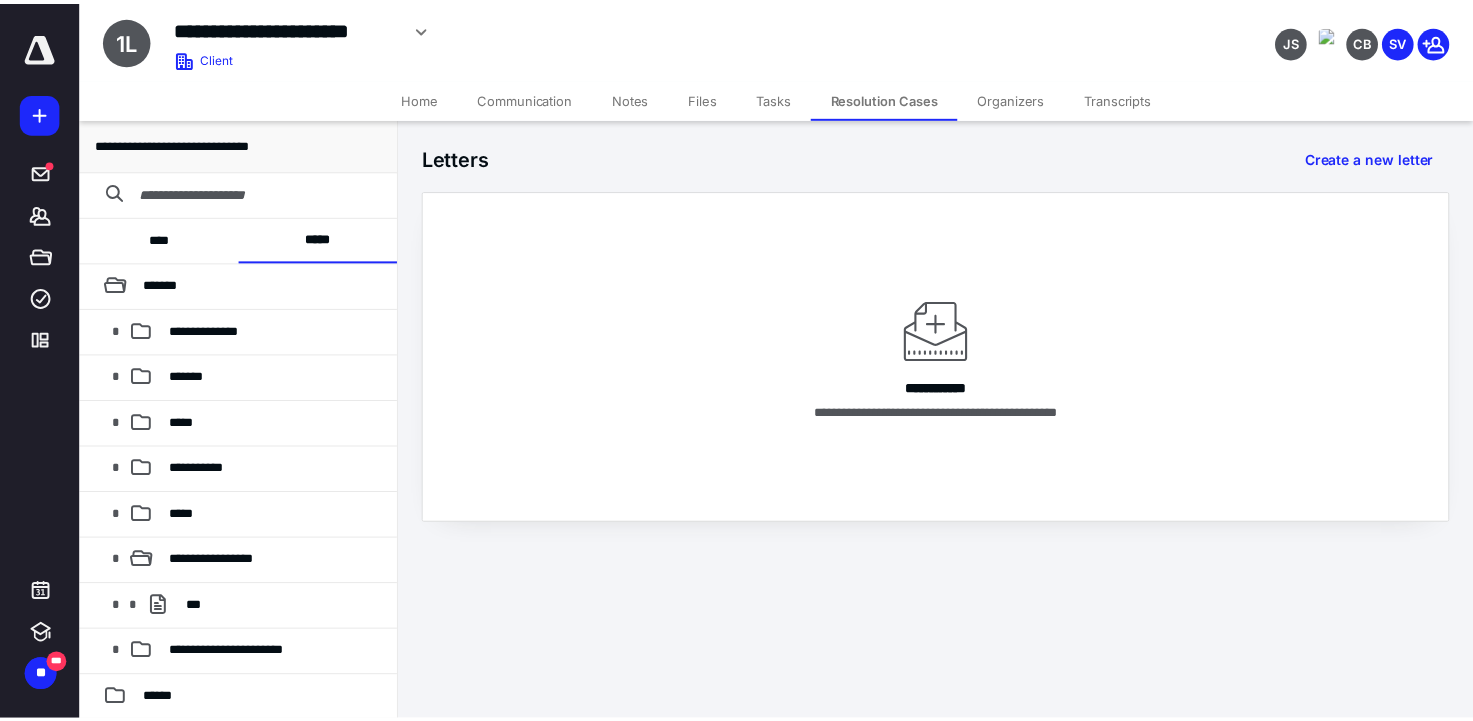 scroll, scrollTop: 1, scrollLeft: 0, axis: vertical 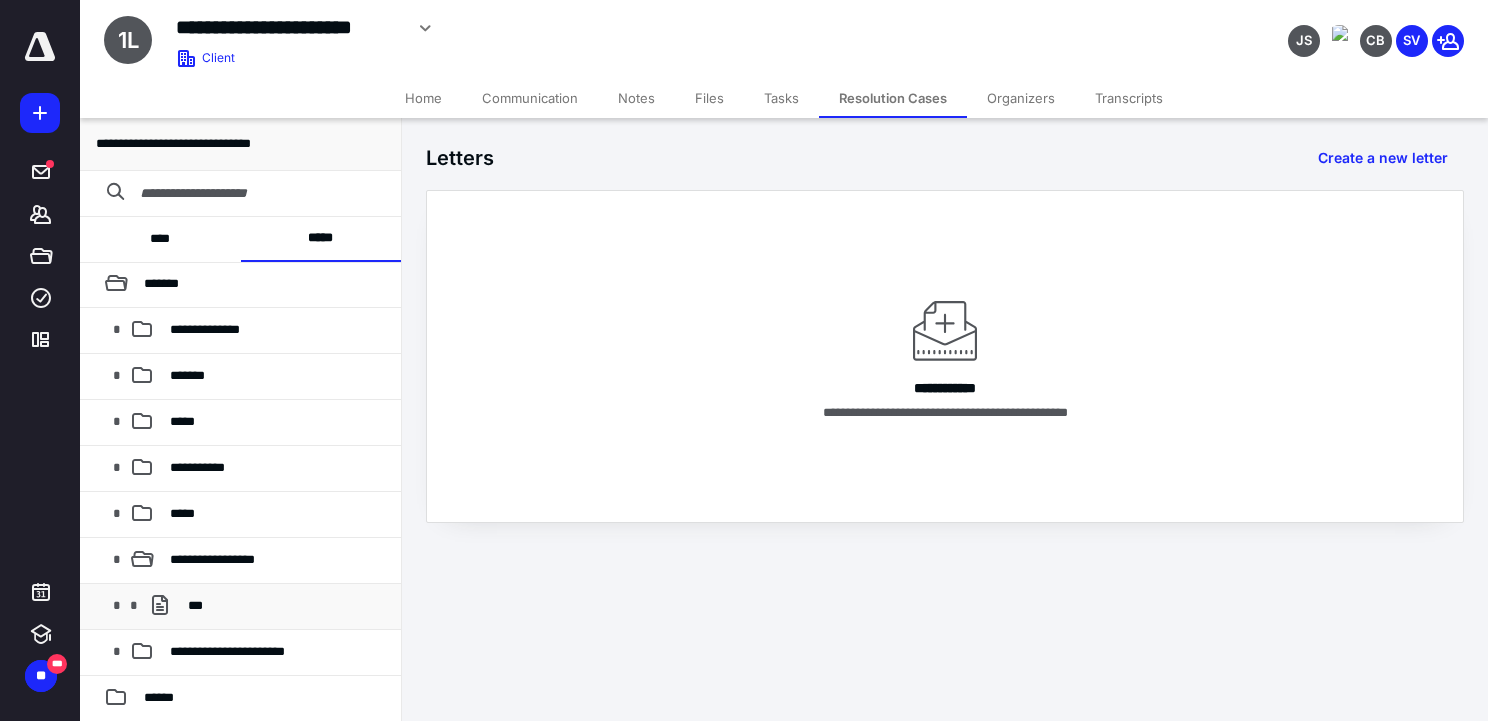 click on "***" at bounding box center [195, 605] 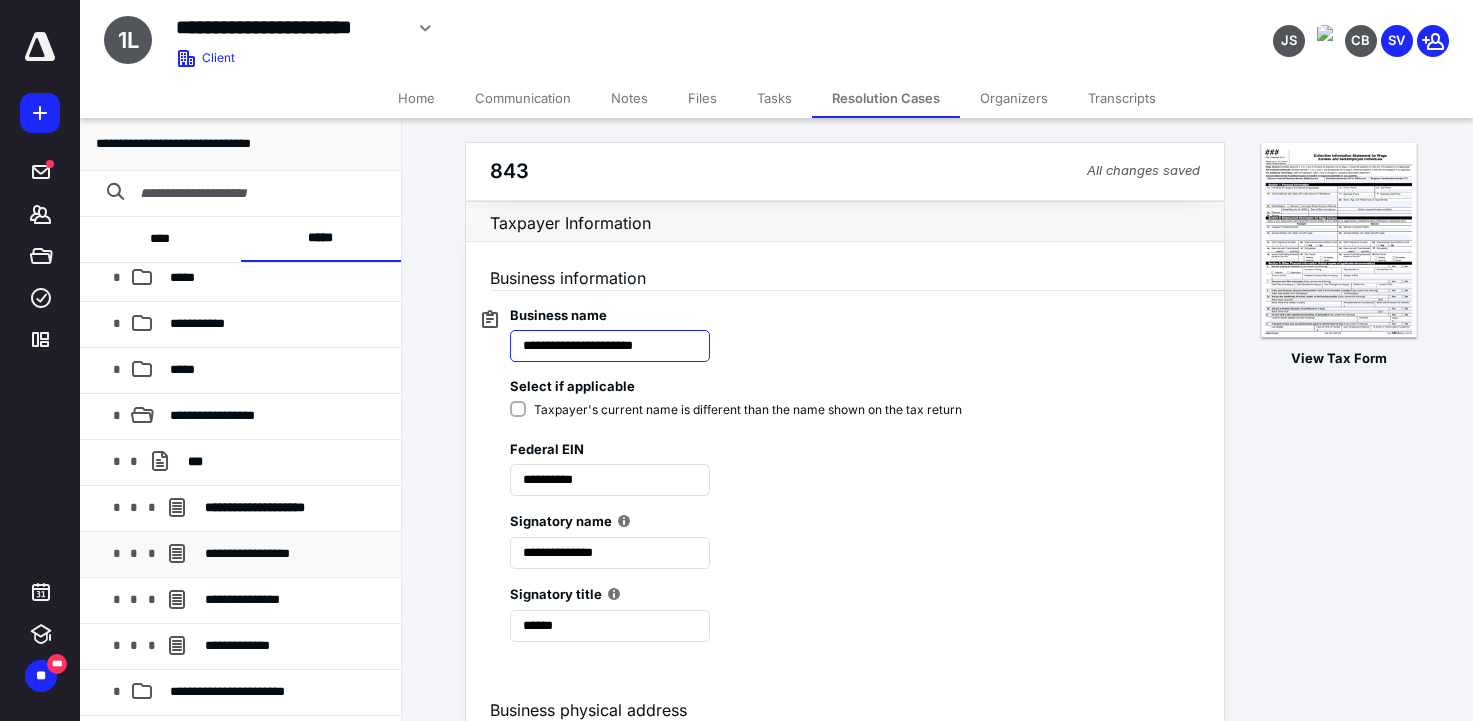 scroll, scrollTop: 185, scrollLeft: 0, axis: vertical 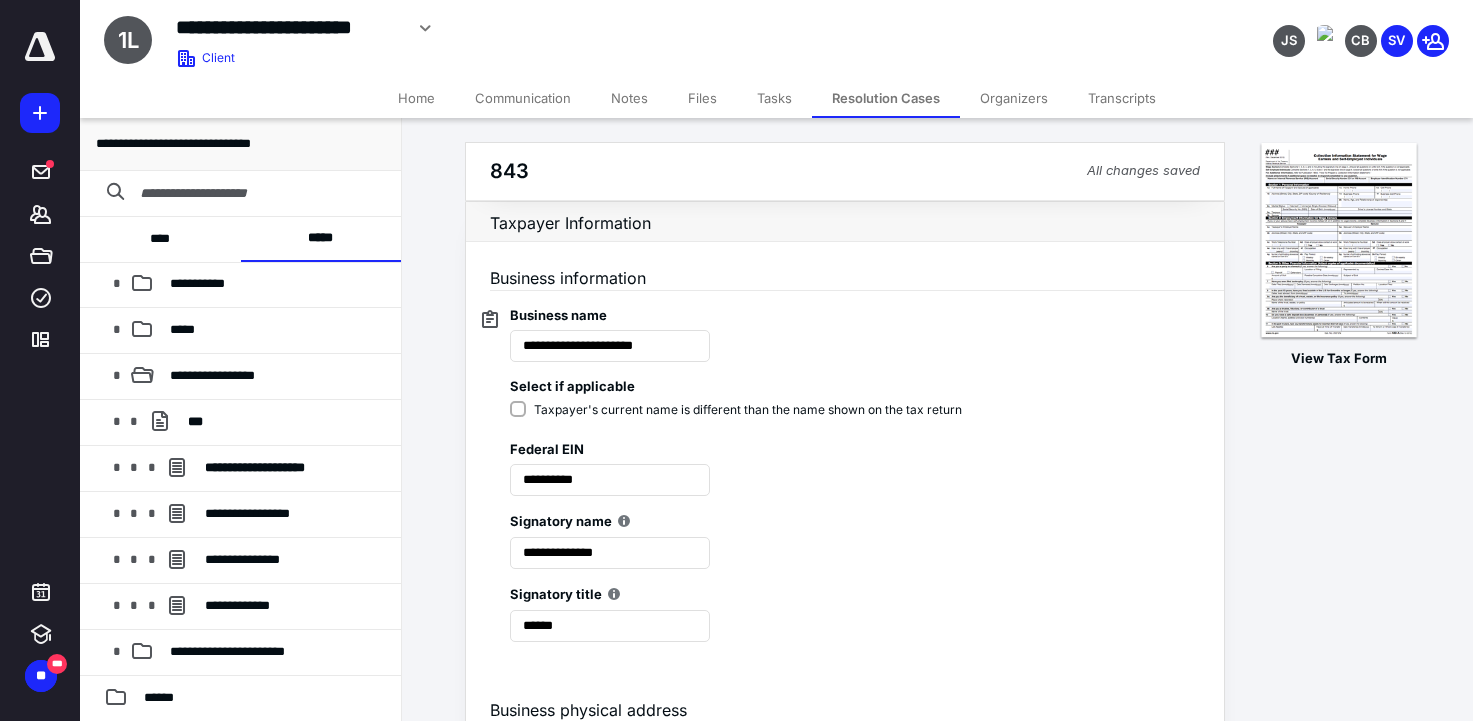 click on "****" at bounding box center [160, 239] 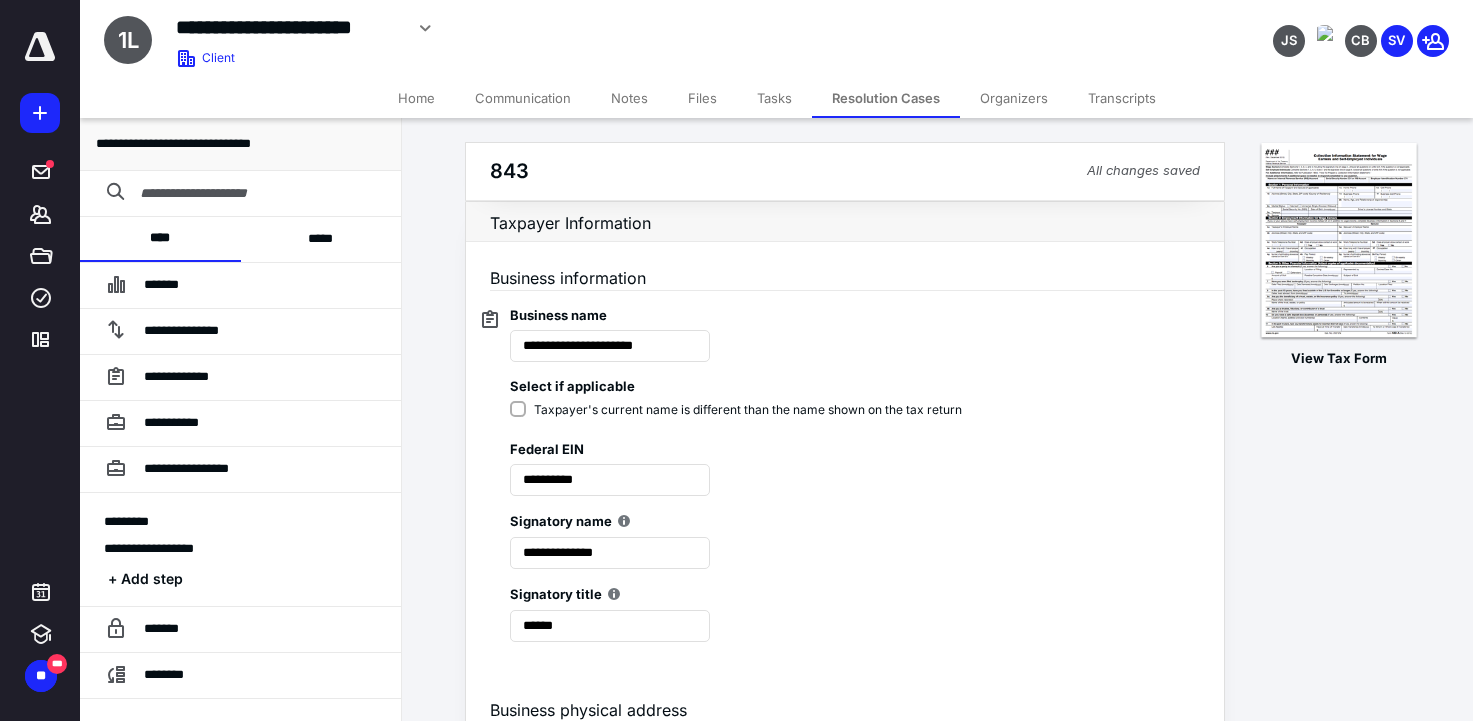 scroll, scrollTop: 0, scrollLeft: 0, axis: both 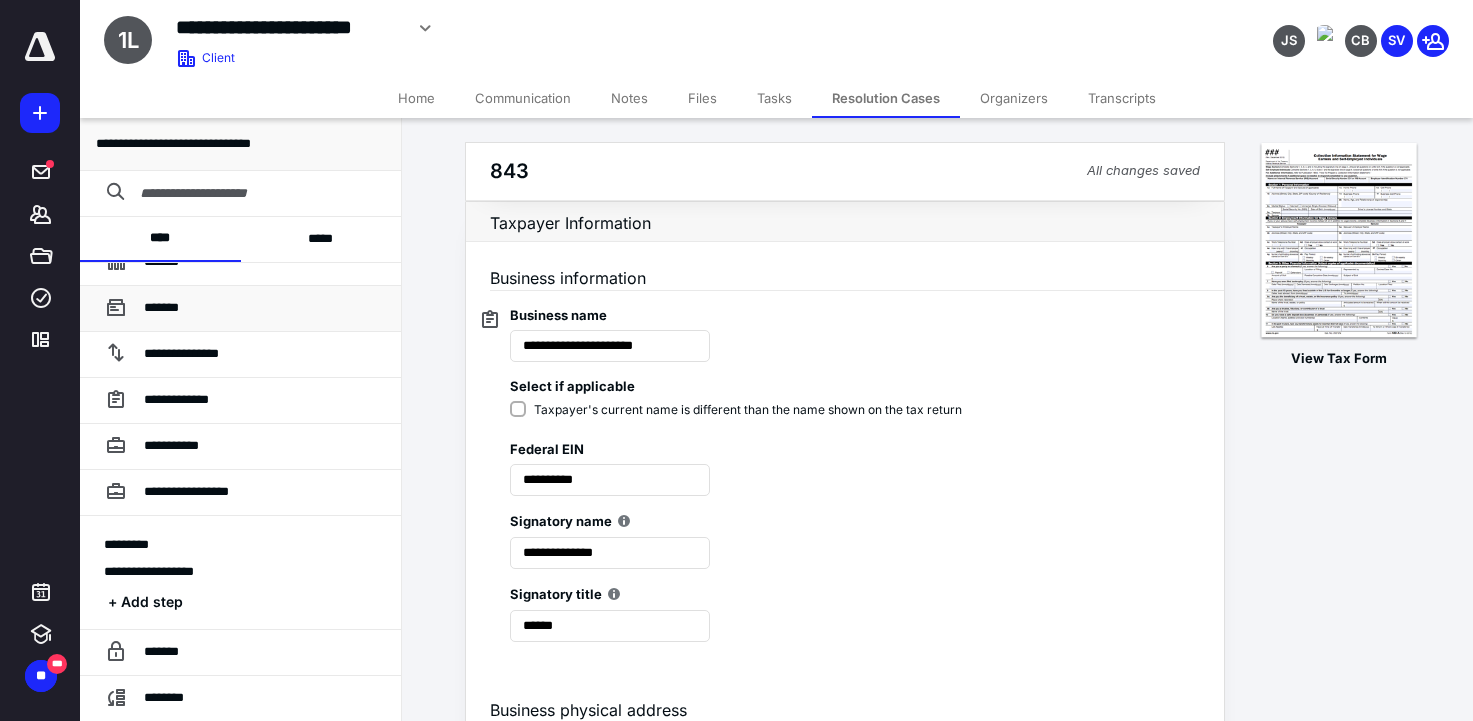 click on "*******" at bounding box center [161, 307] 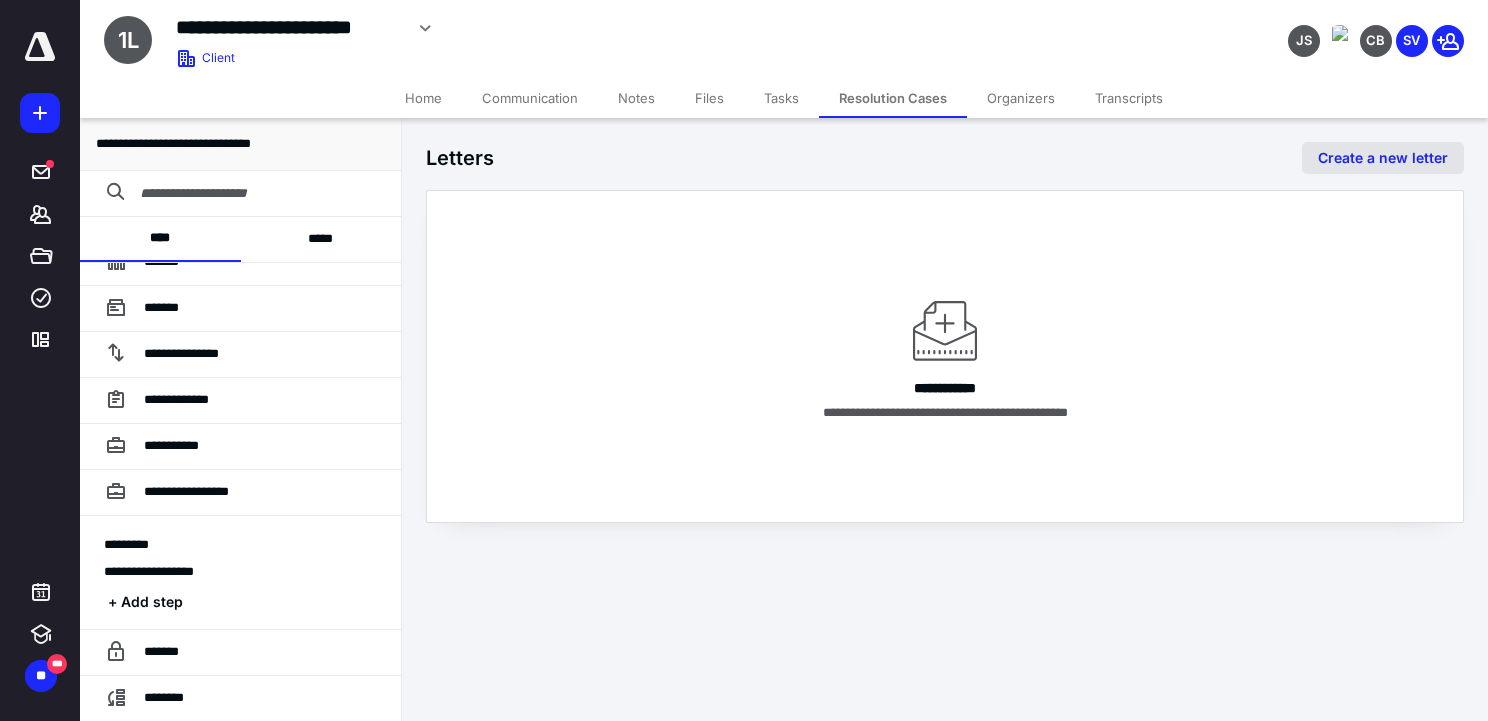 click on "Create a new letter" at bounding box center [1383, 158] 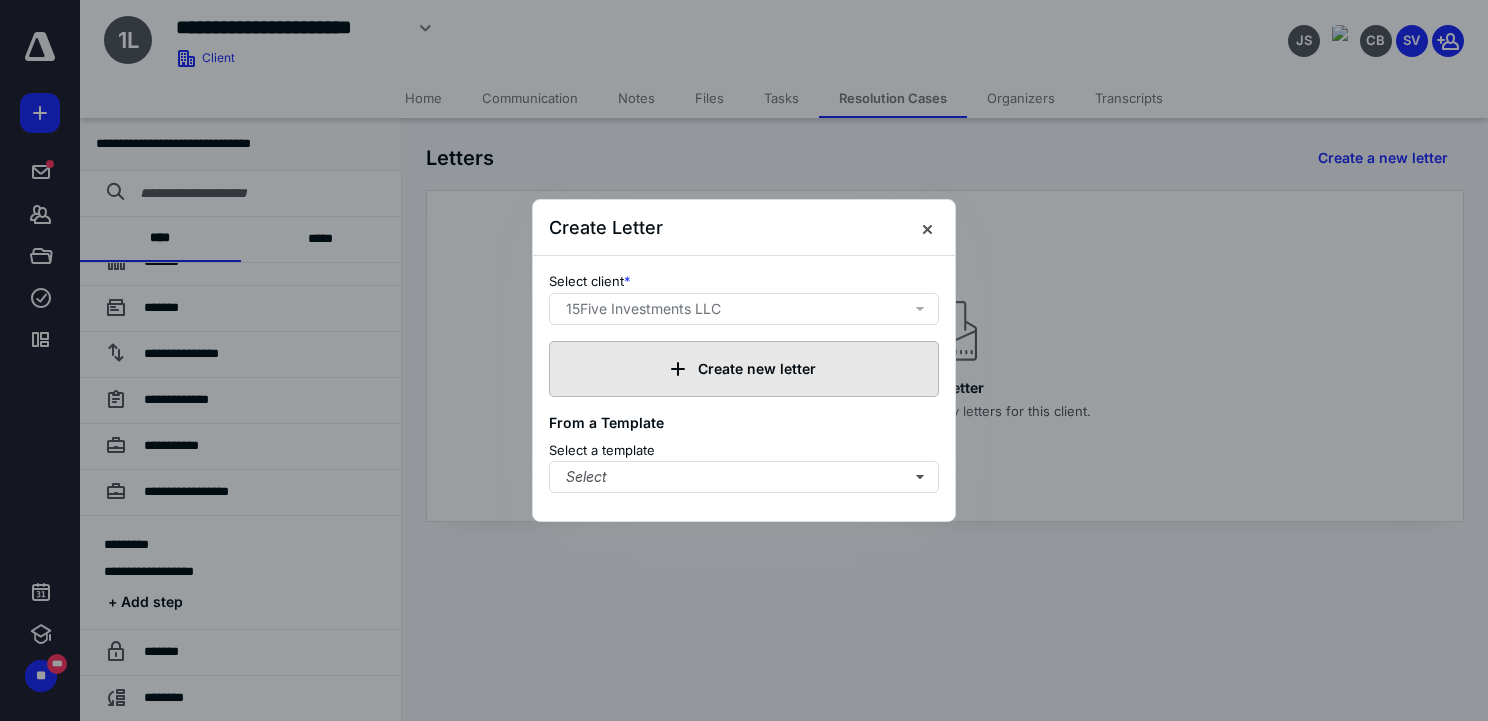 click on "Create new letter" at bounding box center (744, 369) 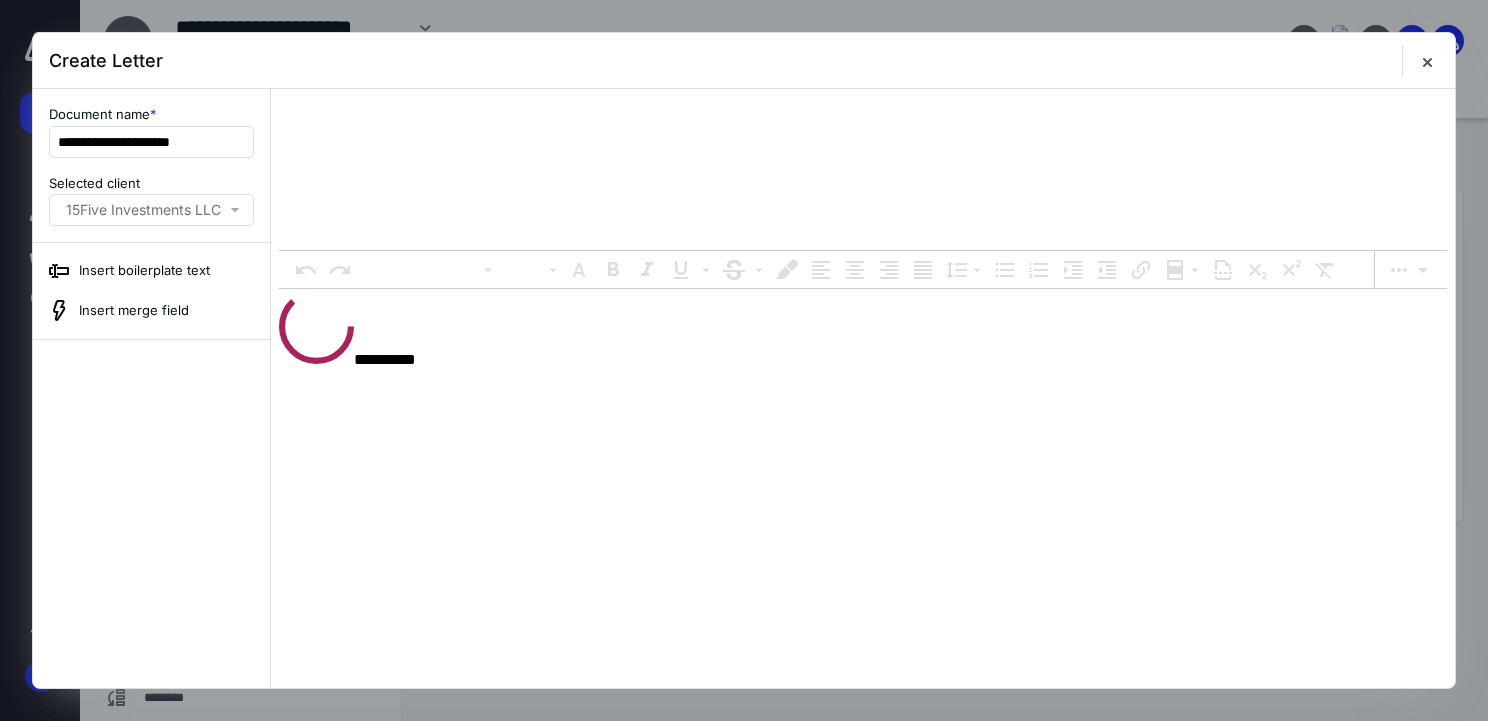 scroll, scrollTop: 0, scrollLeft: 0, axis: both 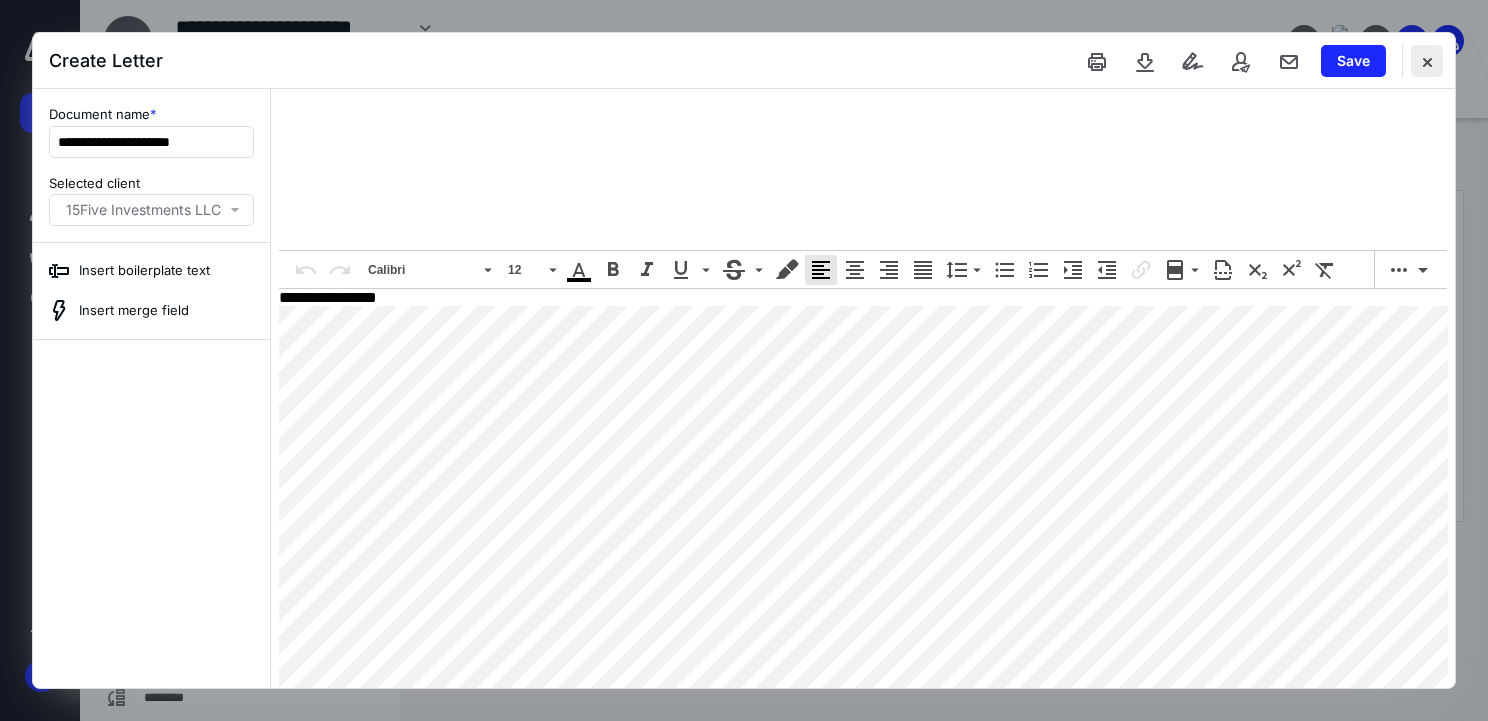 click at bounding box center (1427, 61) 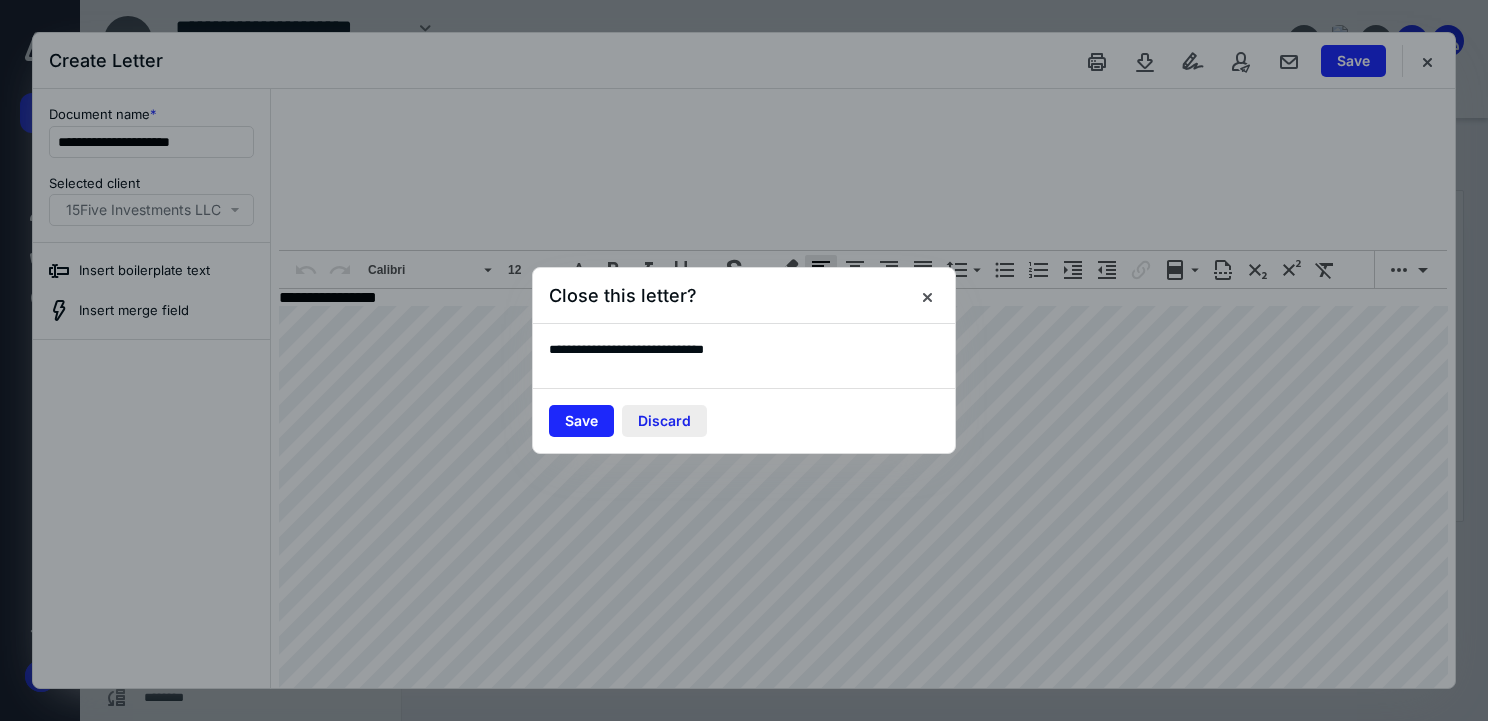 click on "Discard" at bounding box center [664, 421] 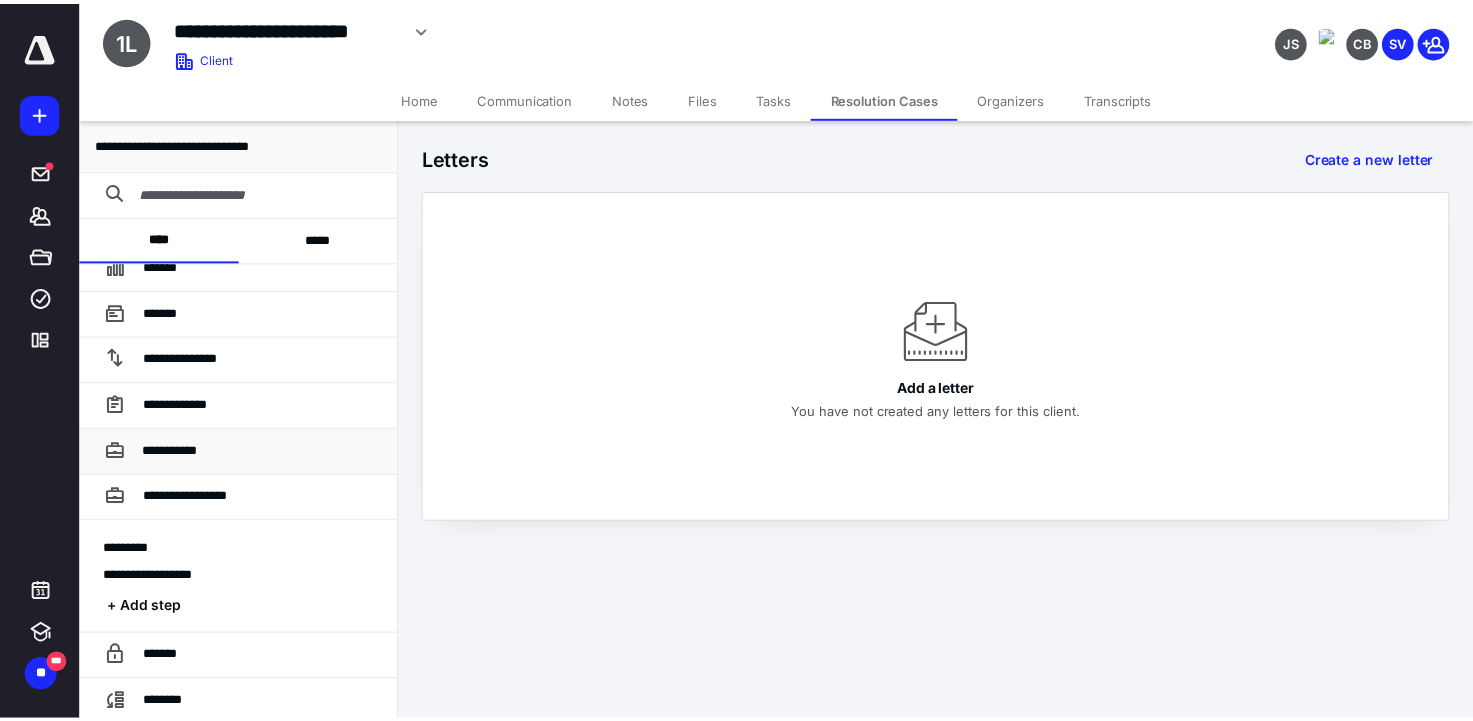 scroll, scrollTop: 23, scrollLeft: 0, axis: vertical 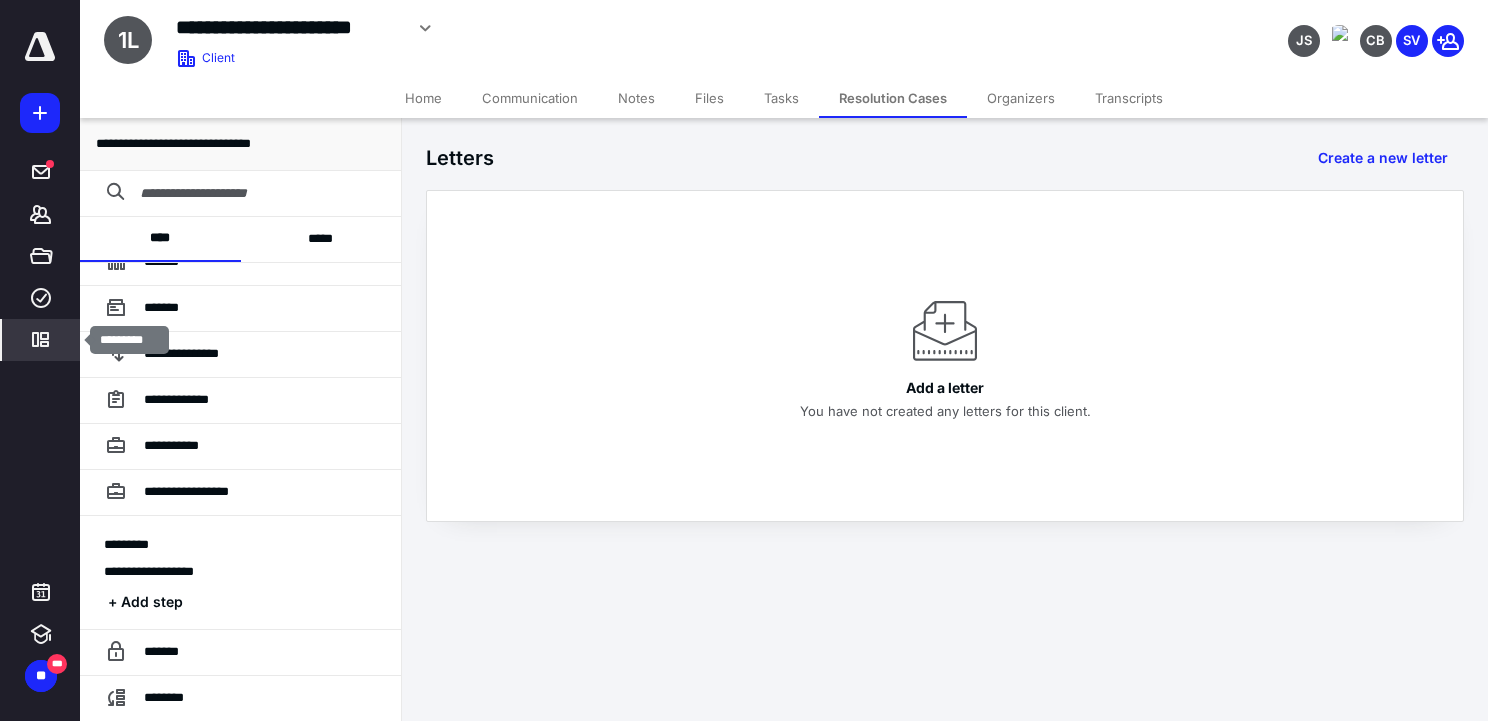 click 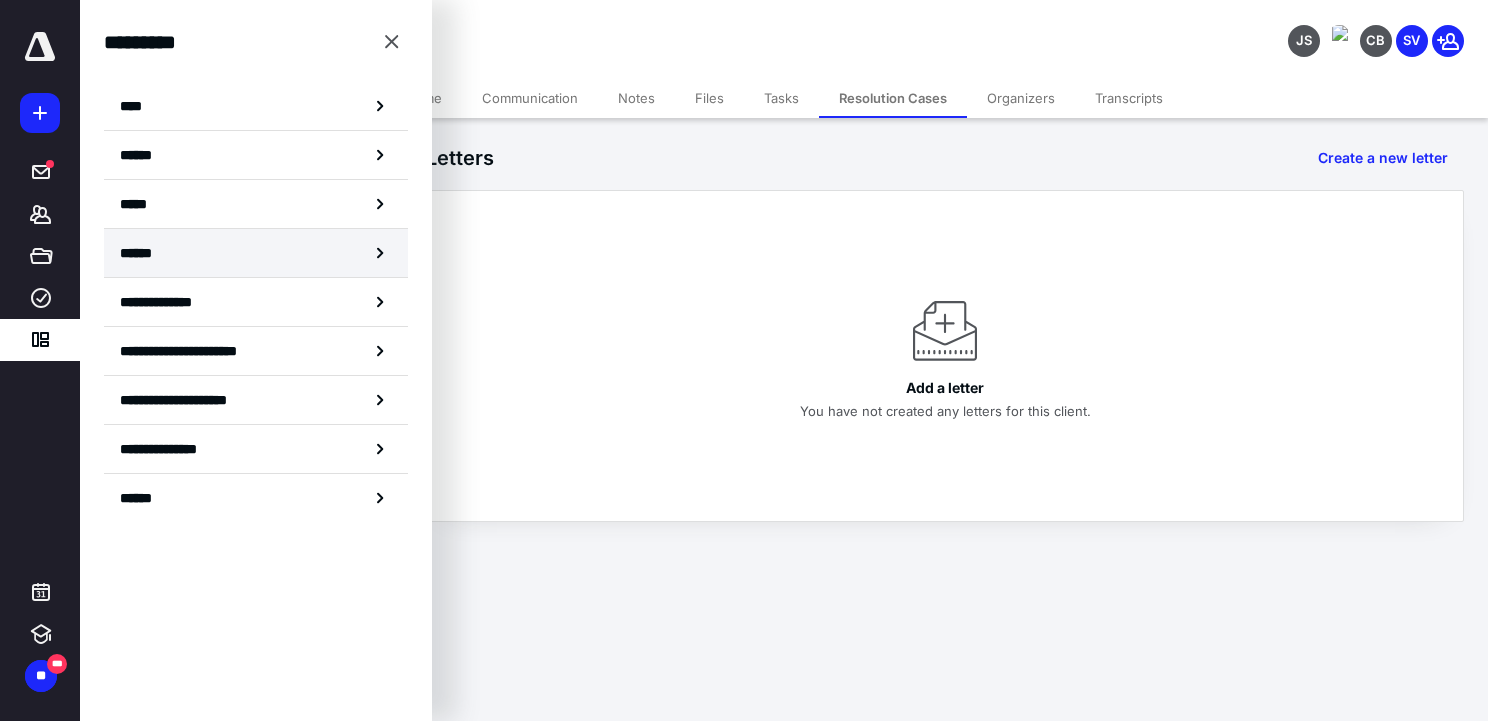 click 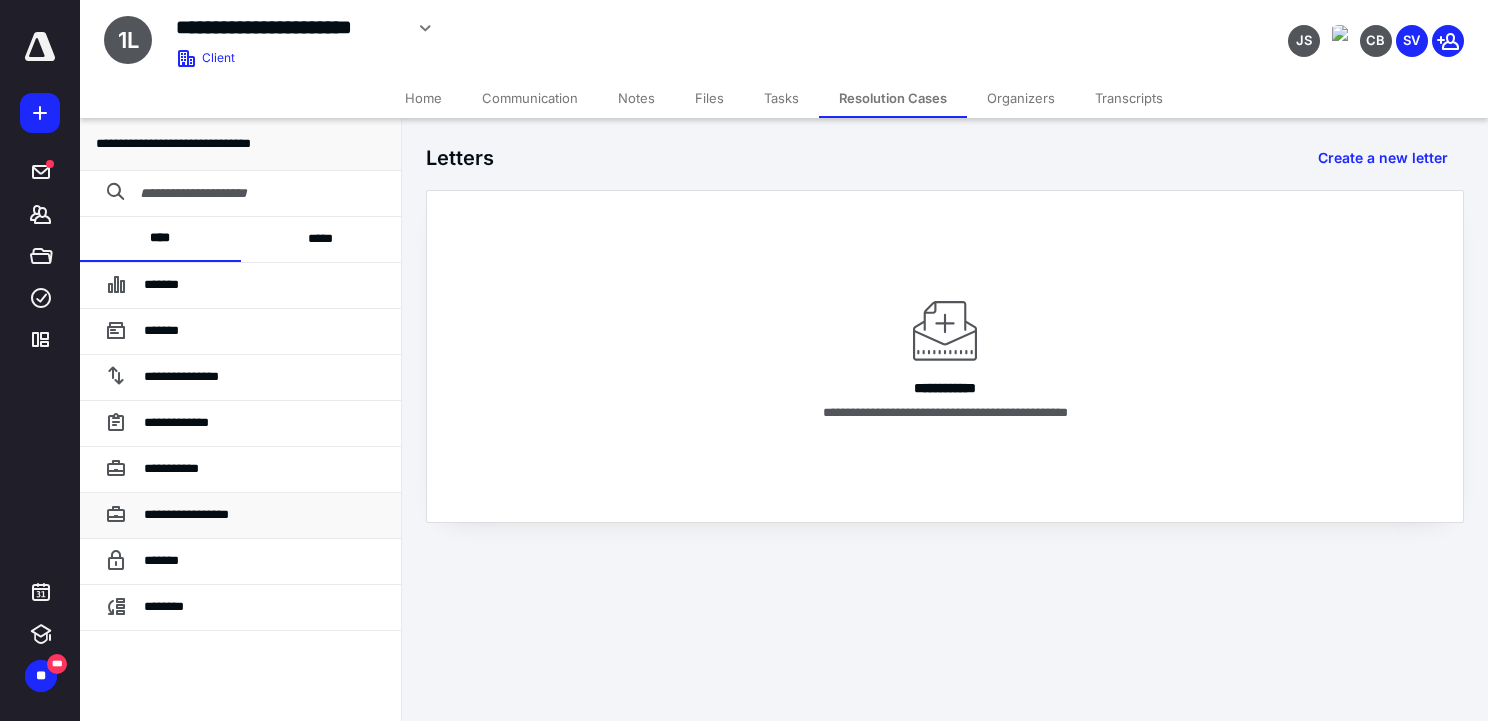 click on "**********" at bounding box center (186, 514) 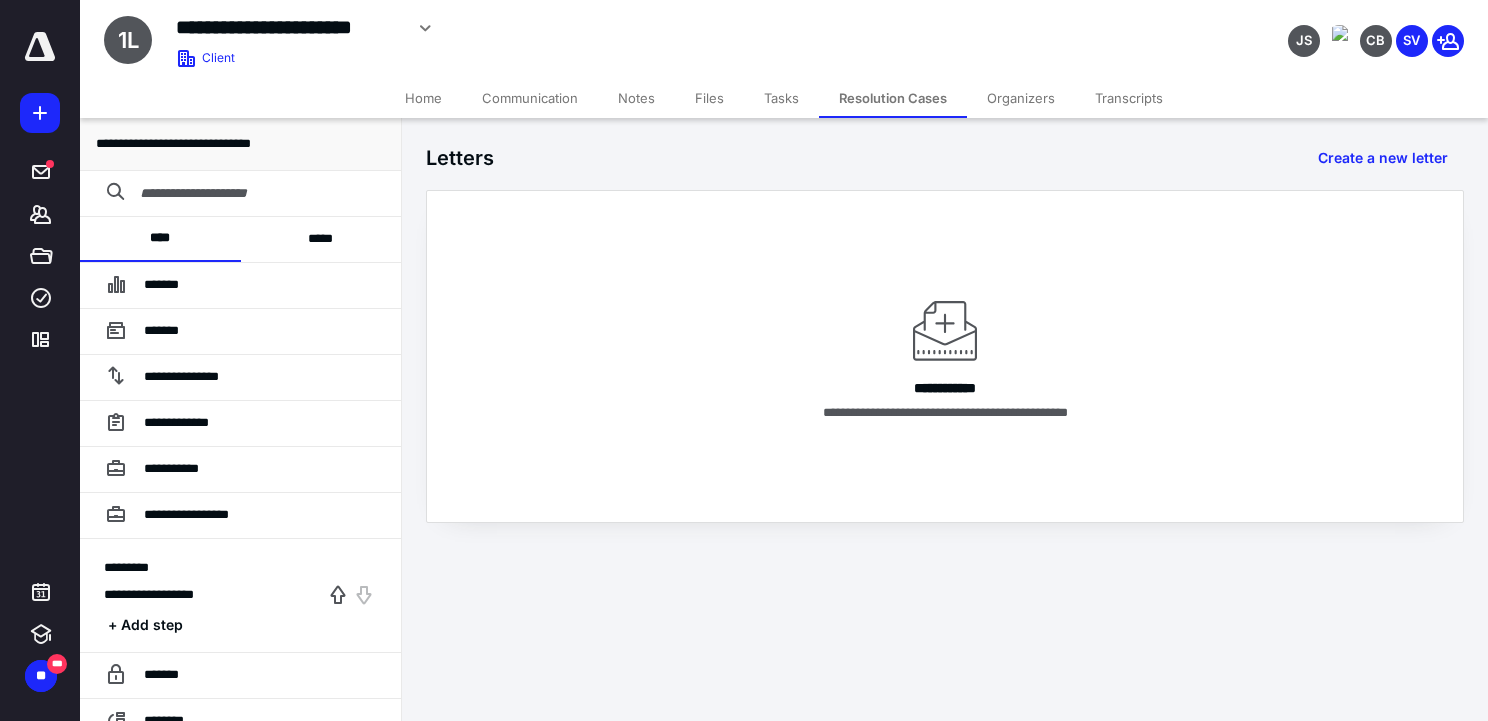 click on "**********" at bounding box center (149, 594) 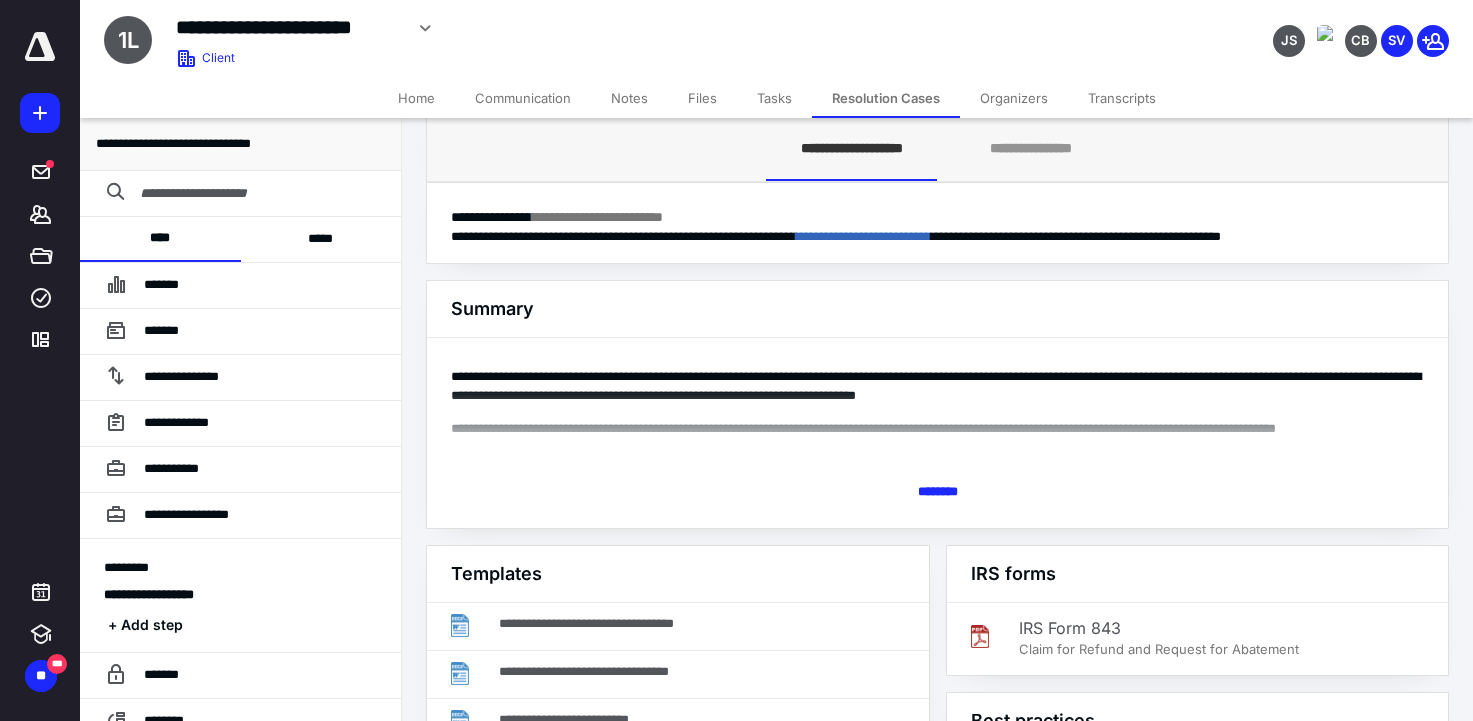 scroll, scrollTop: 200, scrollLeft: 0, axis: vertical 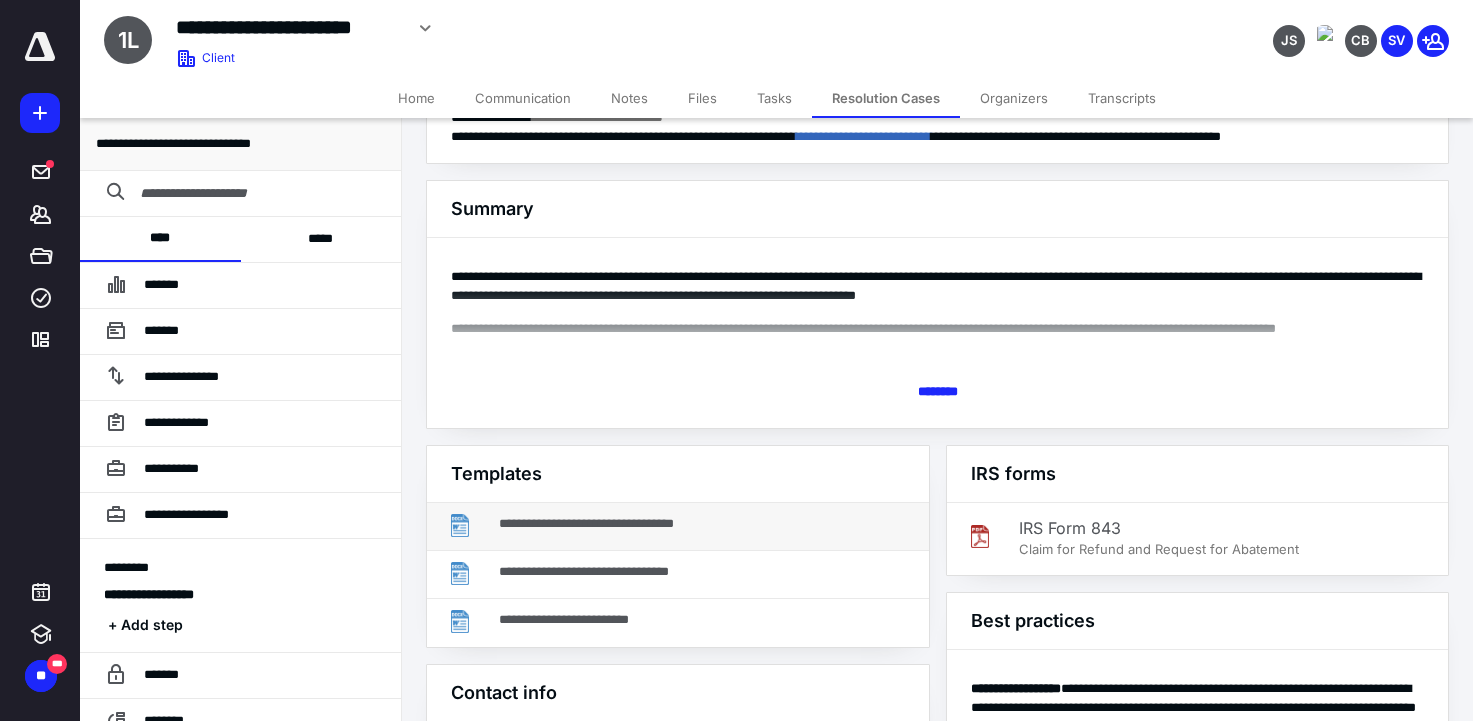 click on "**********" at bounding box center [705, 524] 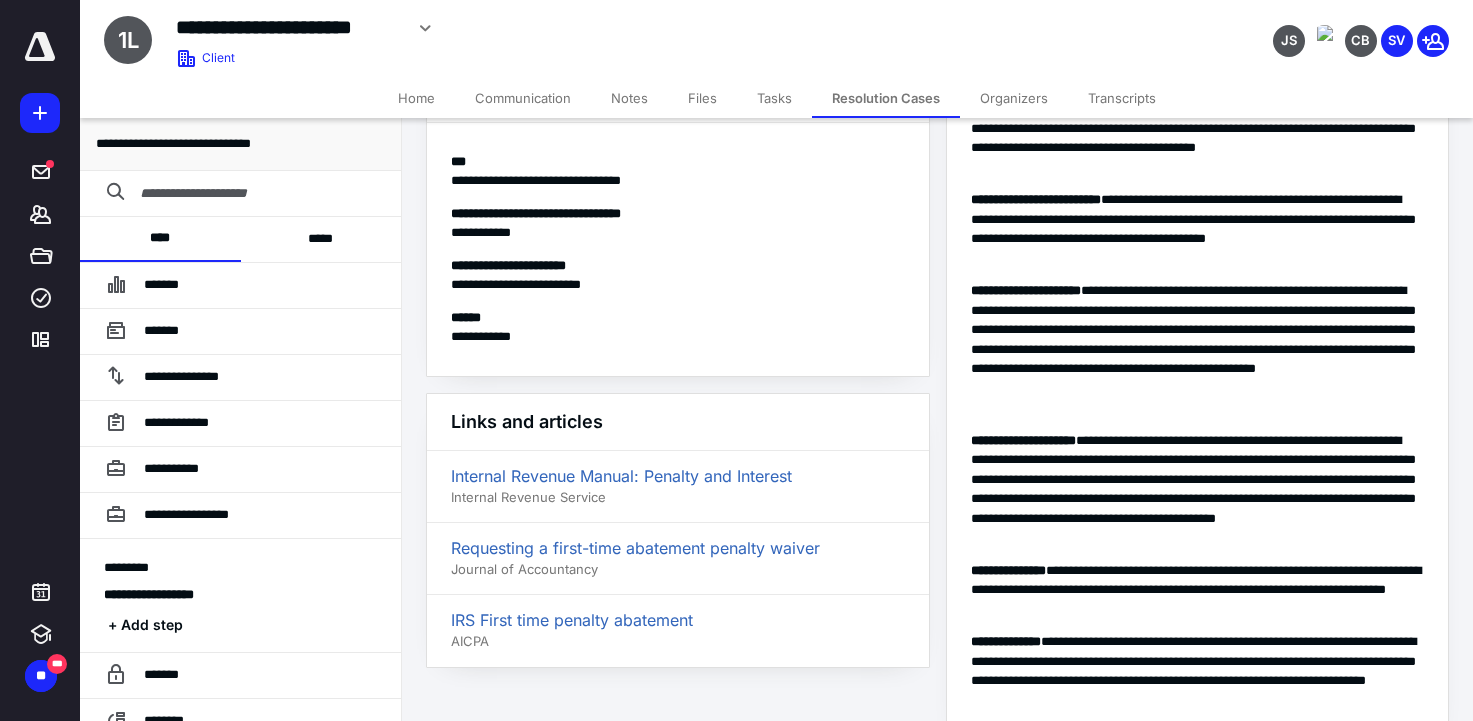 scroll, scrollTop: 800, scrollLeft: 0, axis: vertical 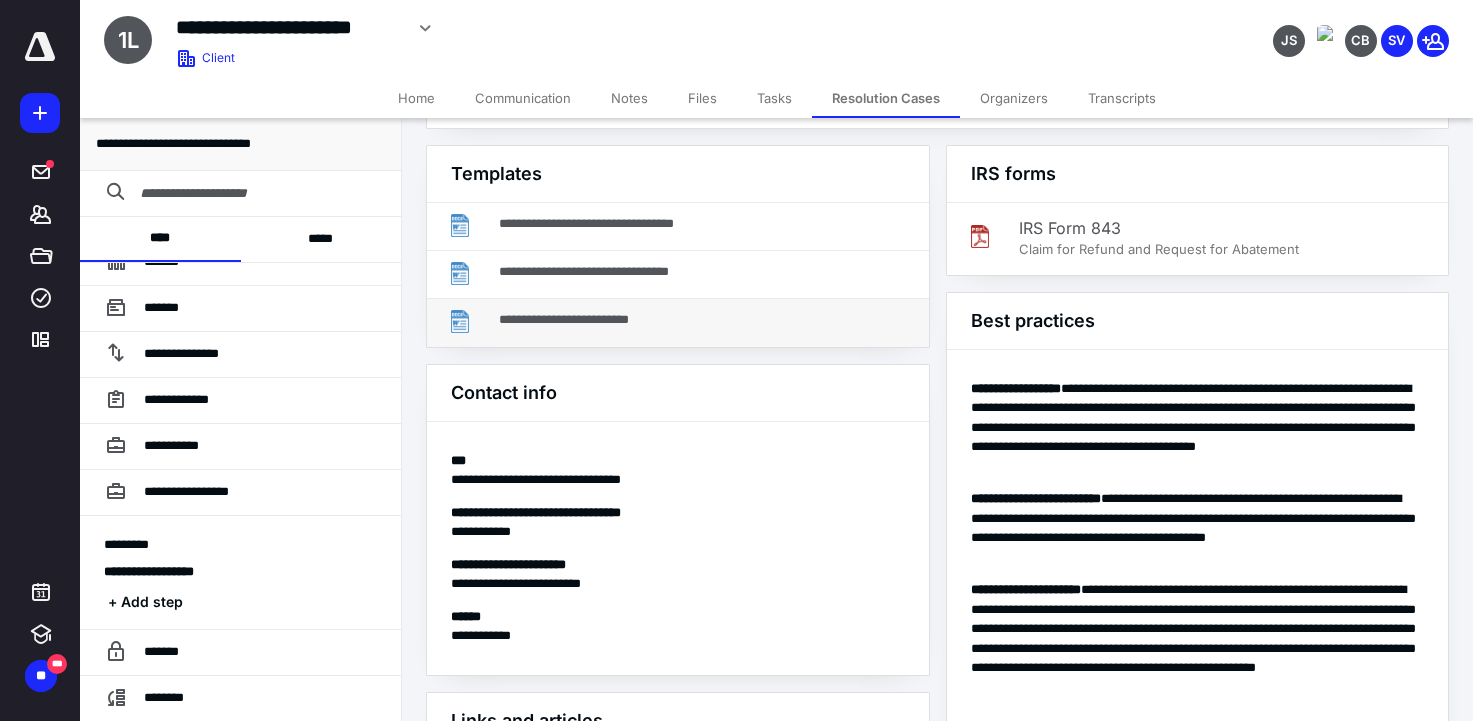 click on "**********" at bounding box center (705, 320) 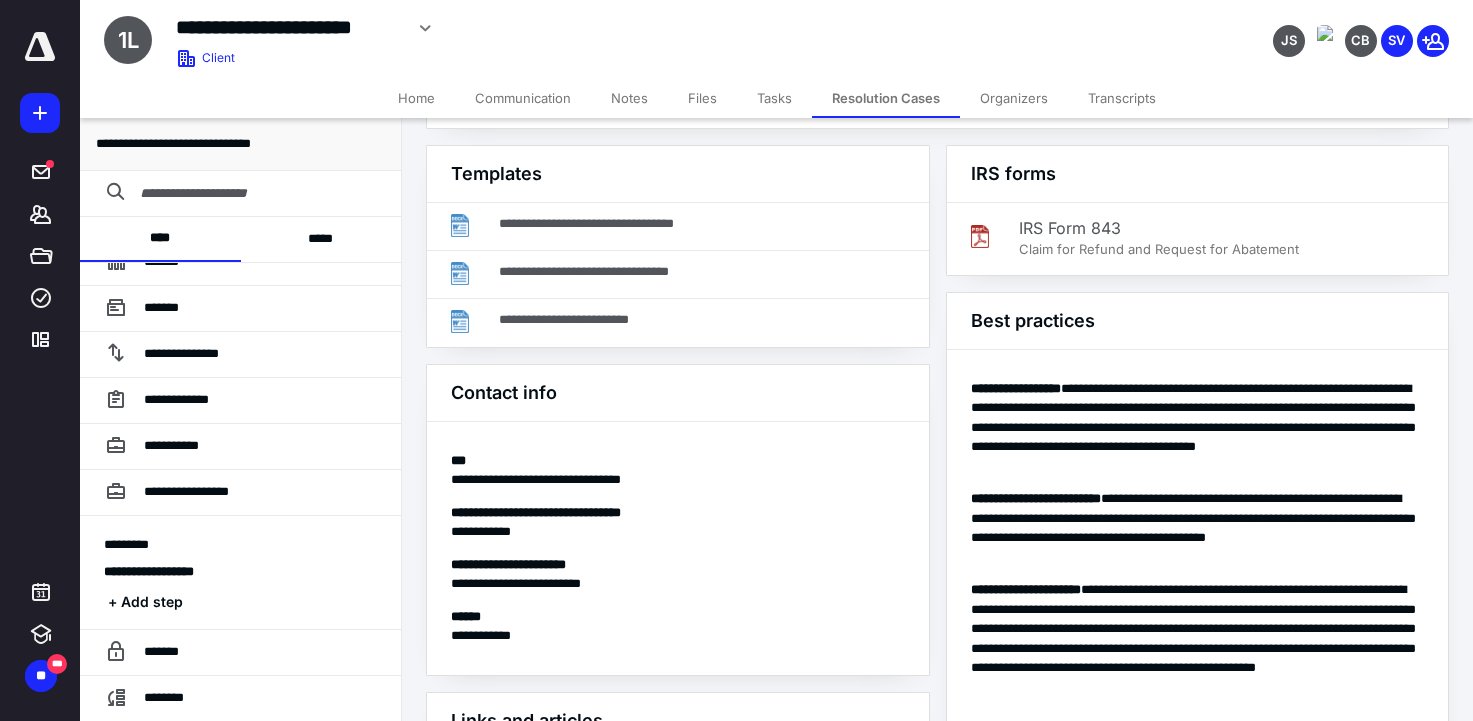 click on "Files" at bounding box center (702, 98) 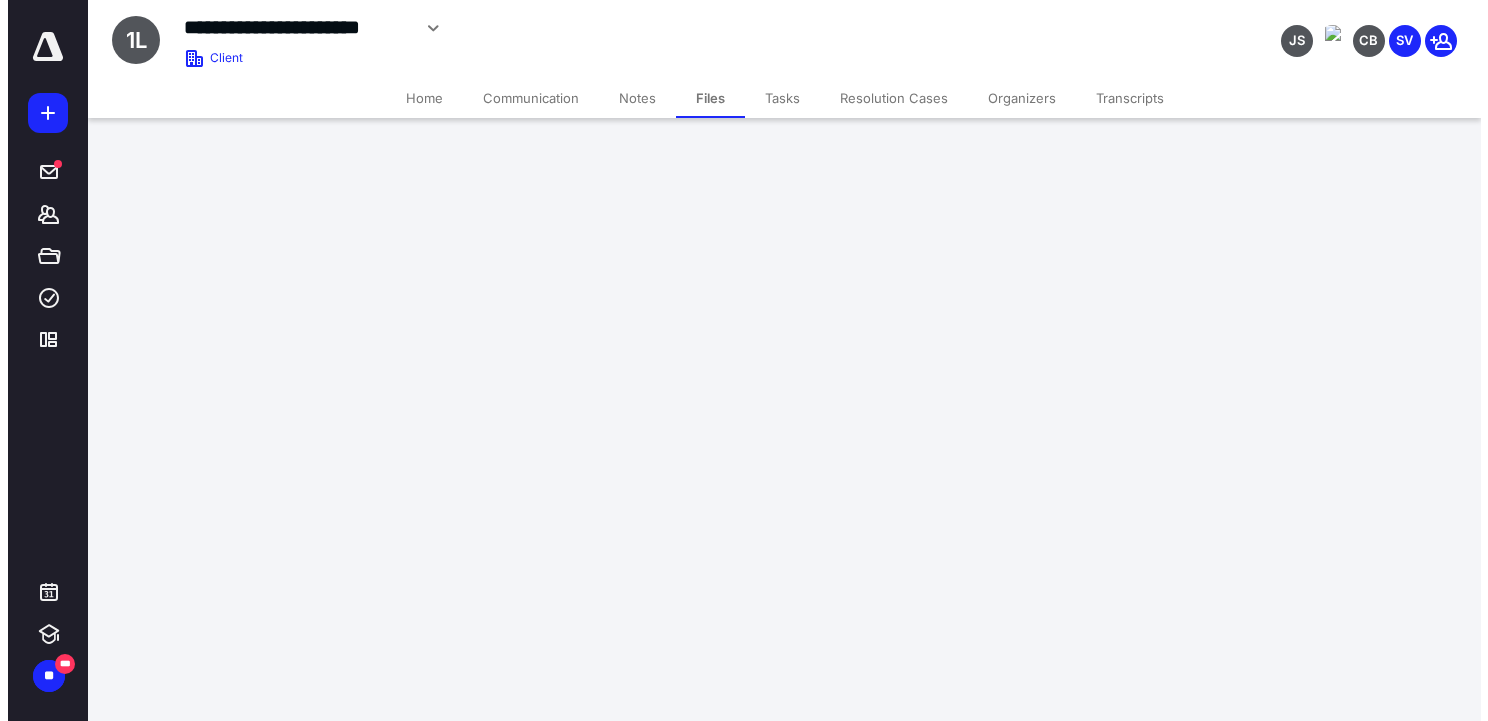 scroll, scrollTop: 0, scrollLeft: 0, axis: both 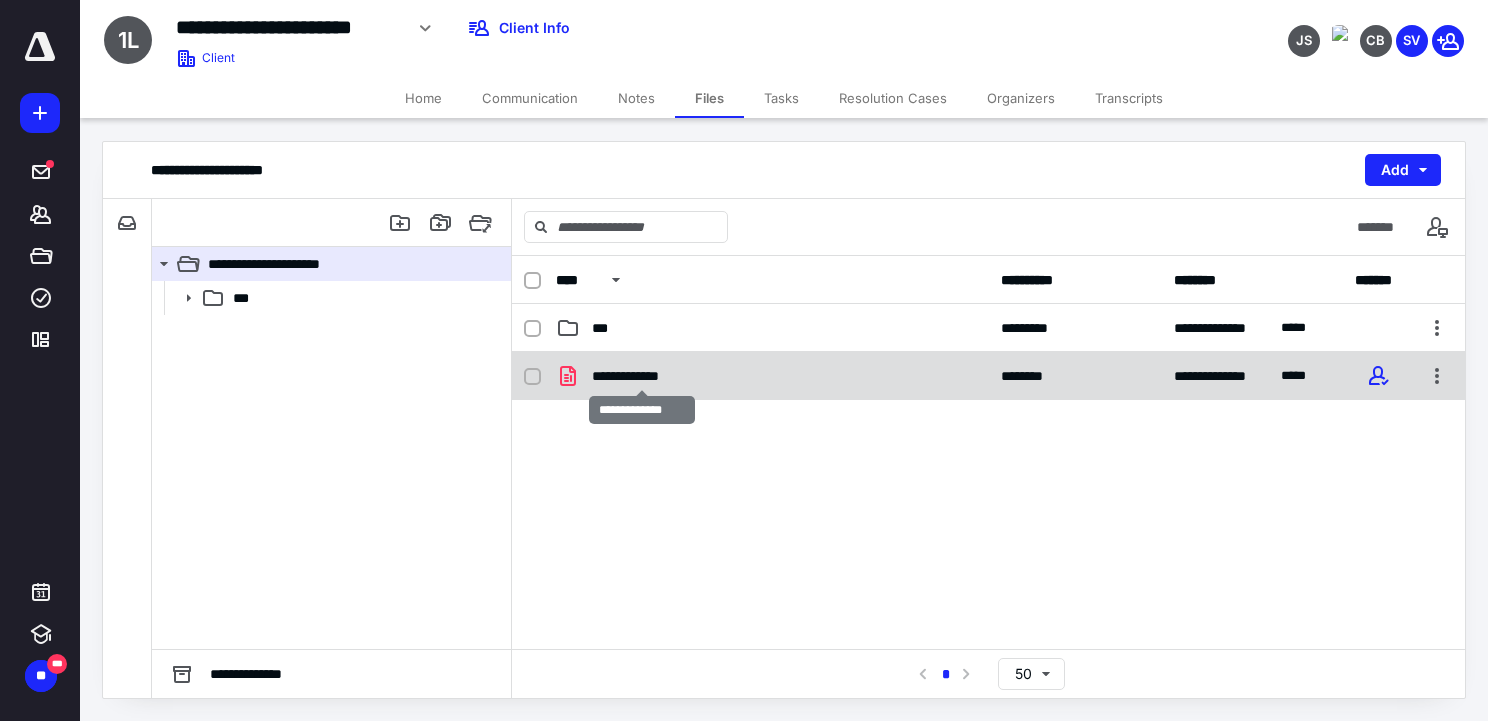 click on "**********" at bounding box center (641, 376) 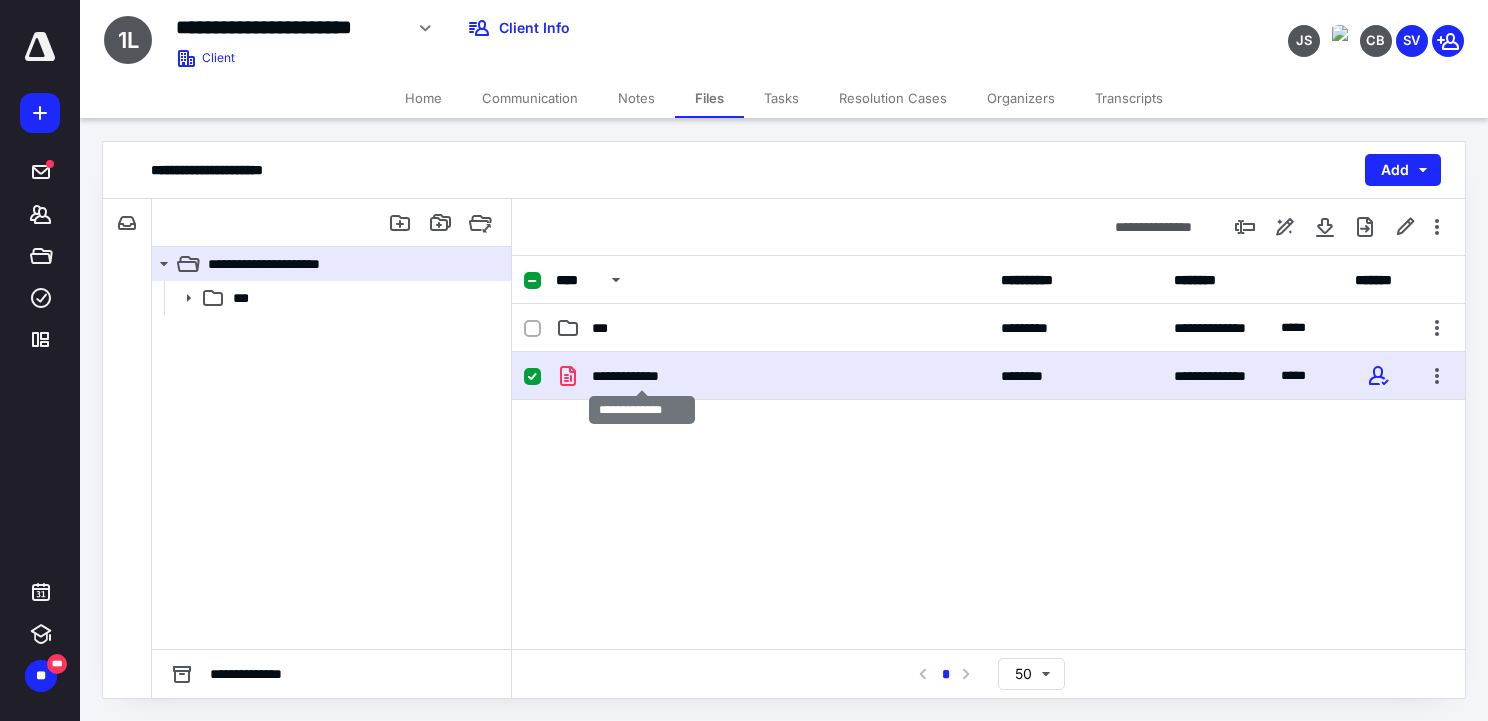 click on "**********" at bounding box center [641, 376] 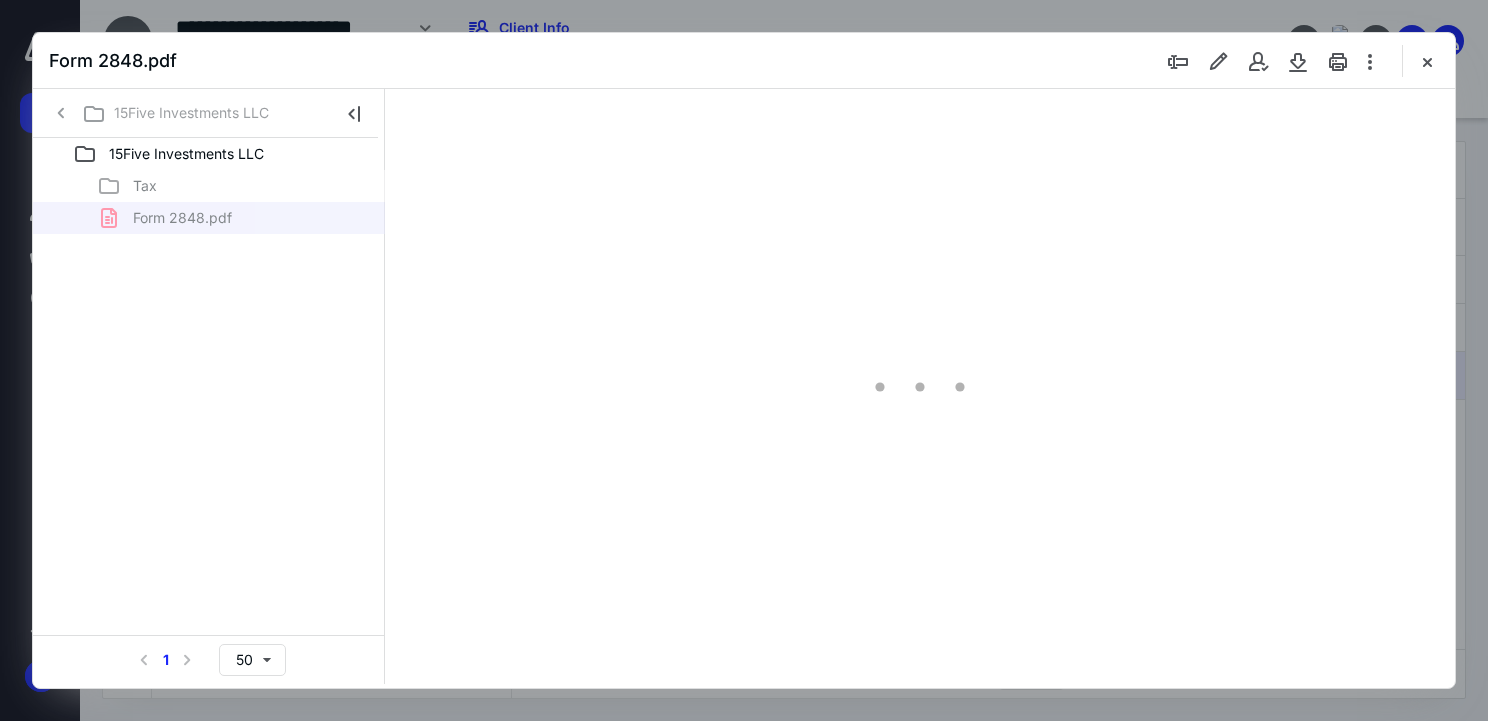 scroll, scrollTop: 0, scrollLeft: 0, axis: both 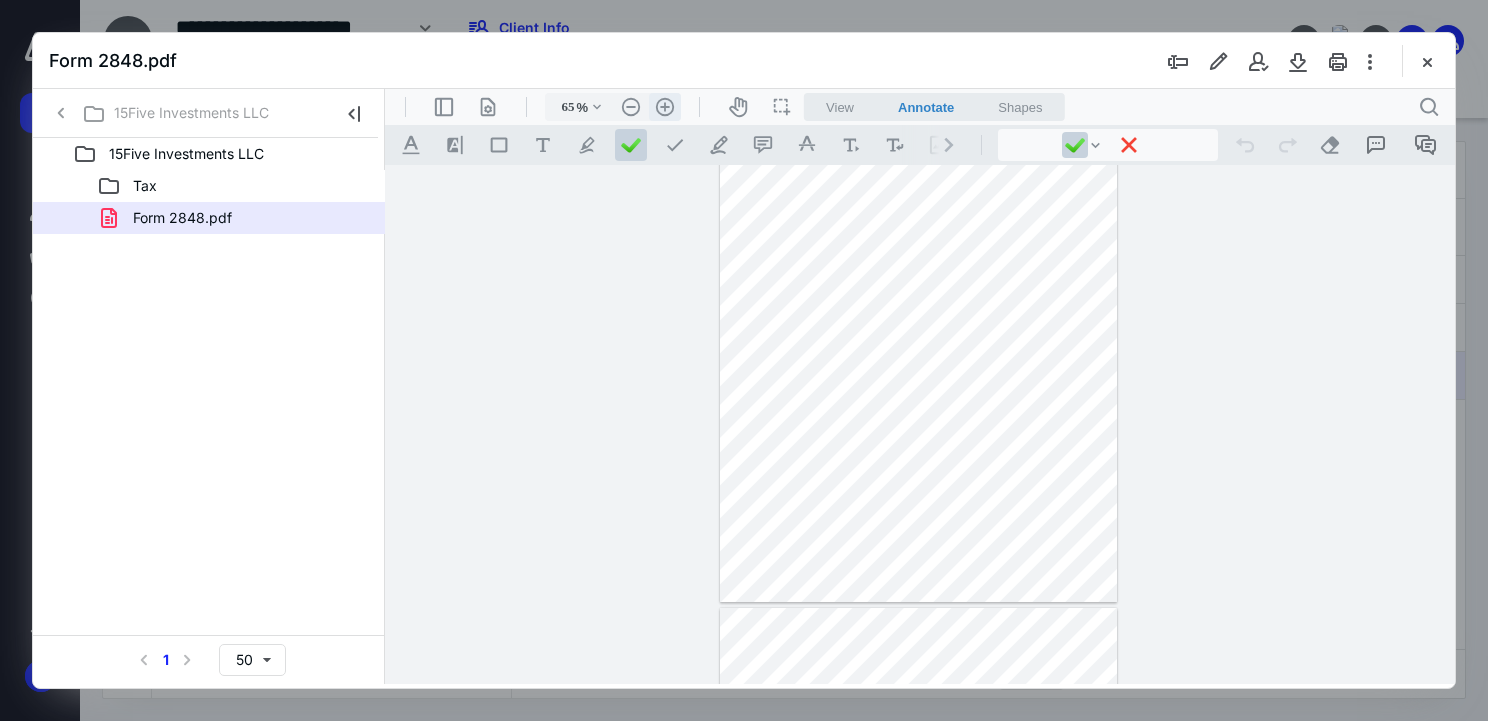 click on ".cls-1{fill:#abb0c4;} icon - header - zoom - in - line" at bounding box center [665, 107] 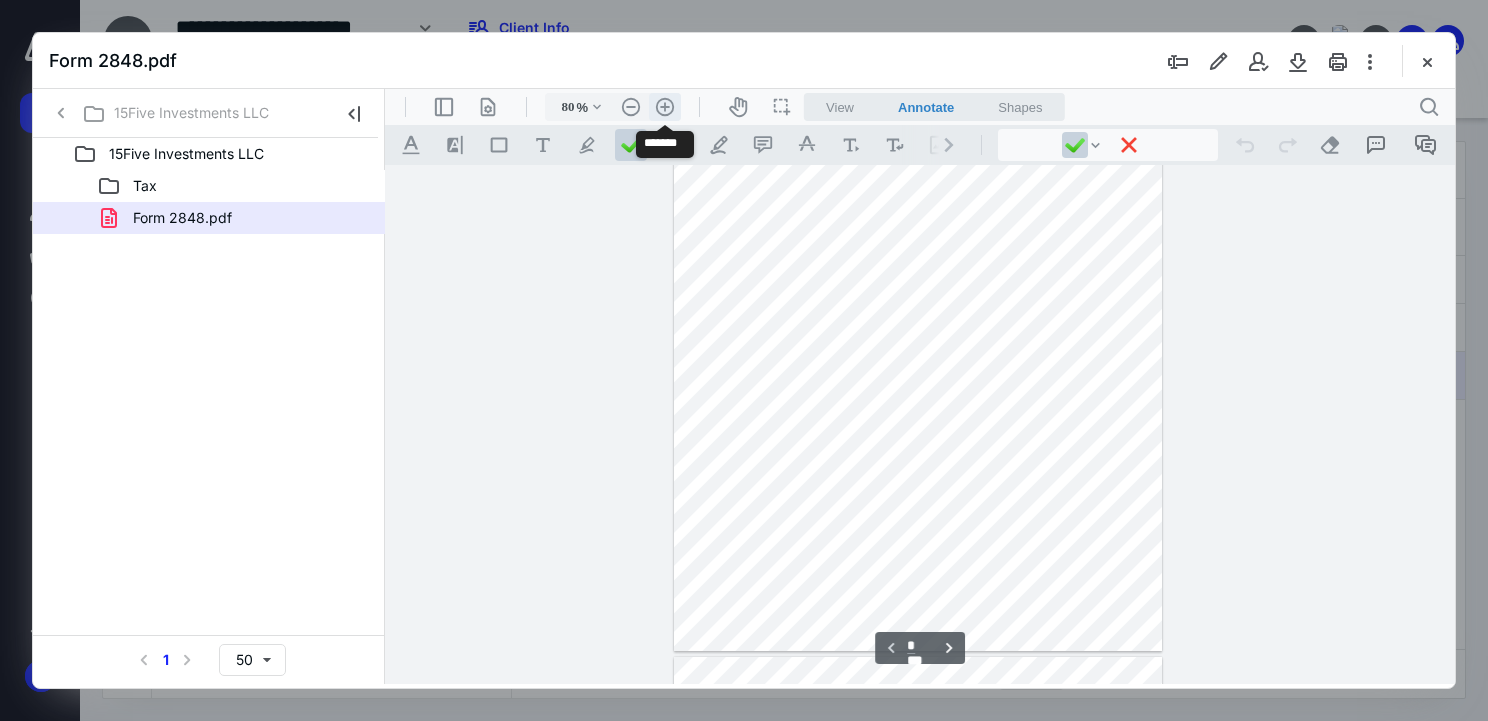 click on ".cls-1{fill:#abb0c4;} icon - header - zoom - in - line" at bounding box center (665, 107) 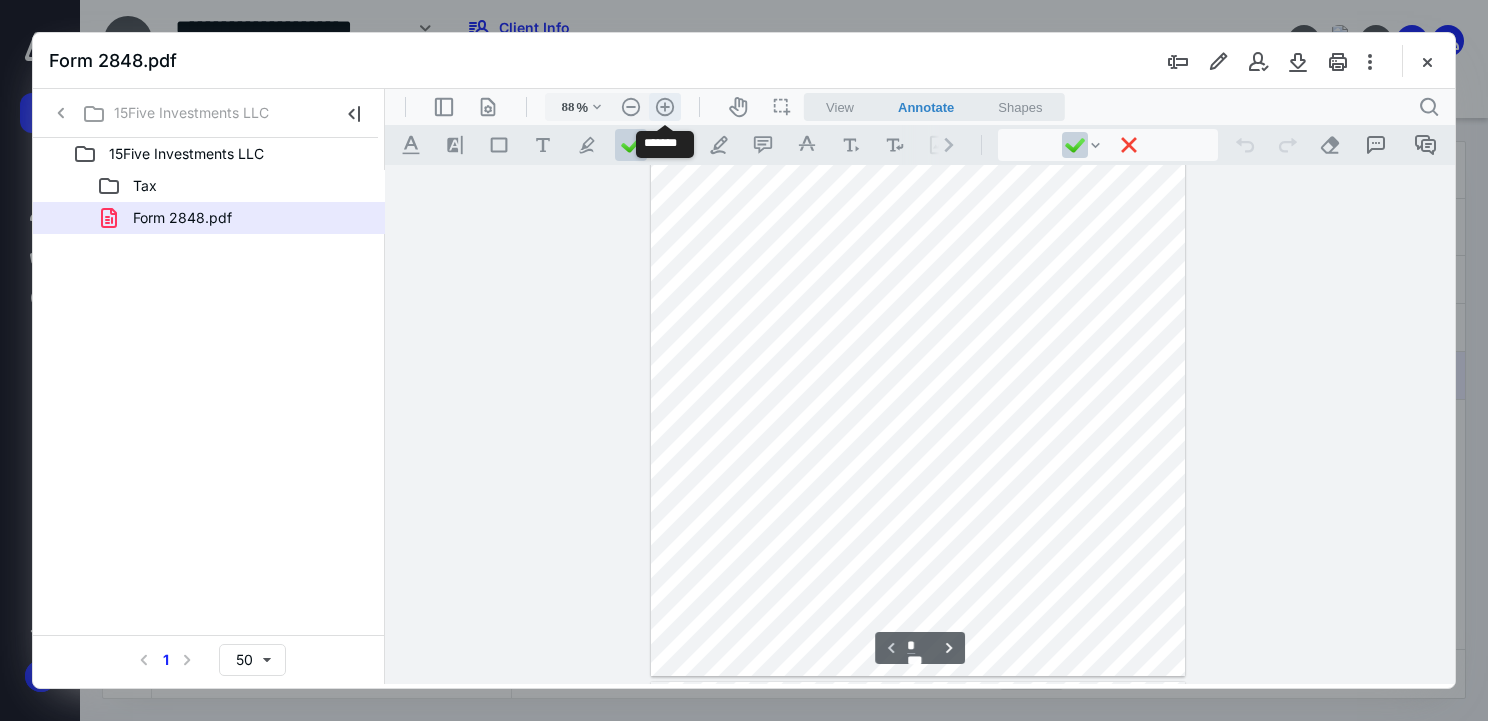 click on ".cls-1{fill:#abb0c4;} icon - header - zoom - in - line" at bounding box center (665, 107) 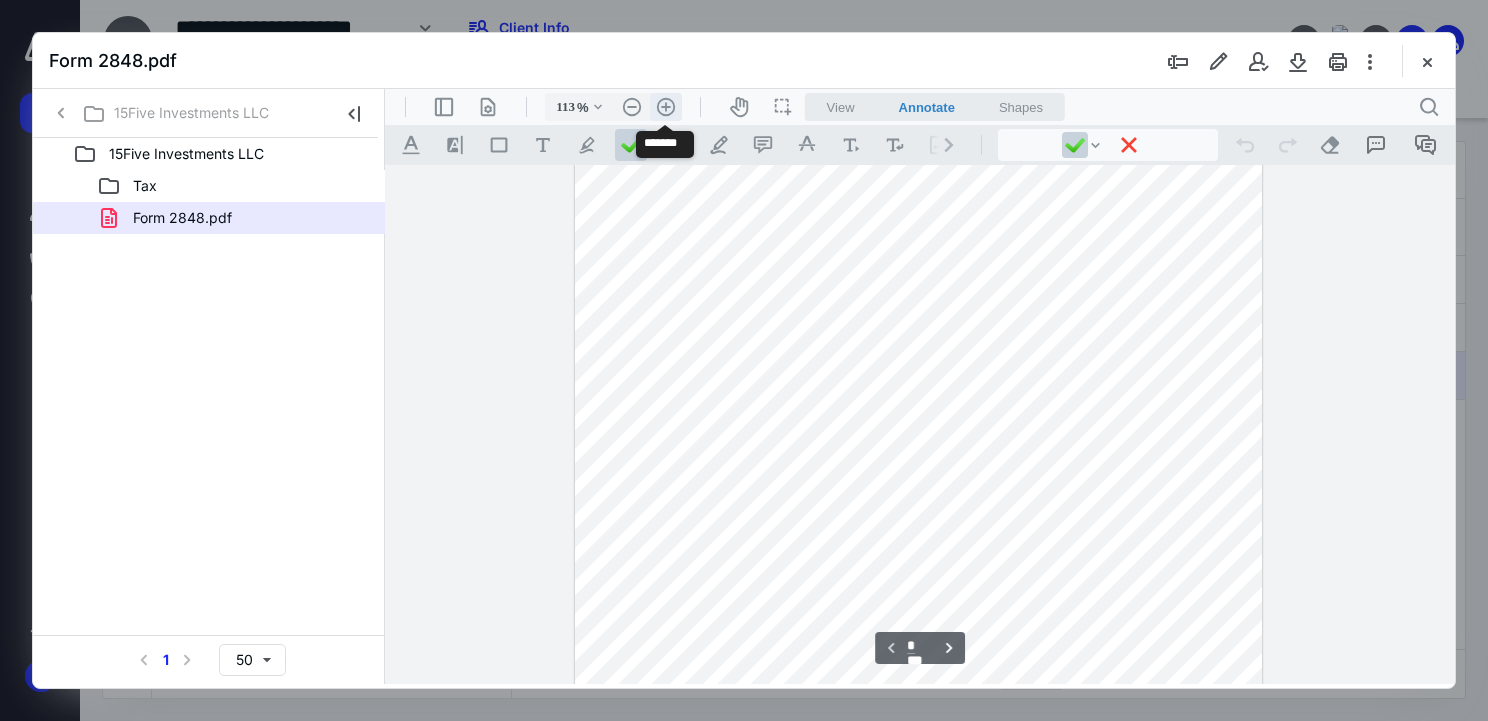 click on ".cls-1{fill:#abb0c4;} icon - header - zoom - in - line" at bounding box center [666, 107] 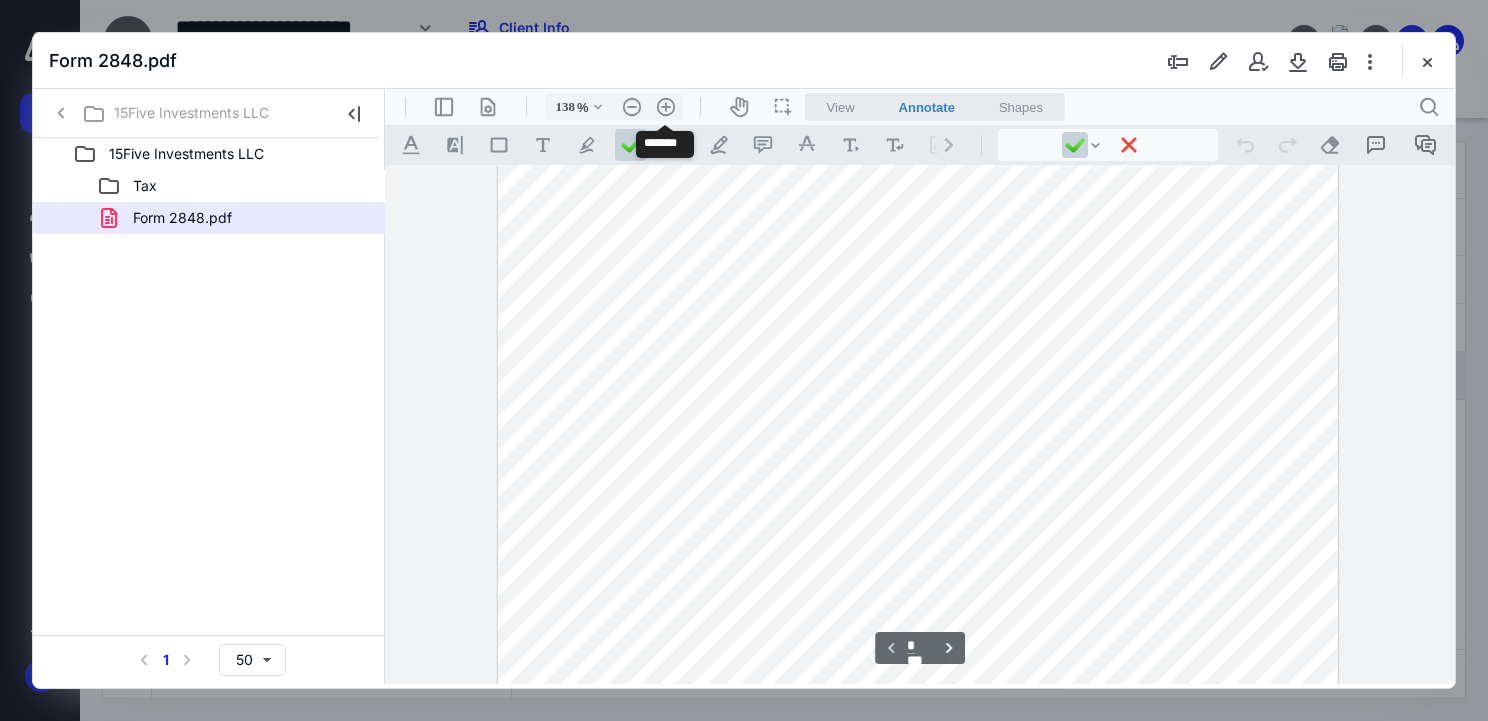 scroll, scrollTop: 416, scrollLeft: 0, axis: vertical 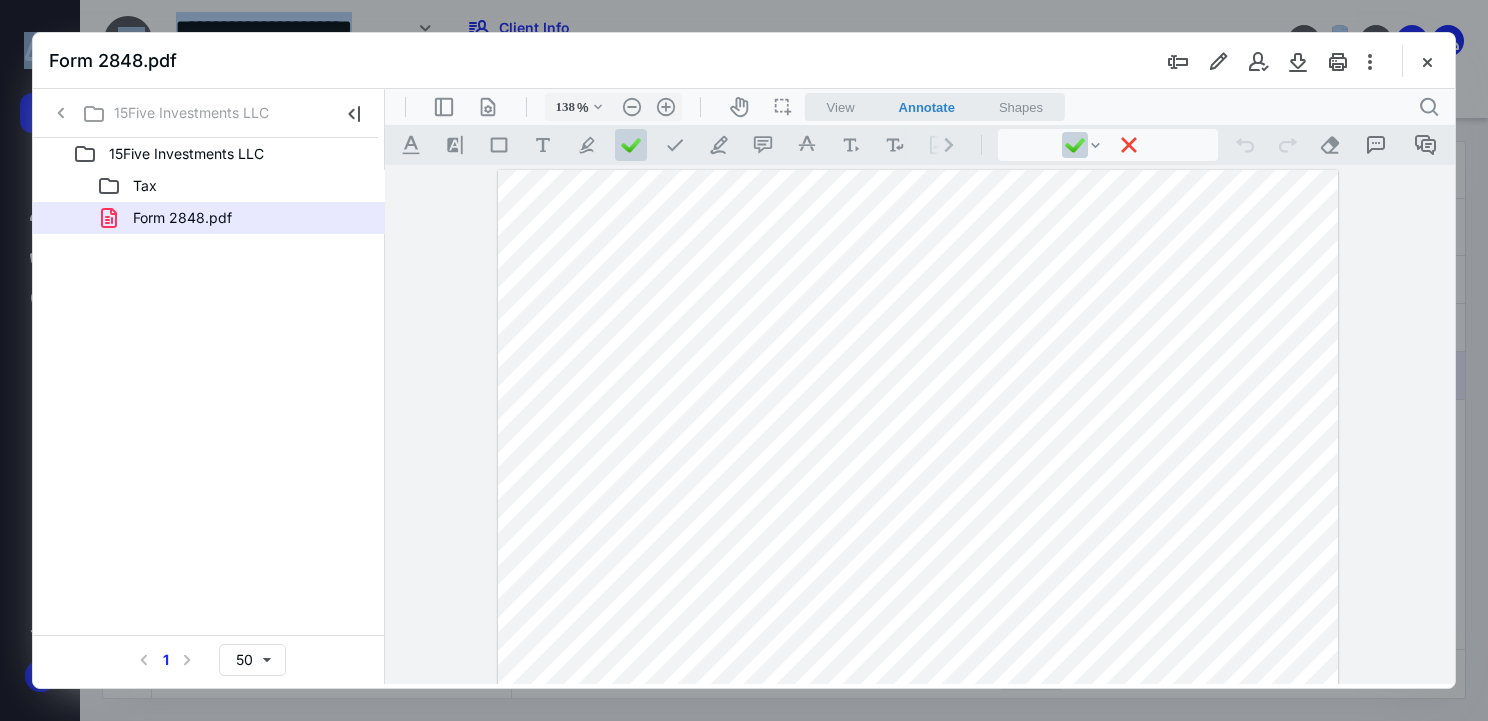 click on "**********" at bounding box center [744, 360] 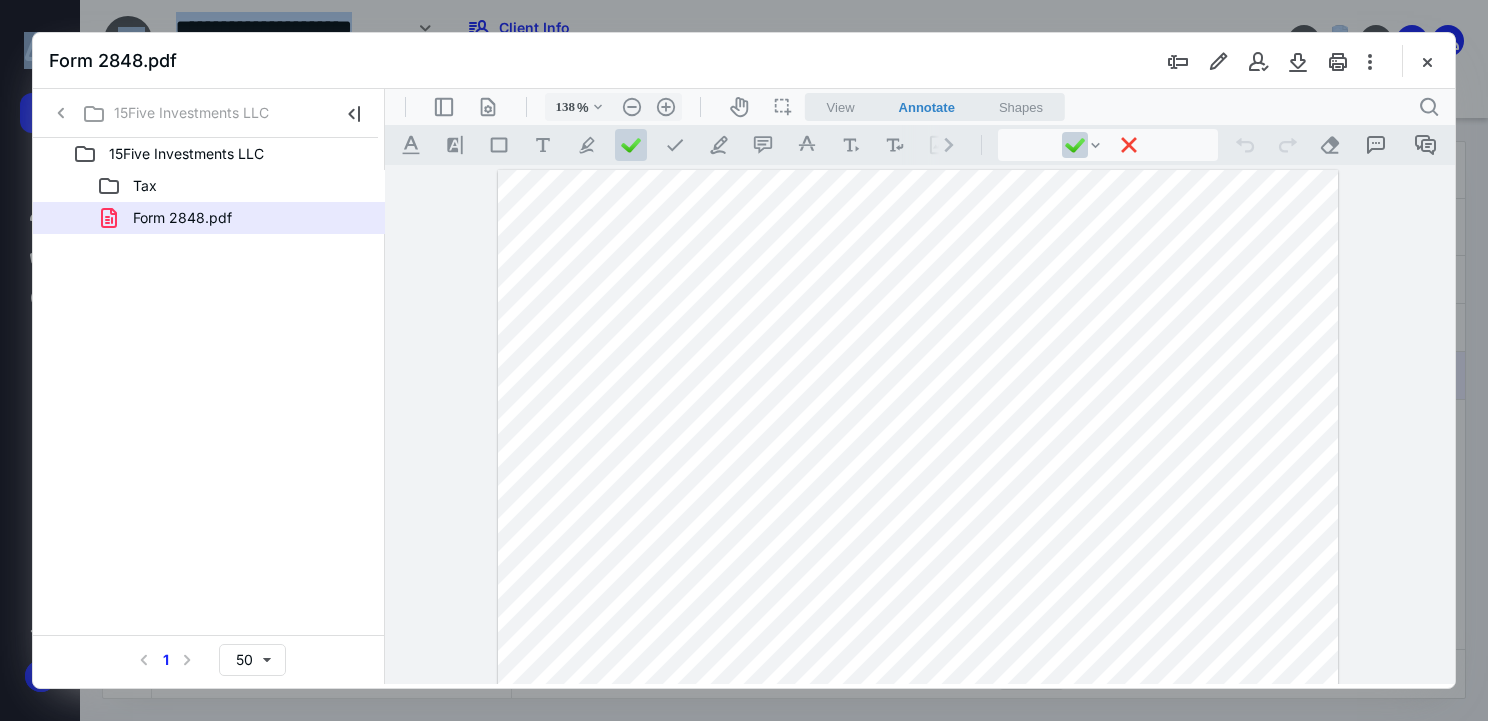 click on "**********" at bounding box center (744, 360) 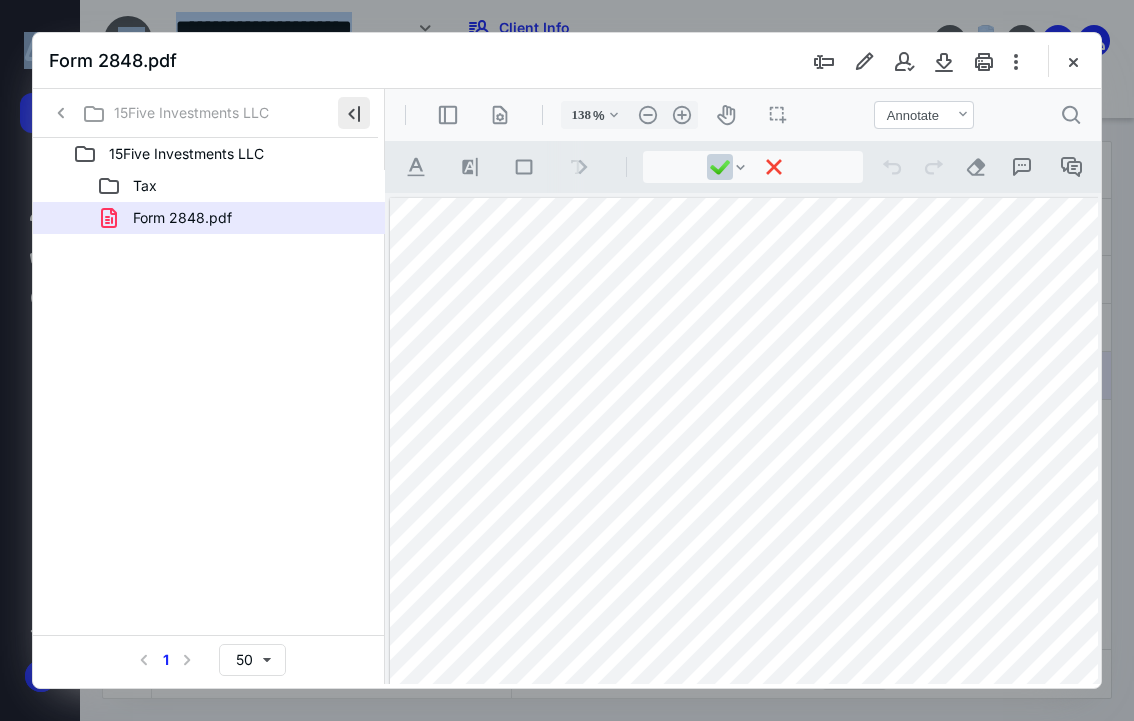 click at bounding box center (354, 113) 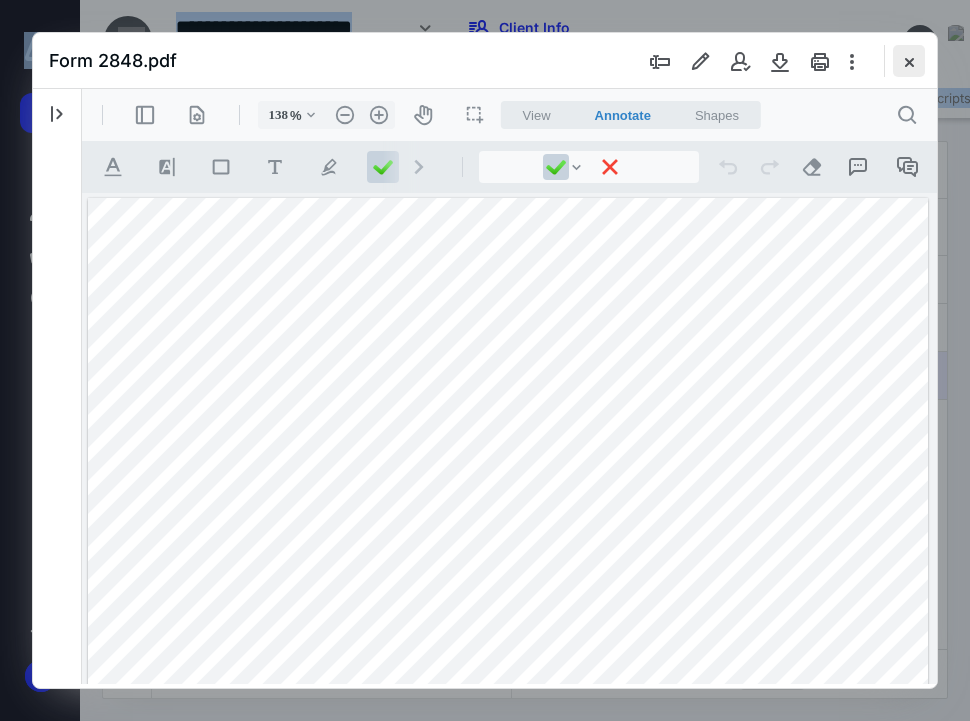click at bounding box center [909, 61] 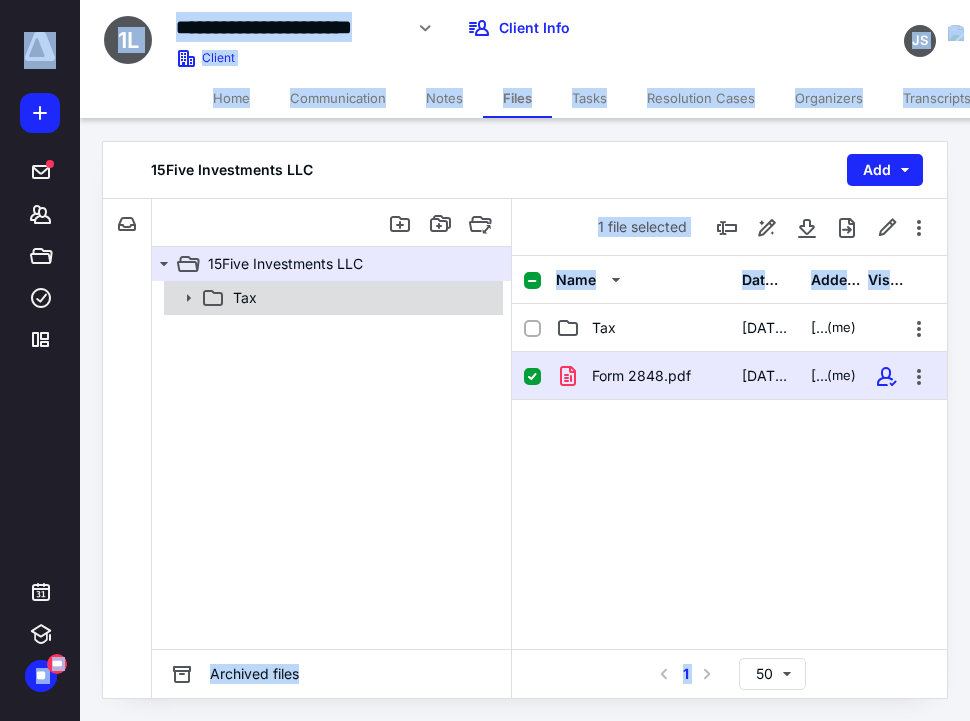 click 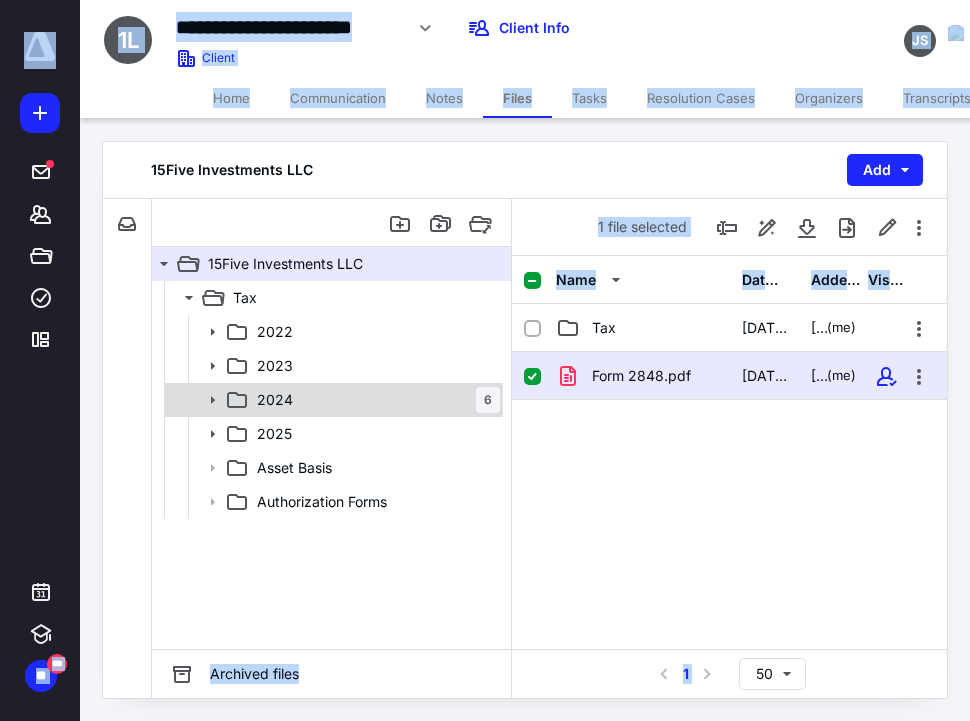 click 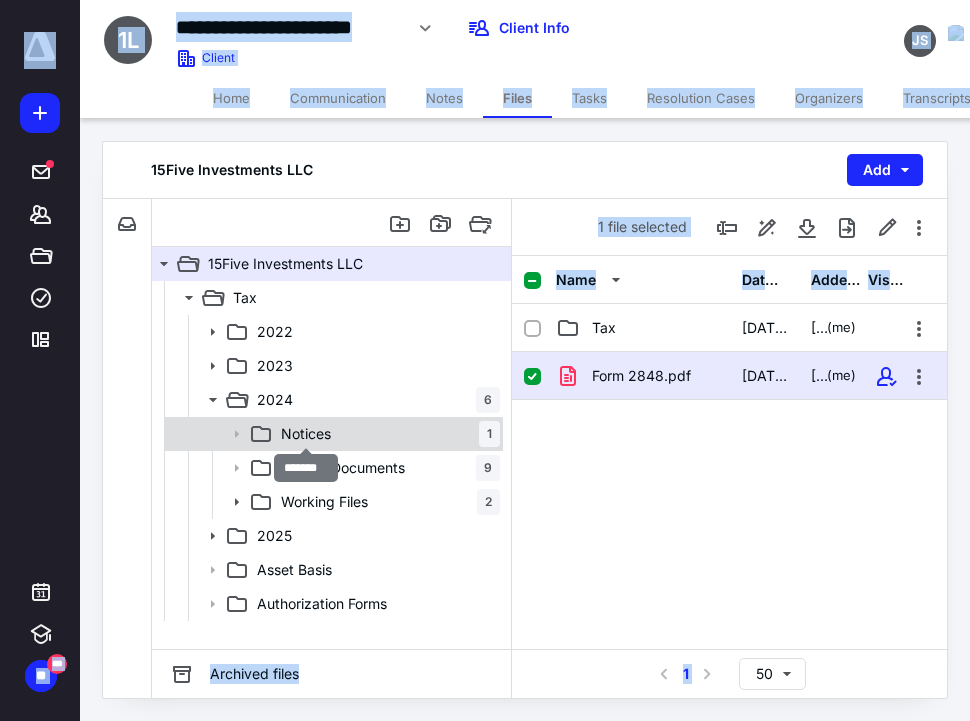 click on "Notices" at bounding box center (306, 434) 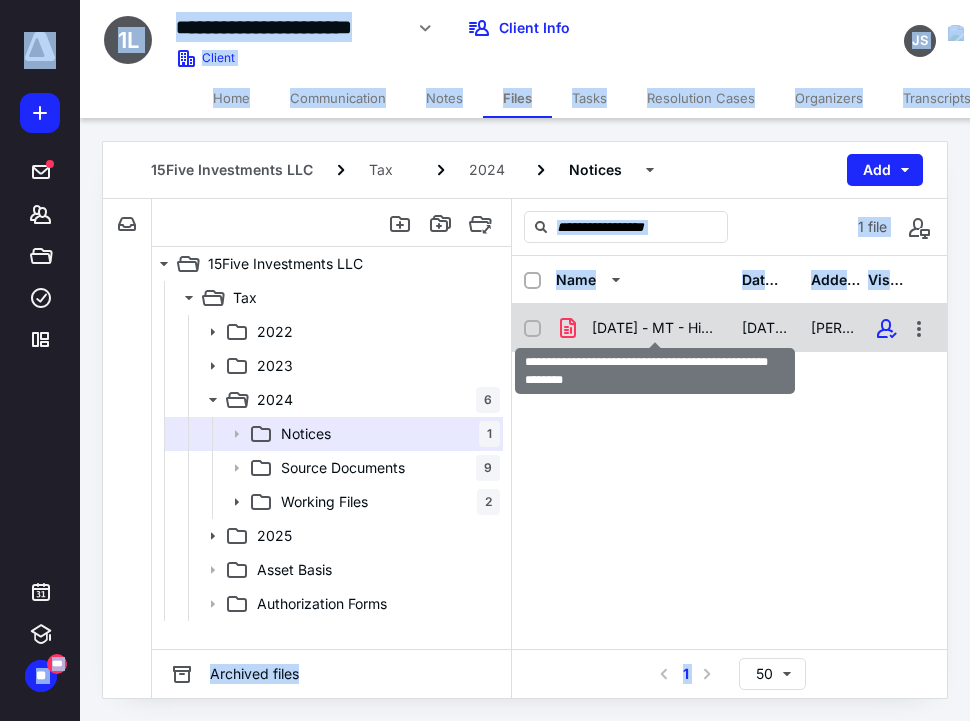 click on "[DATE] - MT - High Priority - 15five Investments LLC.pdf" at bounding box center (655, 328) 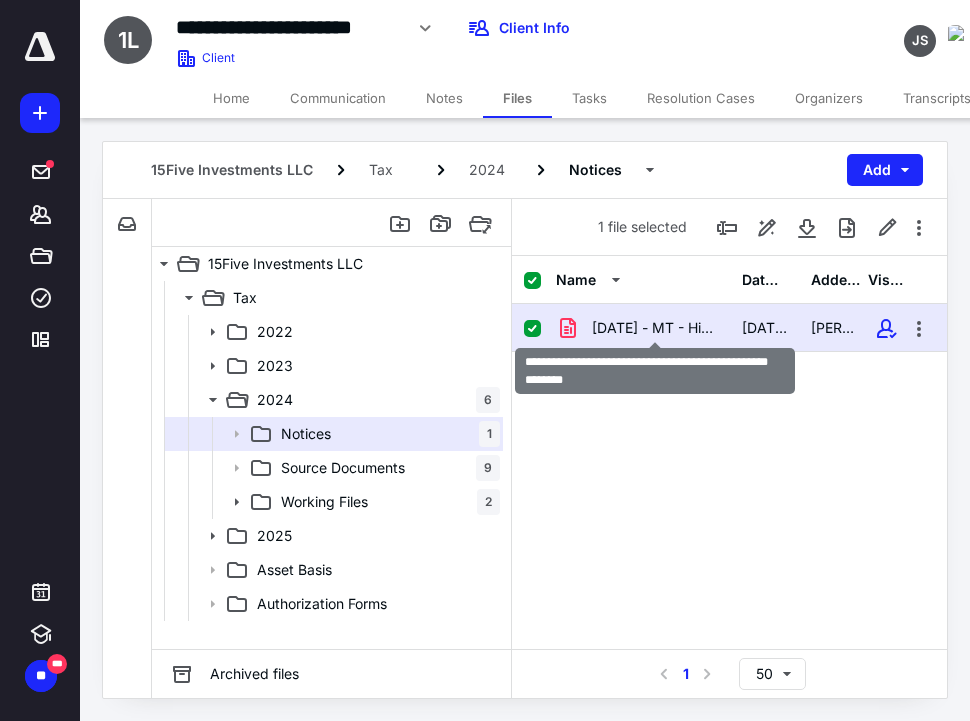 click on "[DATE] - MT - High Priority - 15five Investments LLC.pdf" at bounding box center [655, 328] 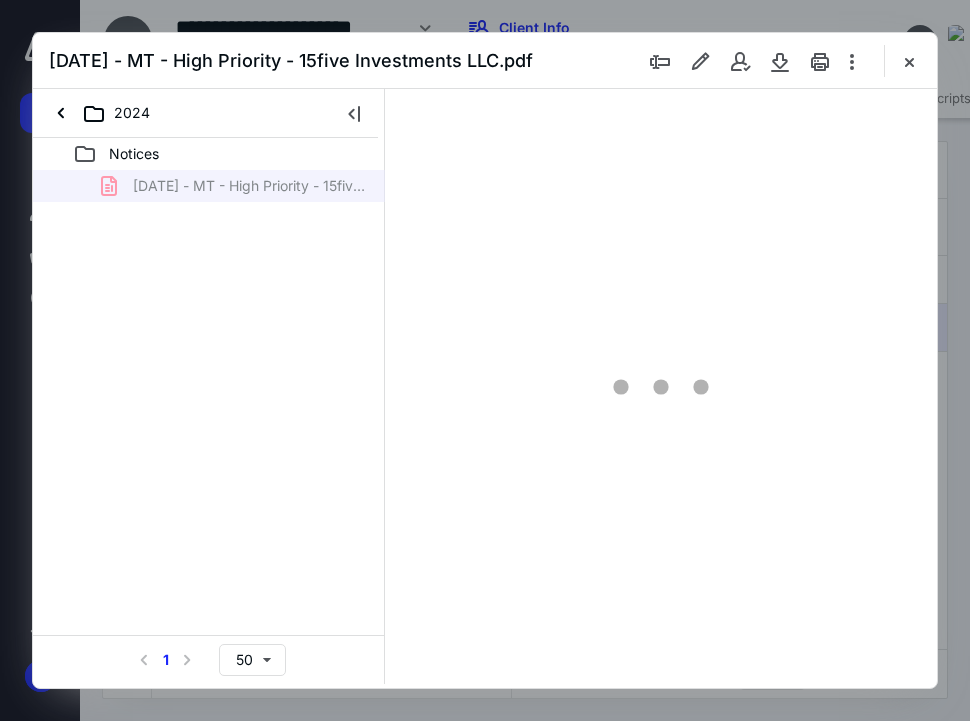 scroll, scrollTop: 0, scrollLeft: 0, axis: both 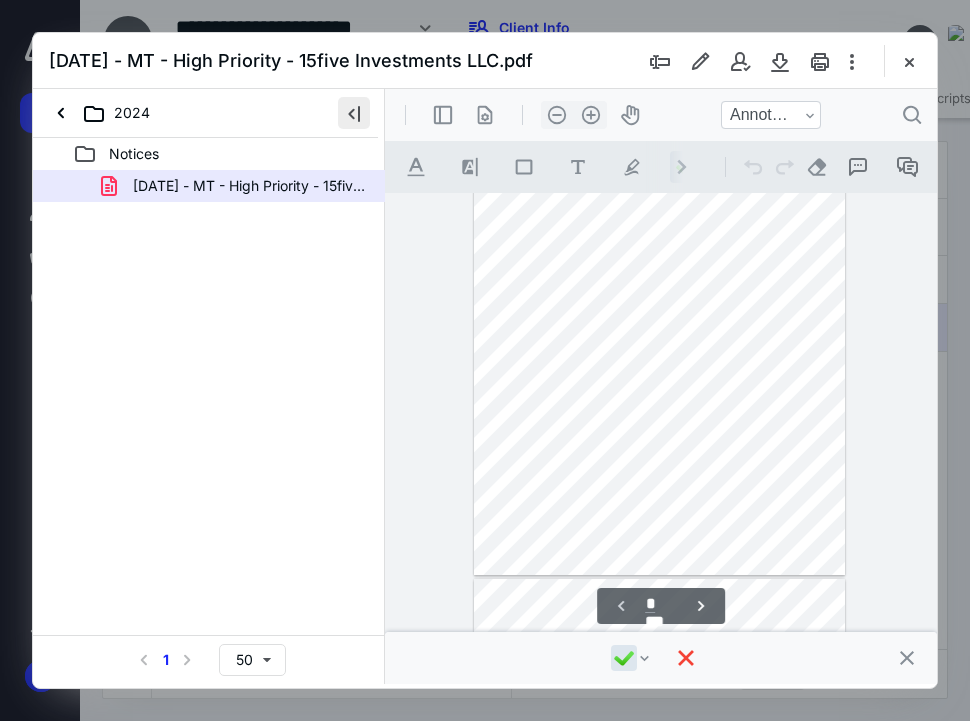 click at bounding box center (354, 113) 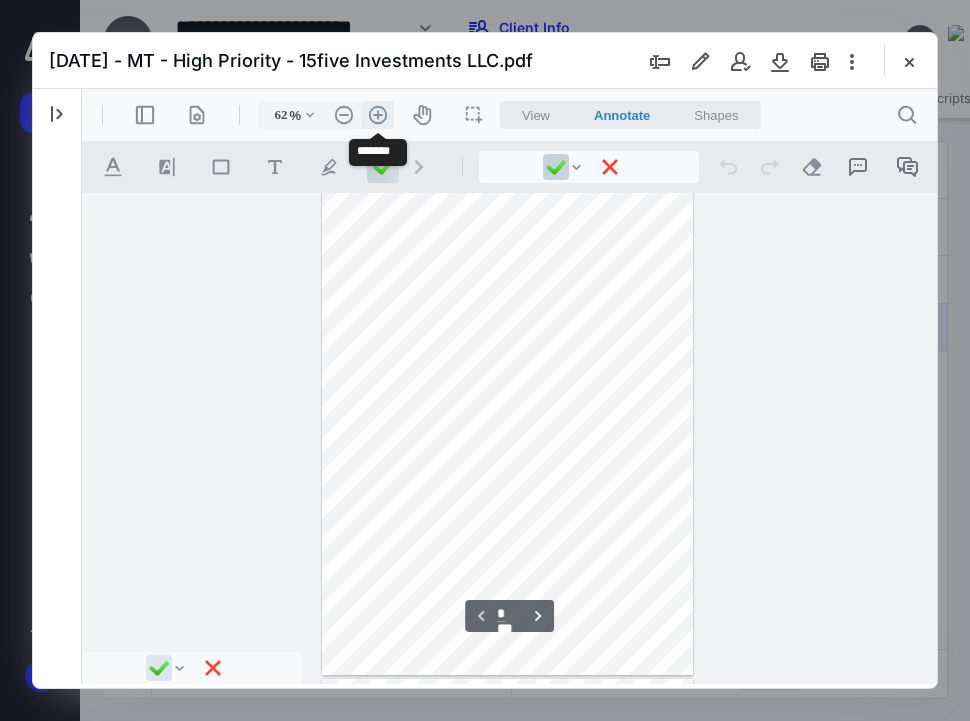 click on ".cls-1{fill:#abb0c4;} icon - header - zoom - in - line" at bounding box center (378, 115) 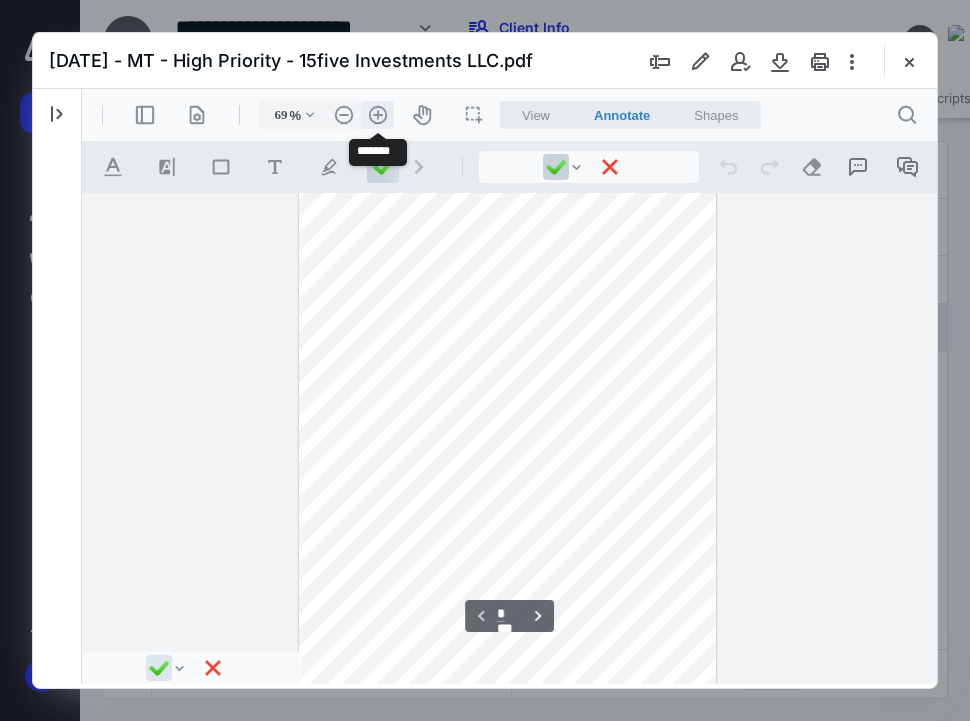 click on ".cls-1{fill:#abb0c4;} icon - header - zoom - in - line" at bounding box center [378, 115] 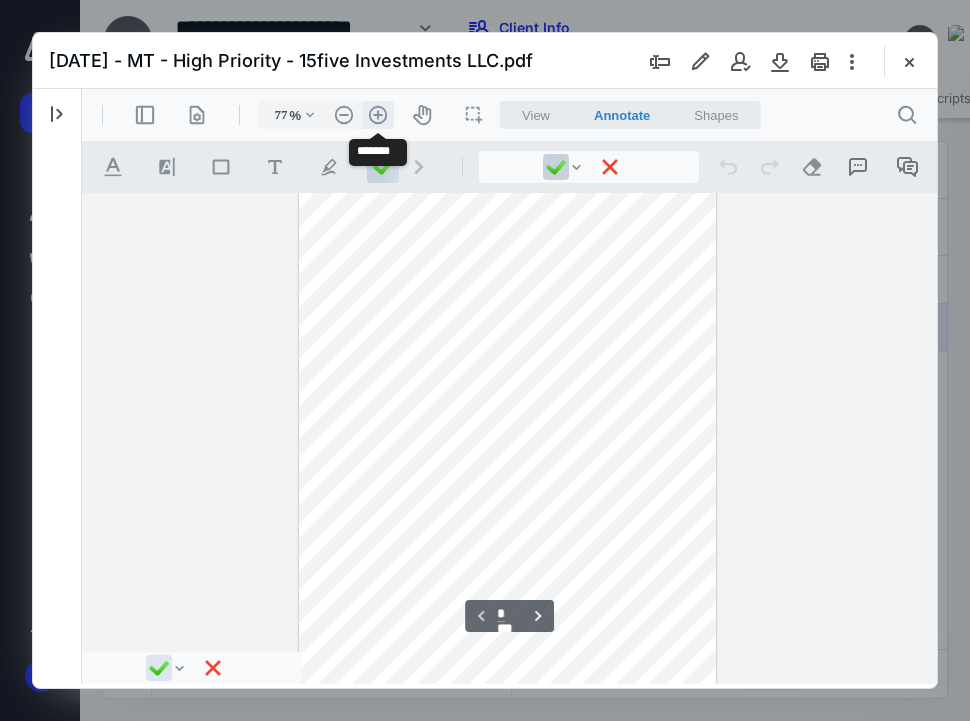 click on ".cls-1{fill:#abb0c4;} icon - header - zoom - in - line" at bounding box center (378, 115) 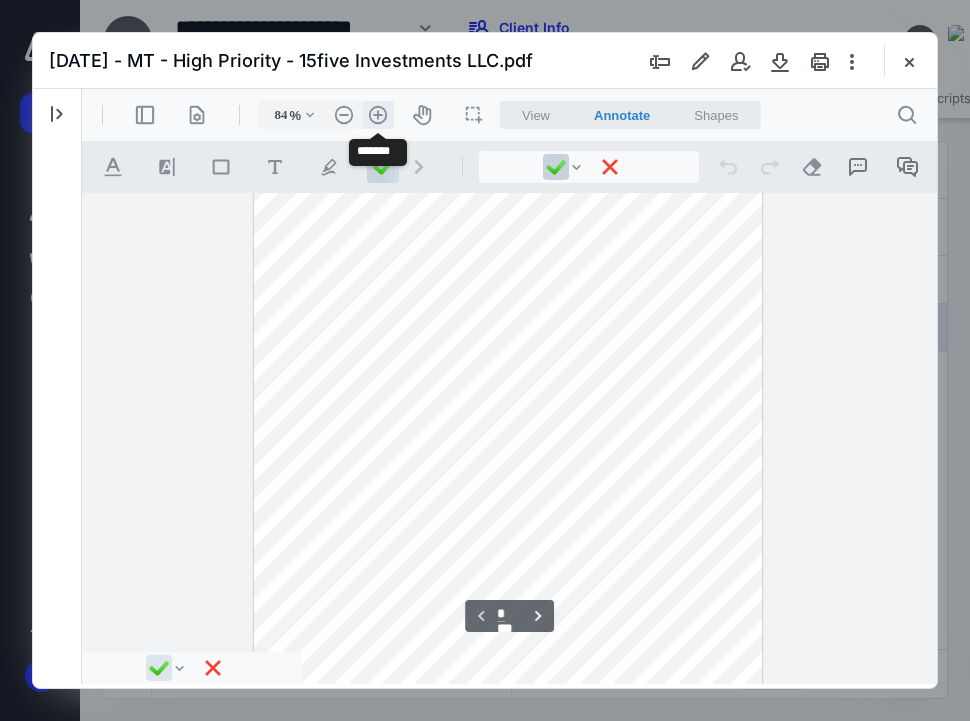 click on ".cls-1{fill:#abb0c4;} icon - header - zoom - in - line" at bounding box center (378, 115) 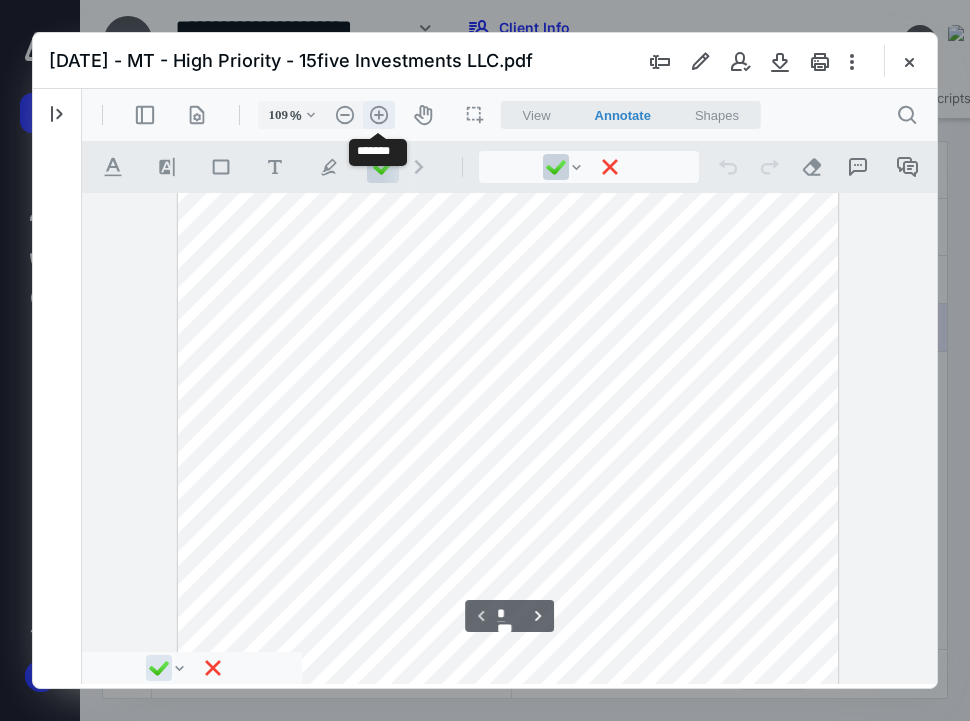 click on ".cls-1{fill:#abb0c4;} icon - header - zoom - in - line" at bounding box center (379, 115) 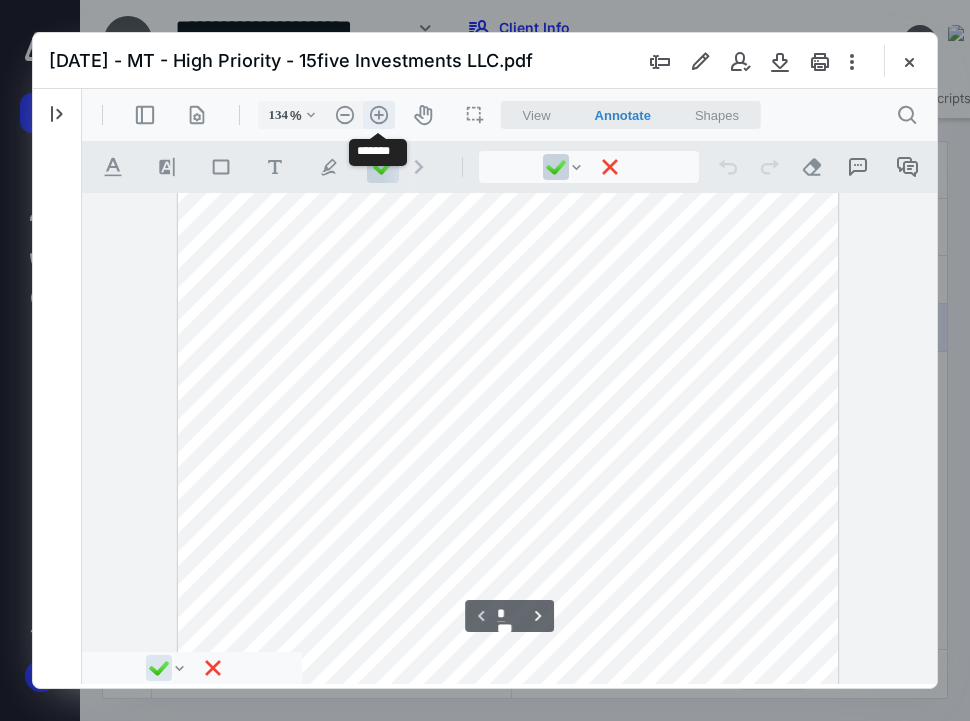scroll, scrollTop: 240, scrollLeft: 0, axis: vertical 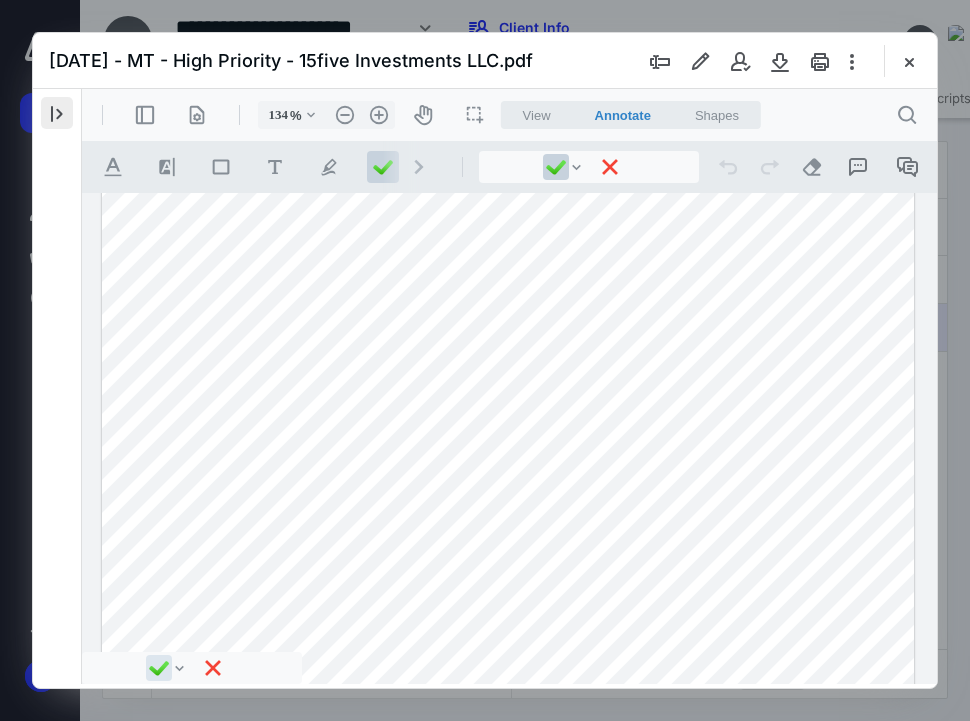 click at bounding box center [57, 113] 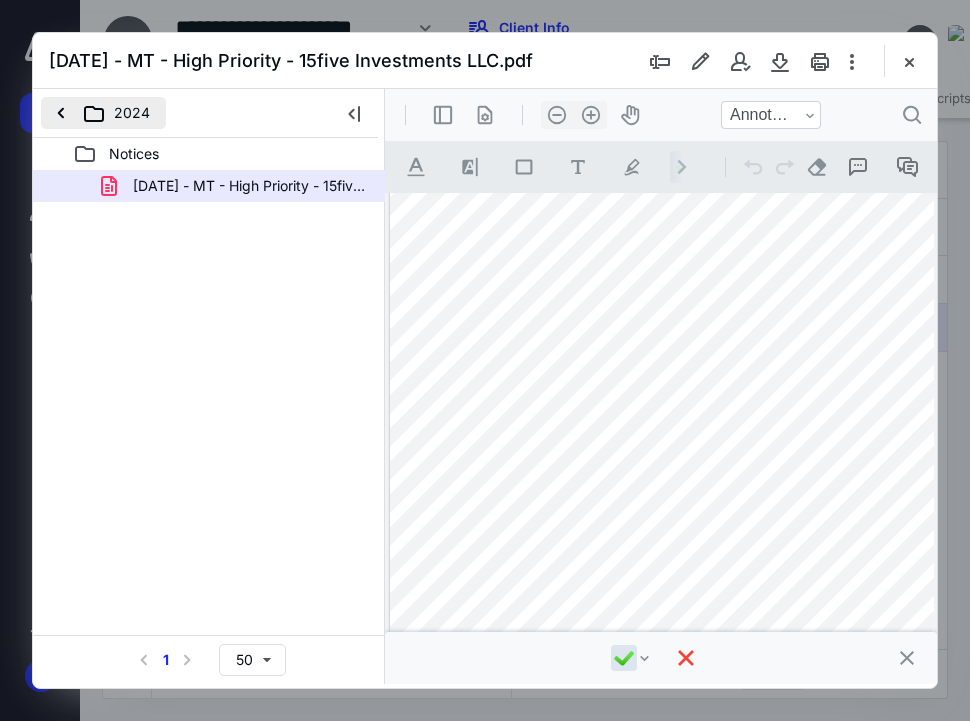 click on "2024" at bounding box center (103, 113) 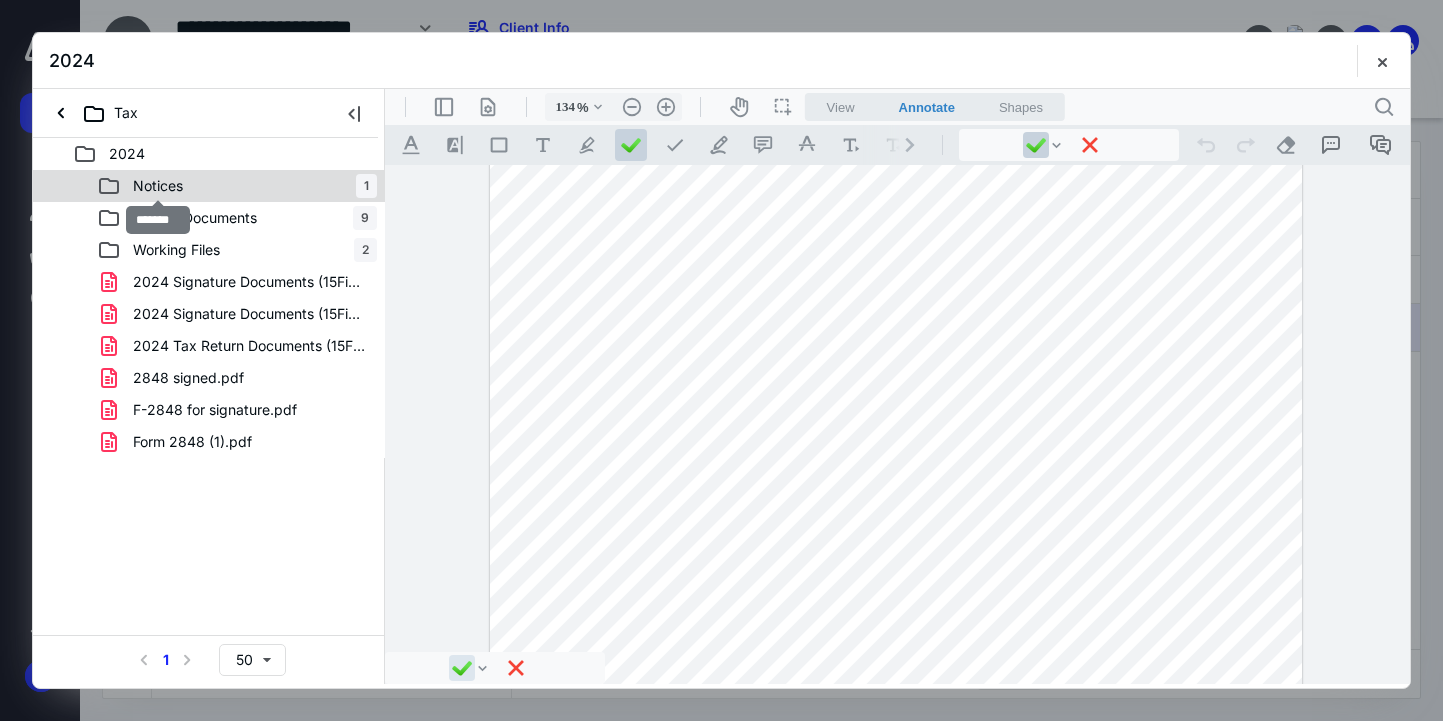 click on "Notices" at bounding box center [158, 186] 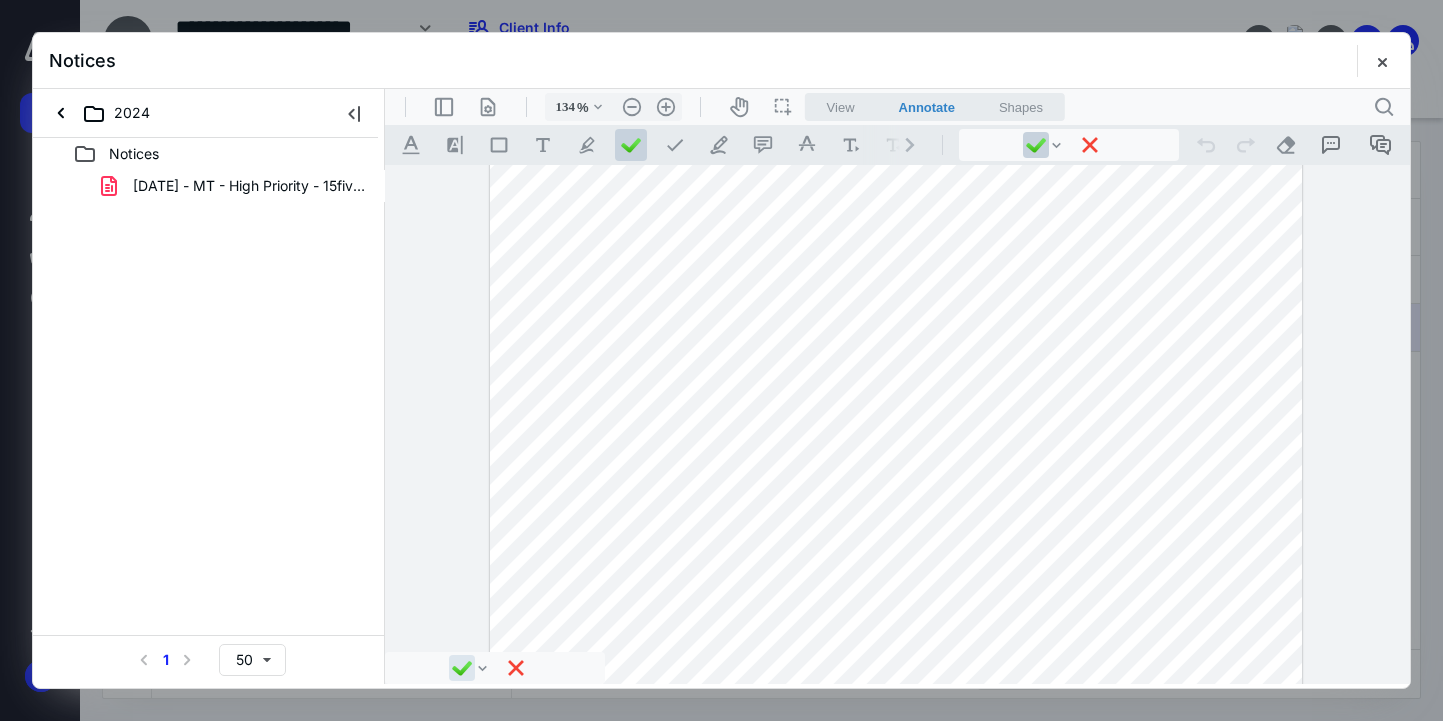 drag, startPoint x: 1387, startPoint y: 65, endPoint x: 1374, endPoint y: 62, distance: 13.341664 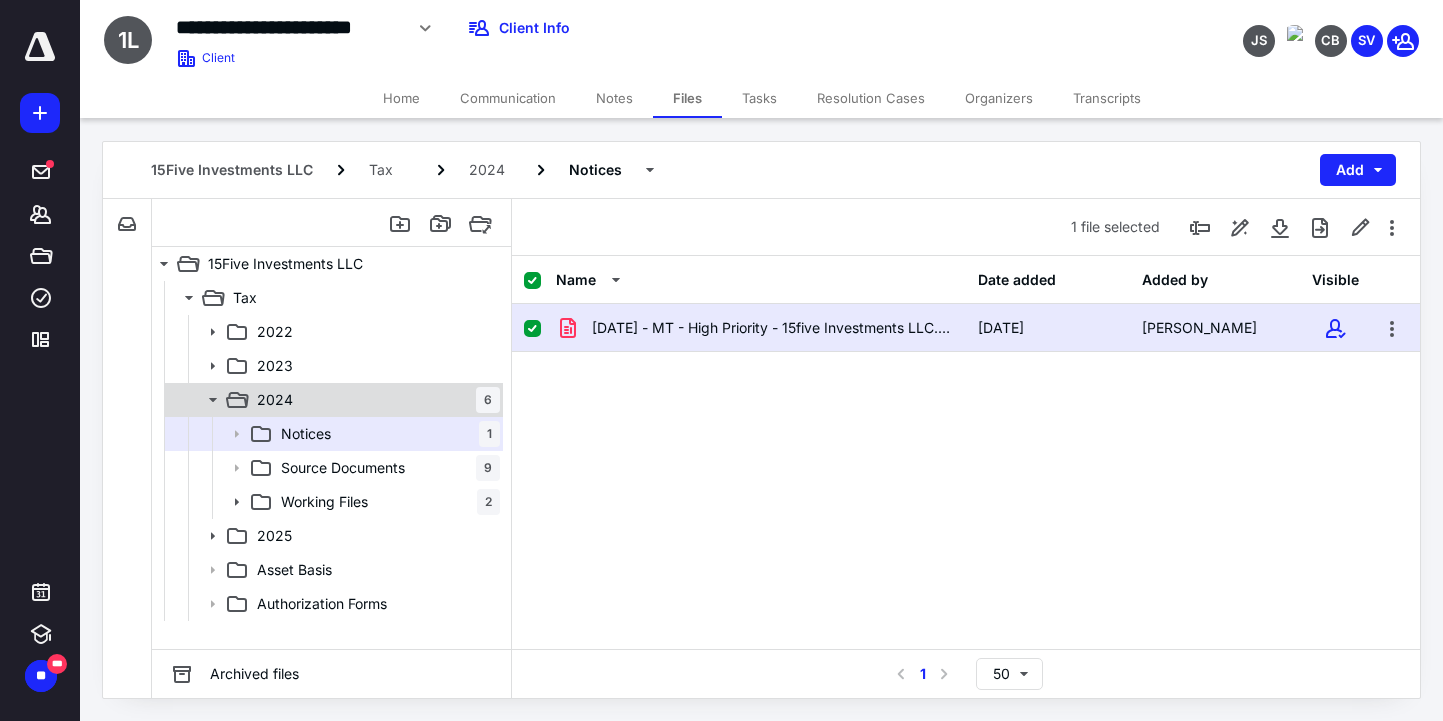 click on "2024" at bounding box center [275, 400] 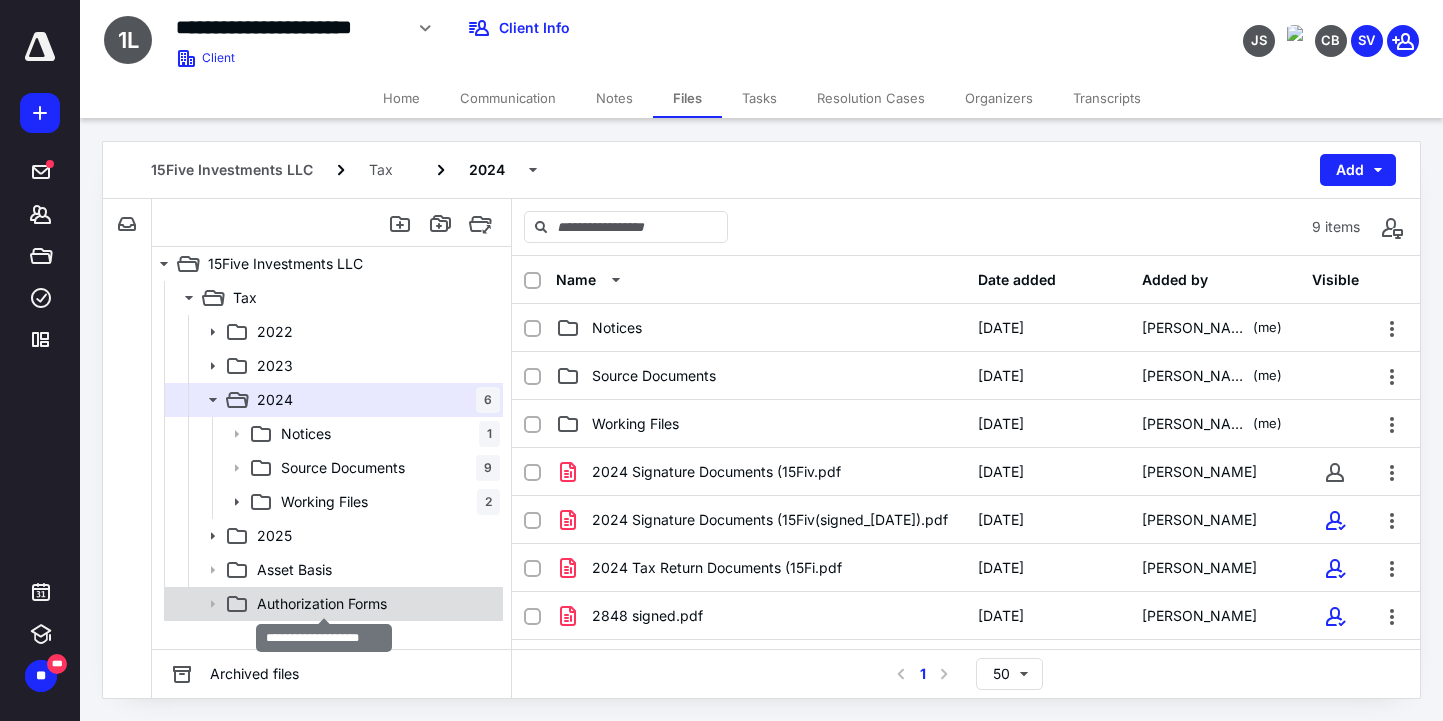 click on "Authorization Forms" at bounding box center [322, 604] 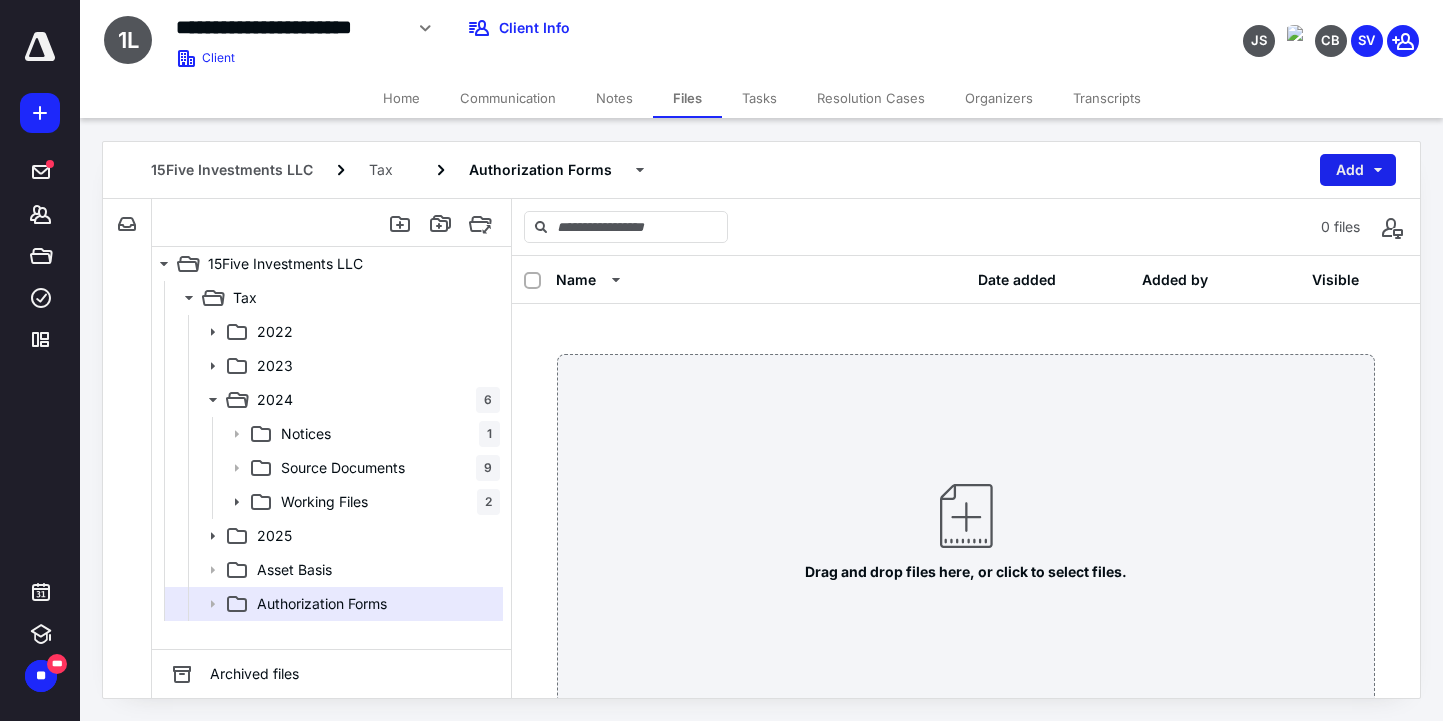 click on "Add" at bounding box center (1358, 170) 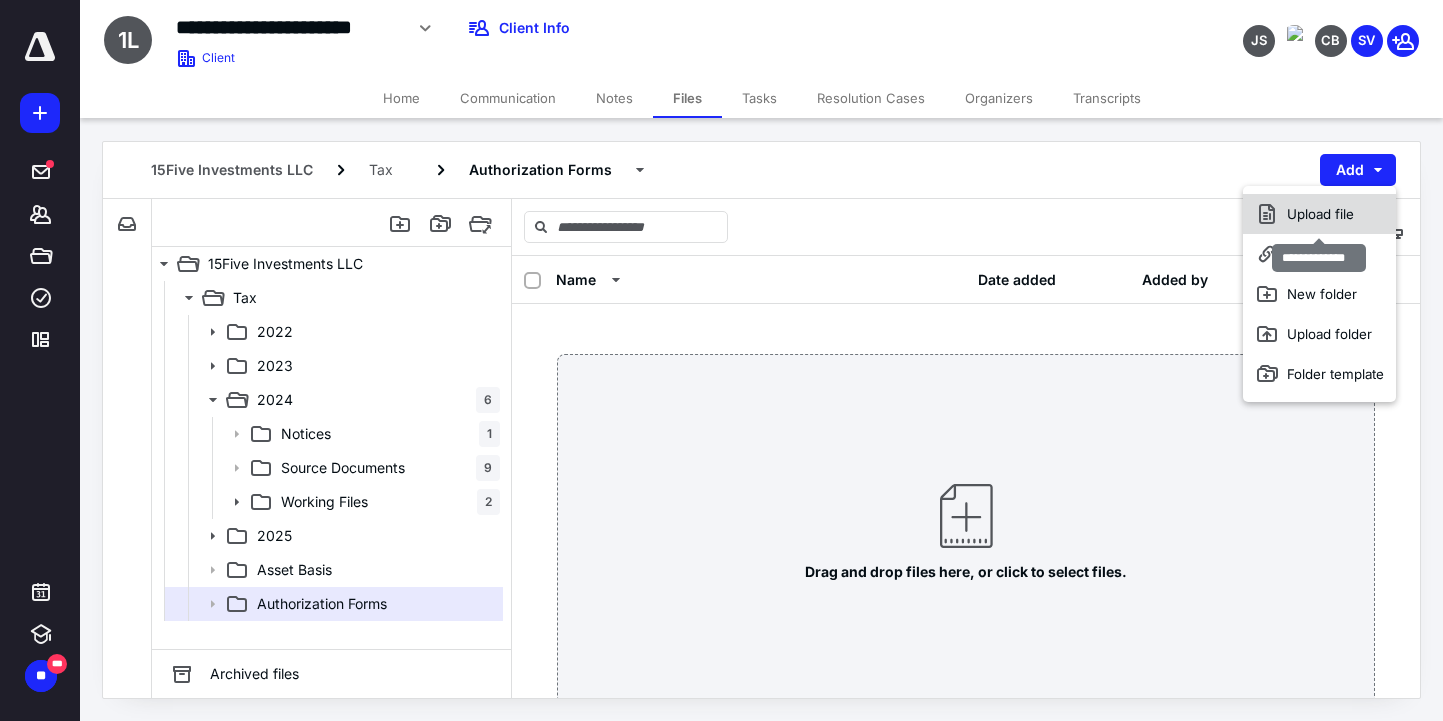 click on "Upload file" at bounding box center [1319, 214] 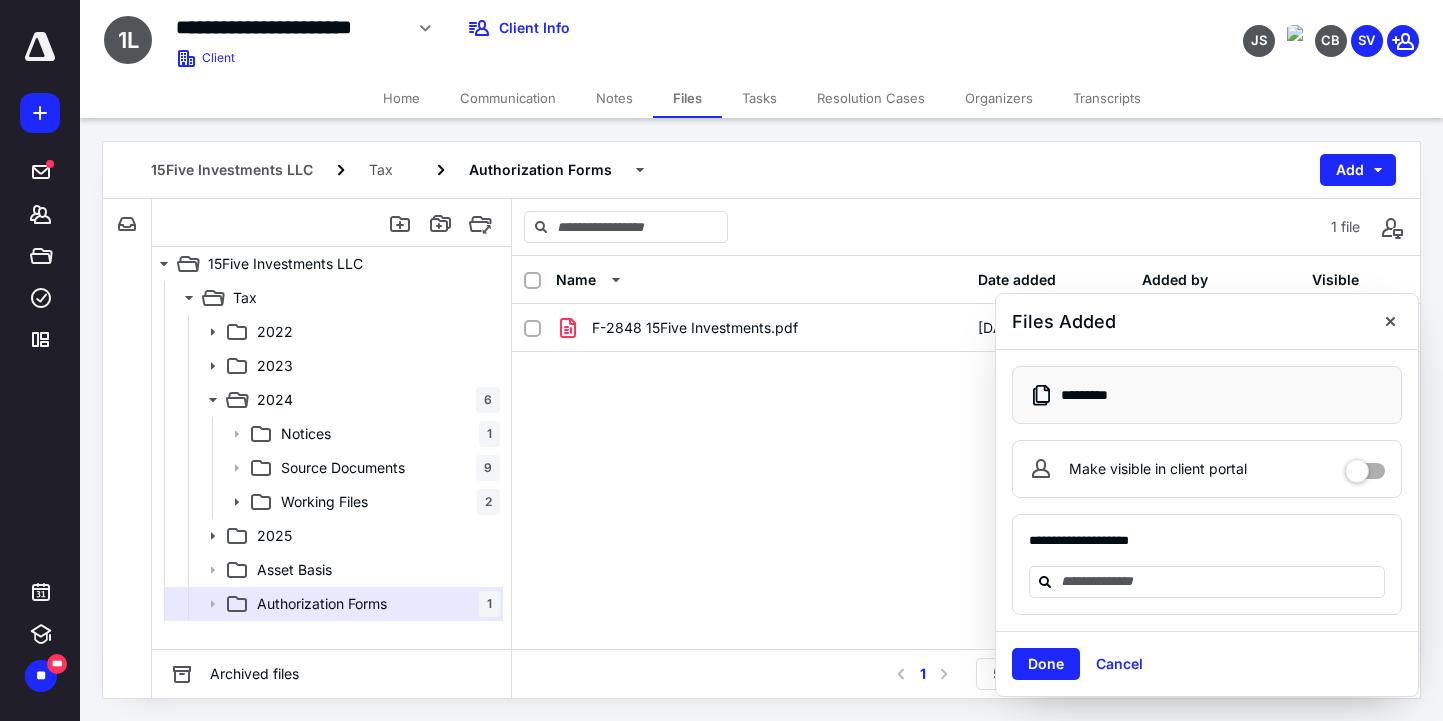 click on "F-2848 15Five Investments.pdf [DATE] [PERSON_NAME]  (me)" at bounding box center [966, 454] 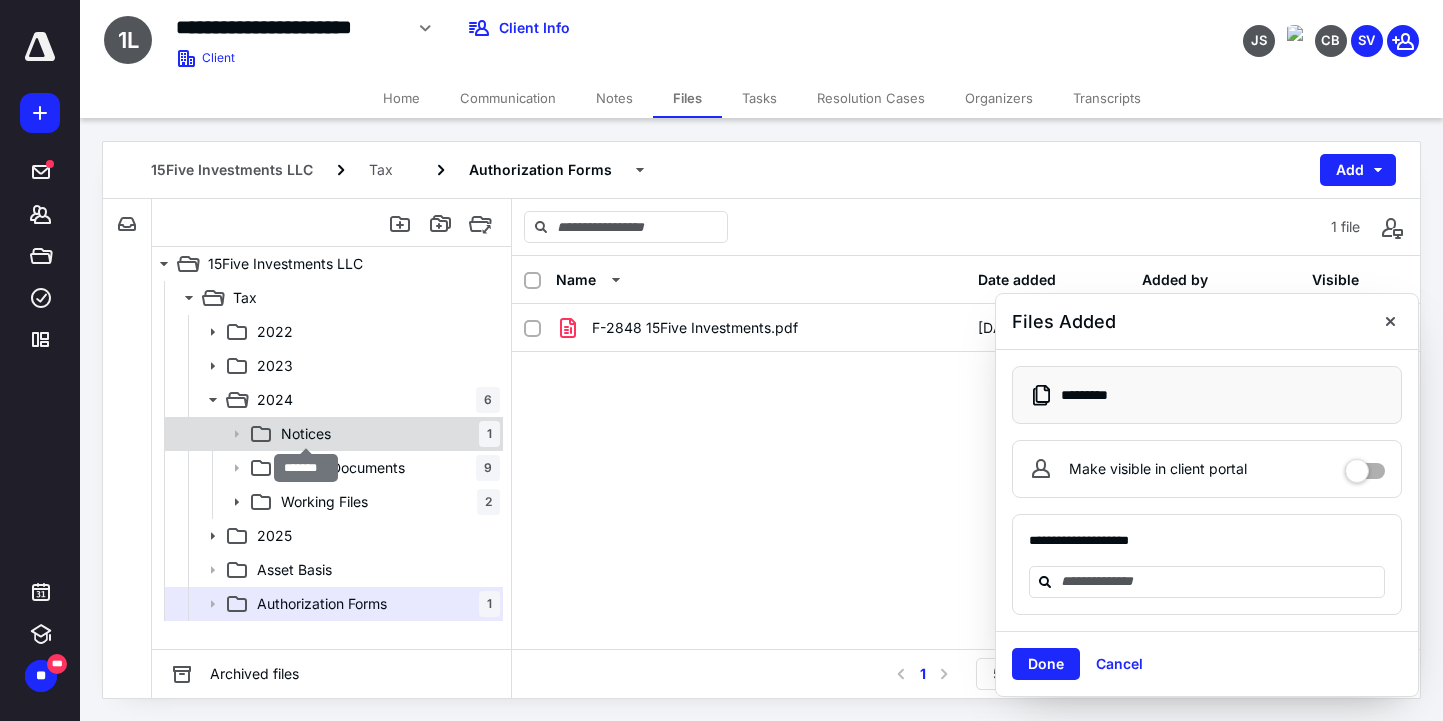 click on "Notices" at bounding box center [306, 434] 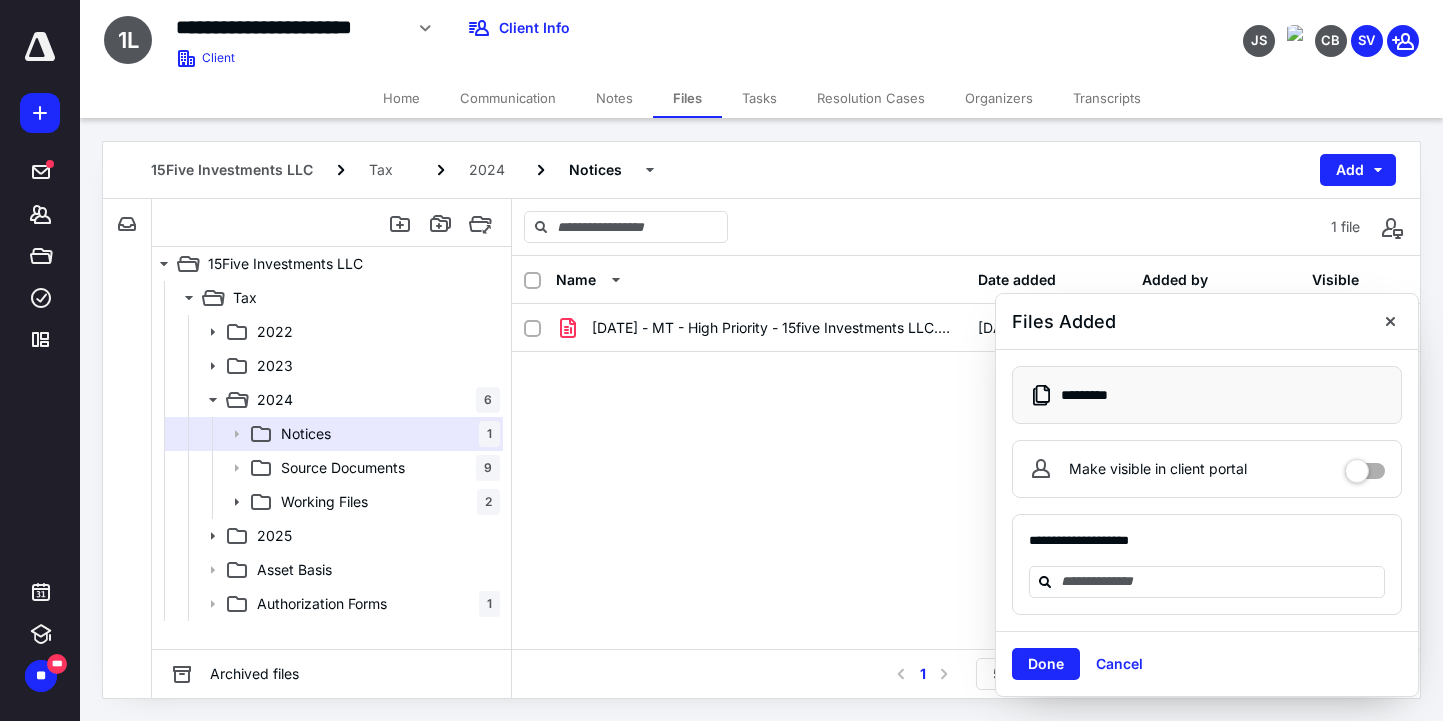 click on "[DATE] - MT - High Priority - 15five Investments LLC.pdf [DATE] [PERSON_NAME]" at bounding box center [966, 454] 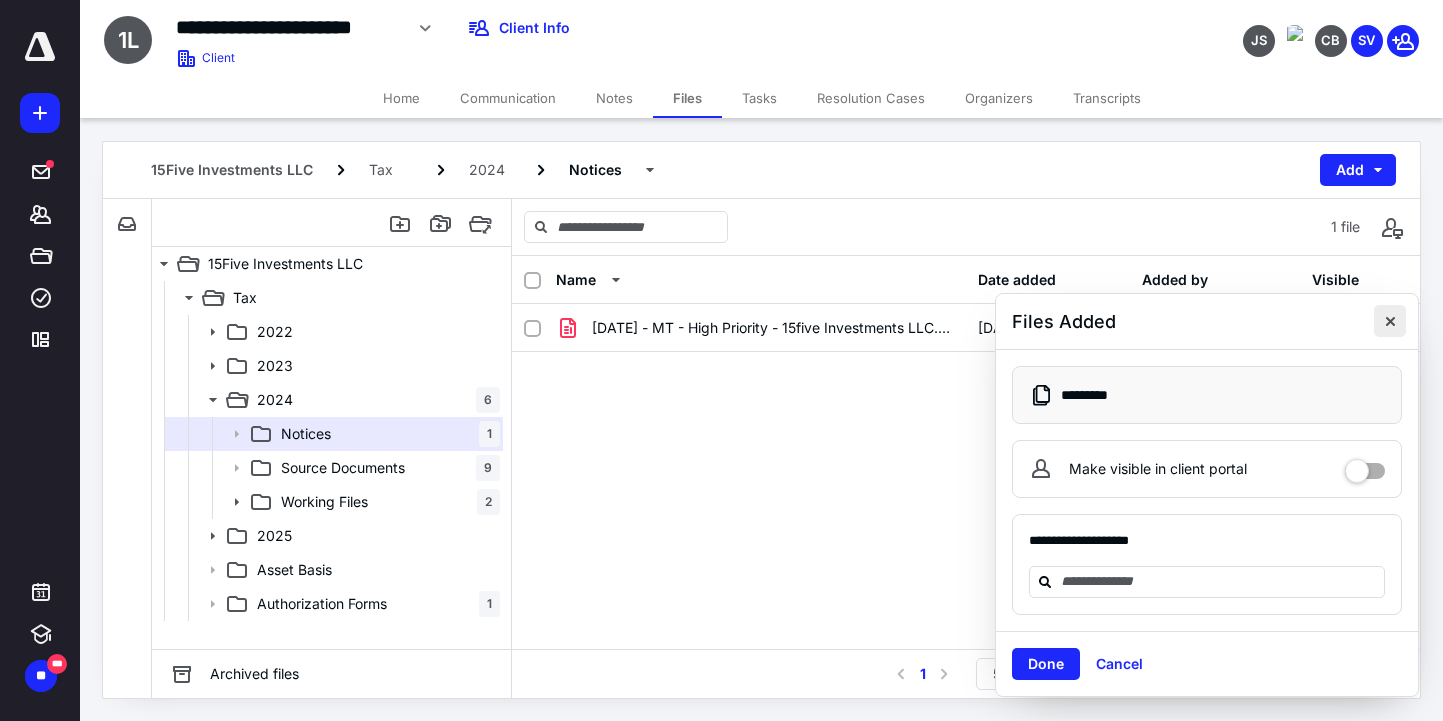 click at bounding box center [1390, 321] 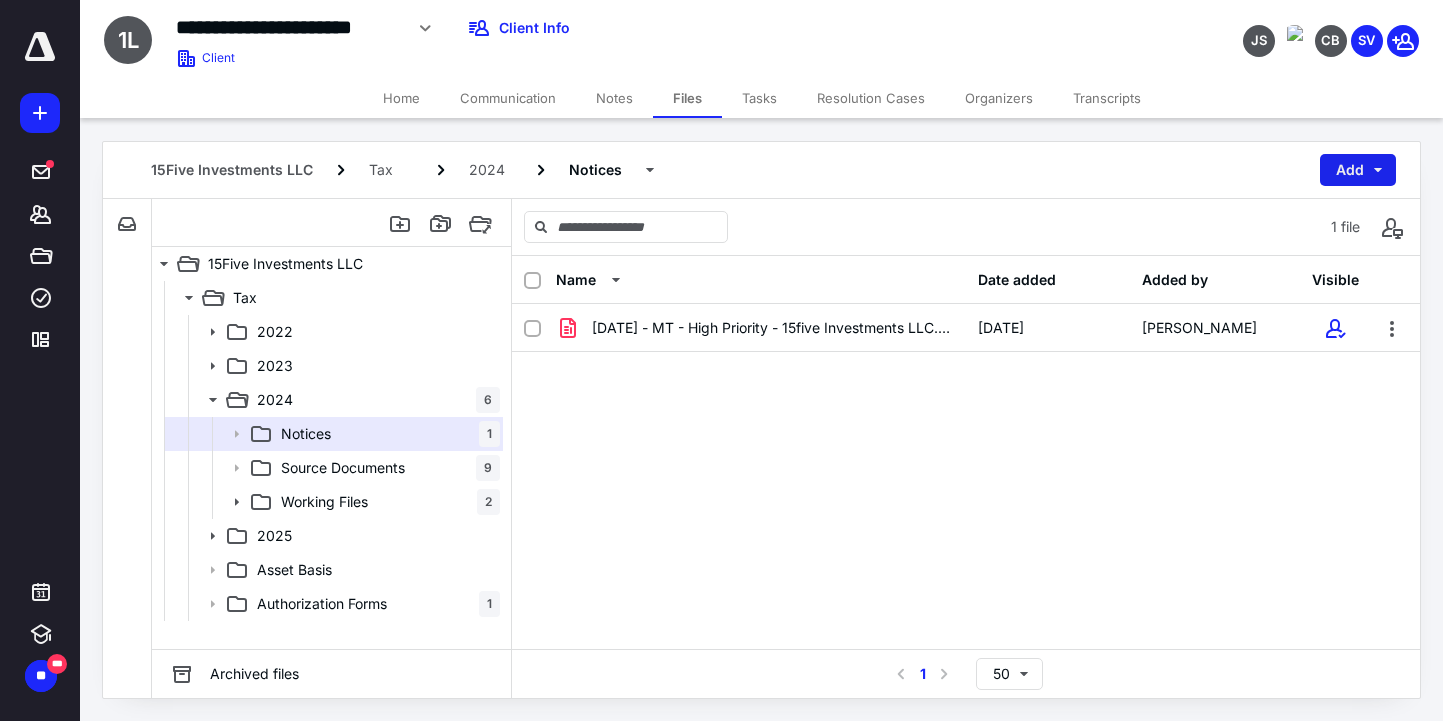 click on "Add" at bounding box center [1358, 170] 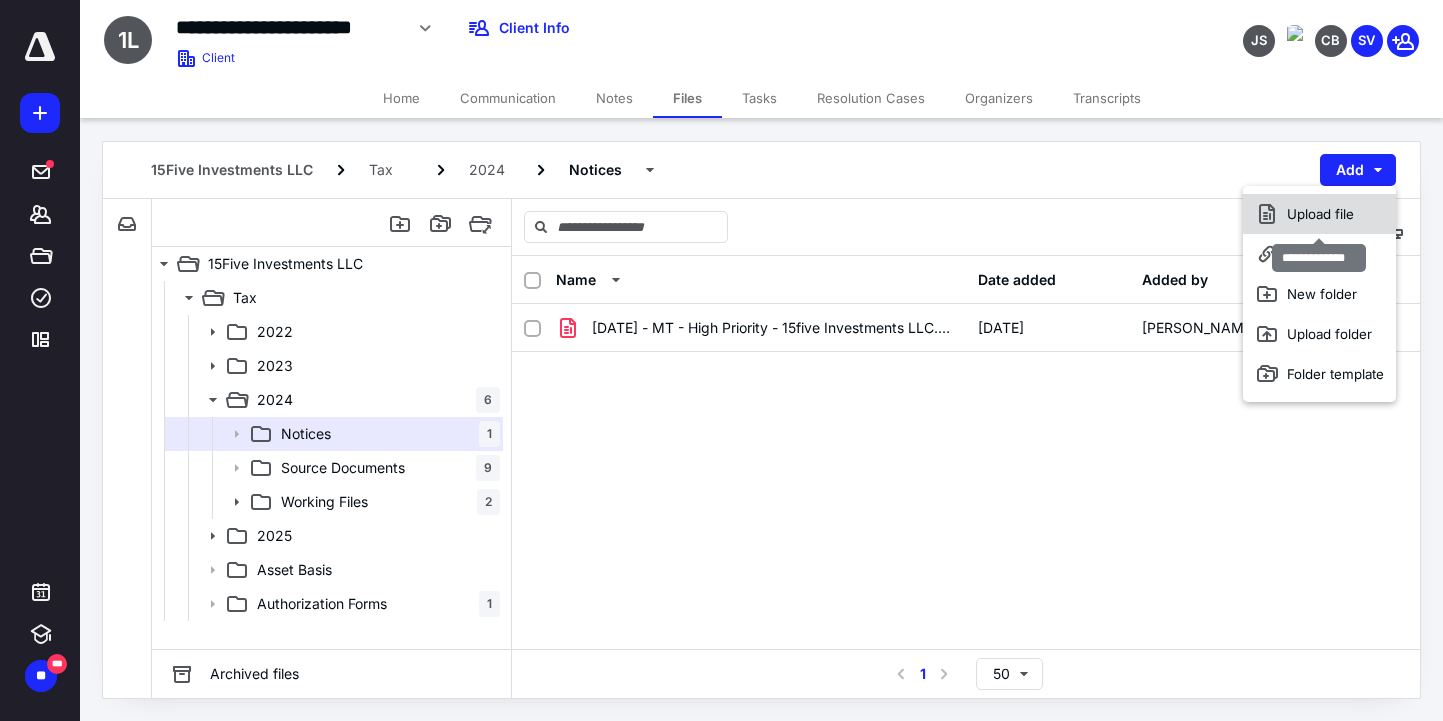 click on "Upload file" at bounding box center (1319, 214) 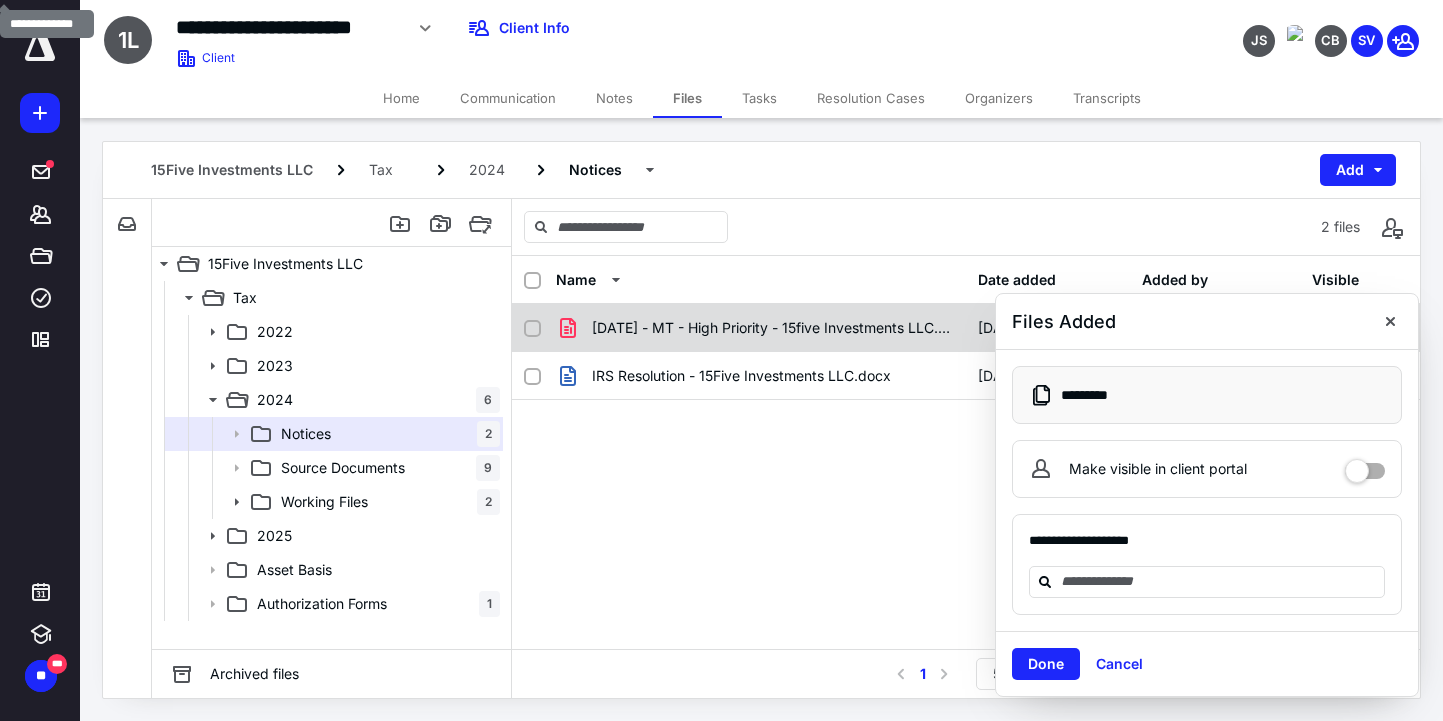 click at bounding box center [1390, 321] 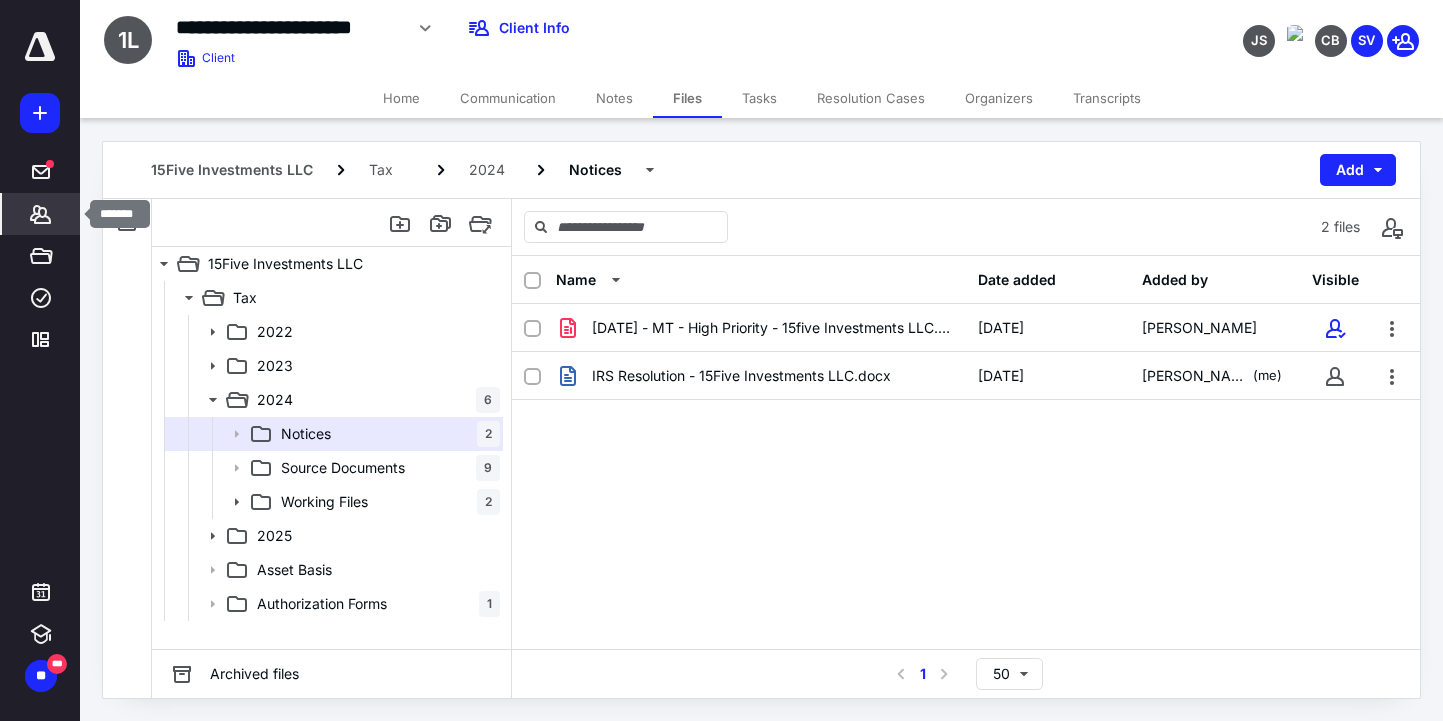 click 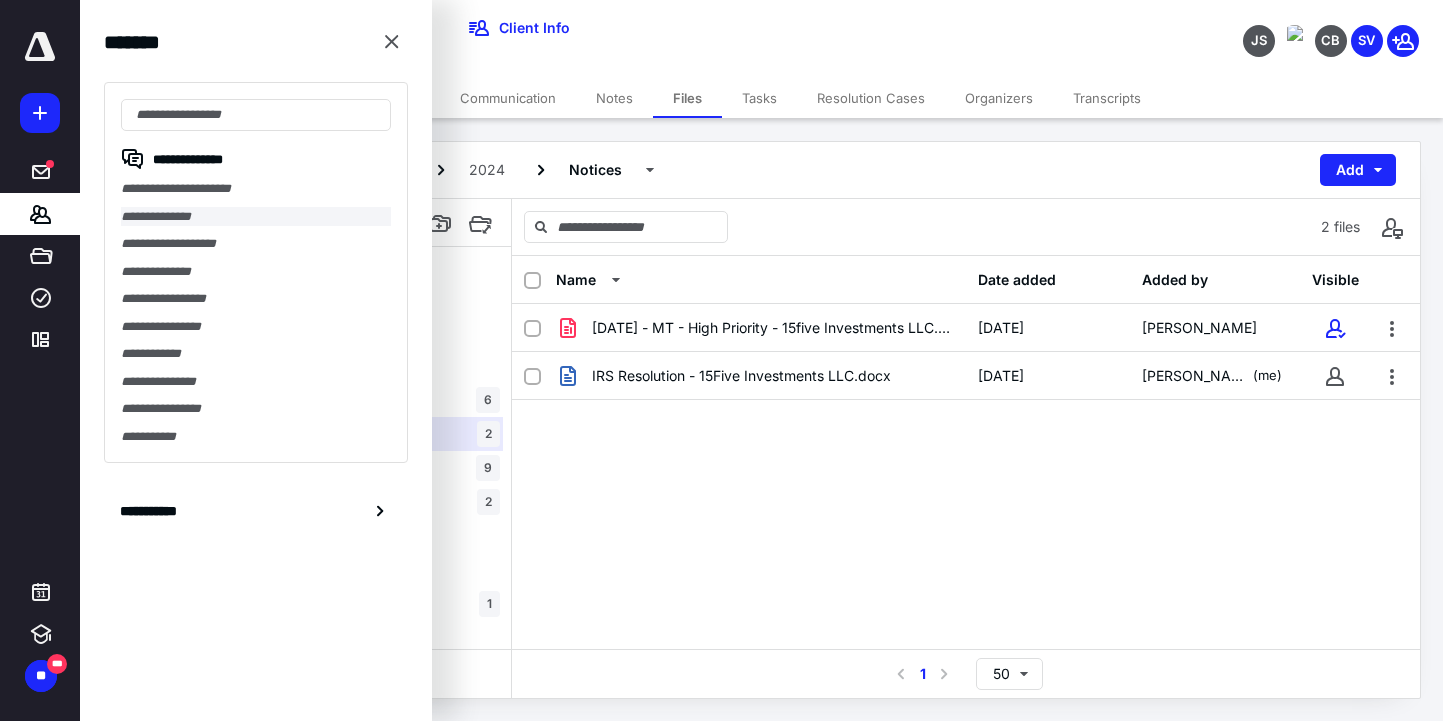 click on "**********" at bounding box center [256, 217] 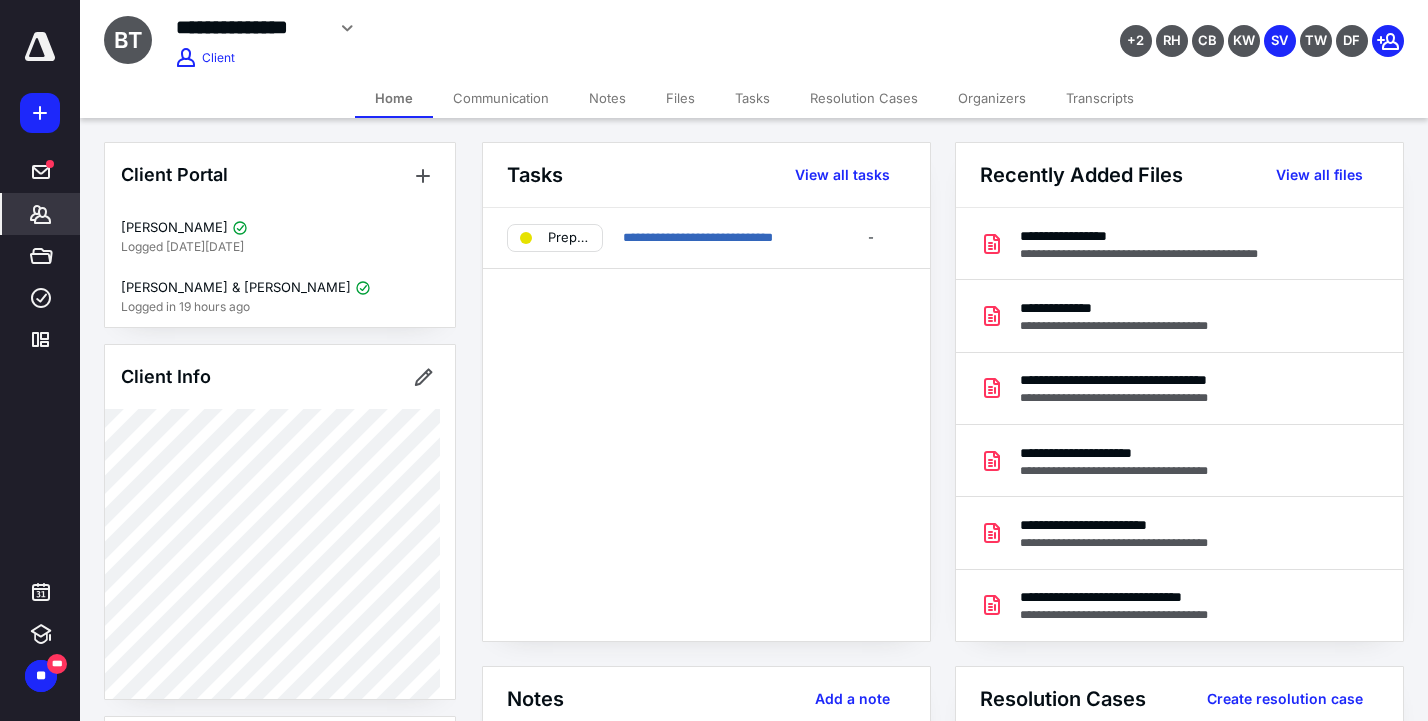 click on "Transcripts" at bounding box center (1100, 98) 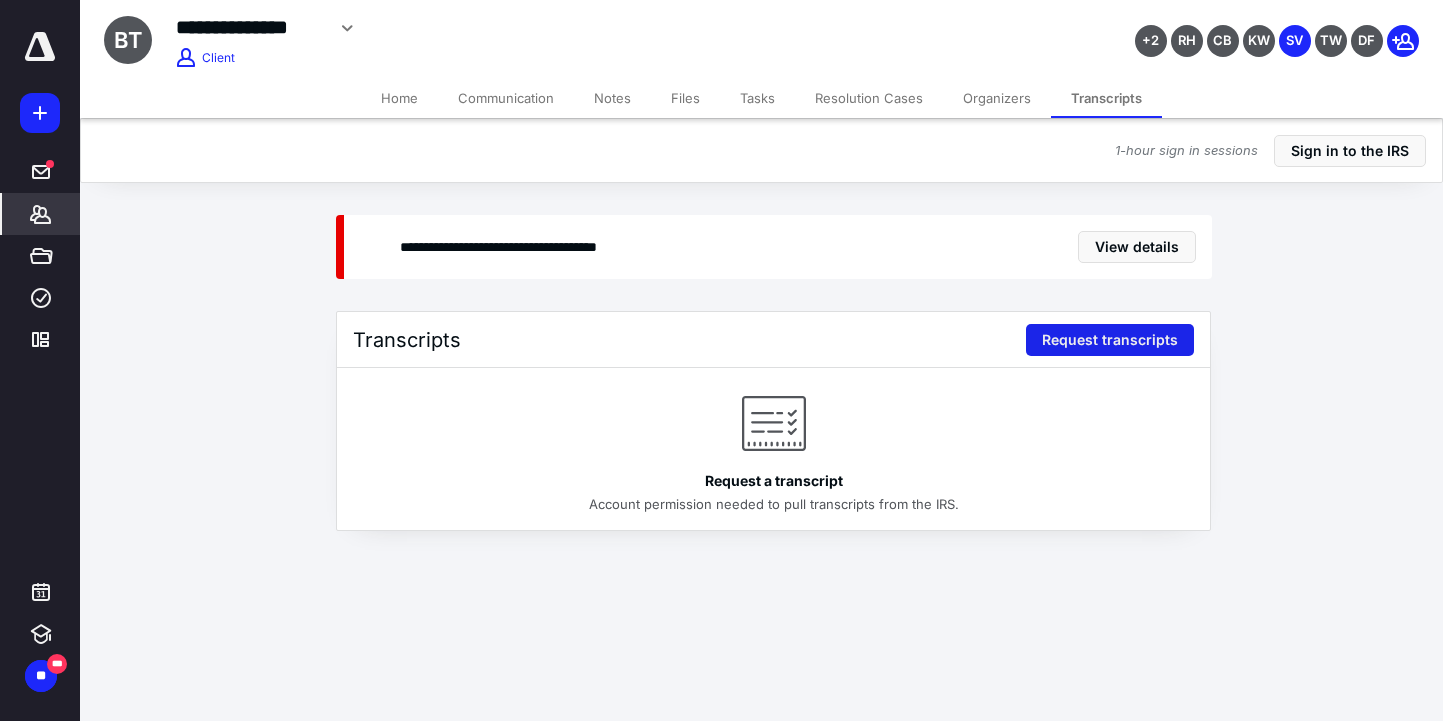 click on "Request transcripts" at bounding box center (1110, 340) 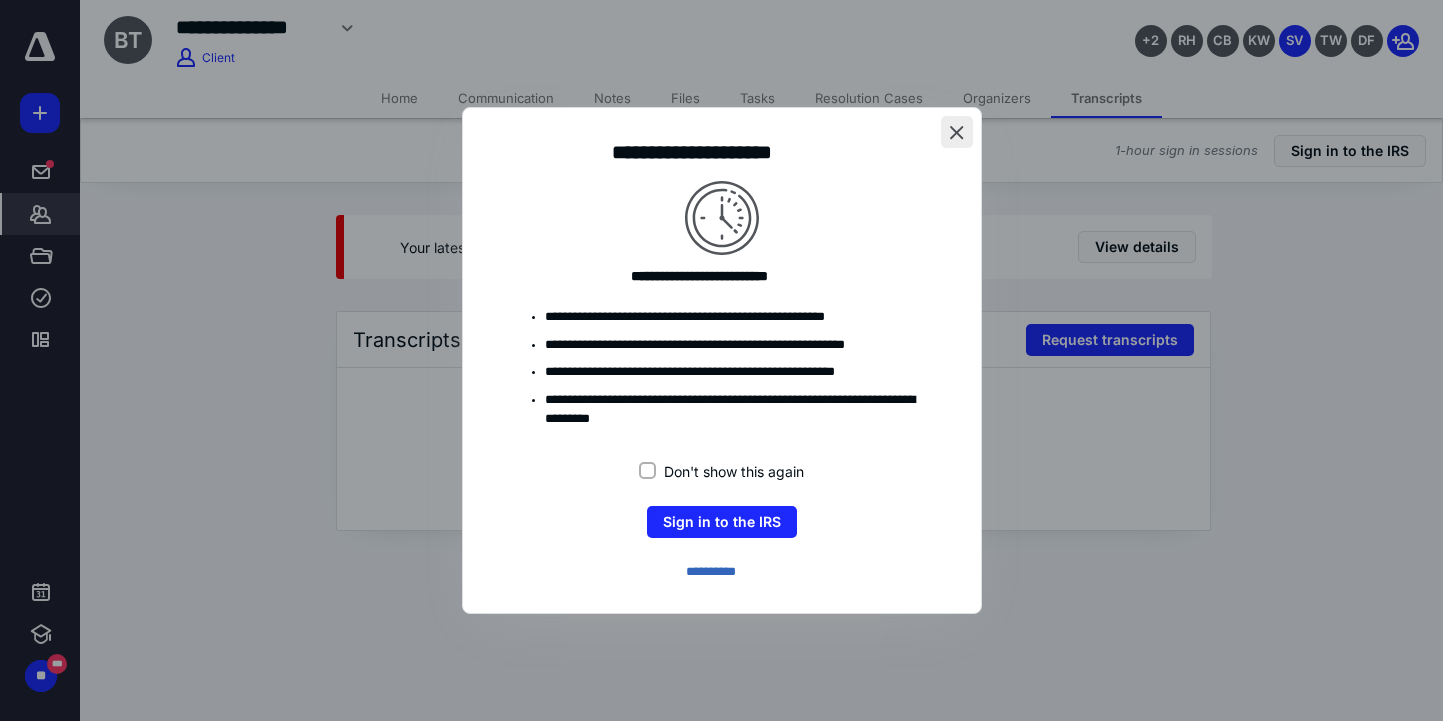 click at bounding box center (957, 132) 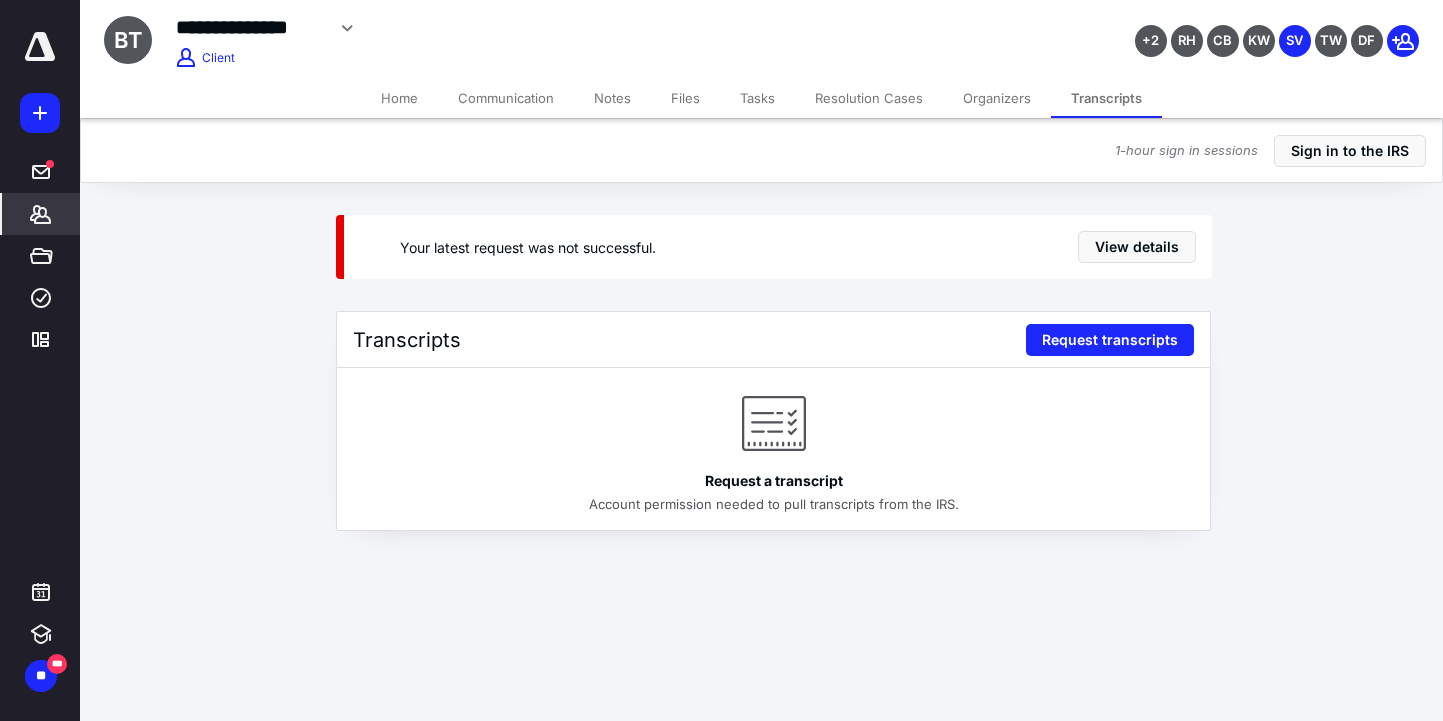 click on "Home" at bounding box center [399, 98] 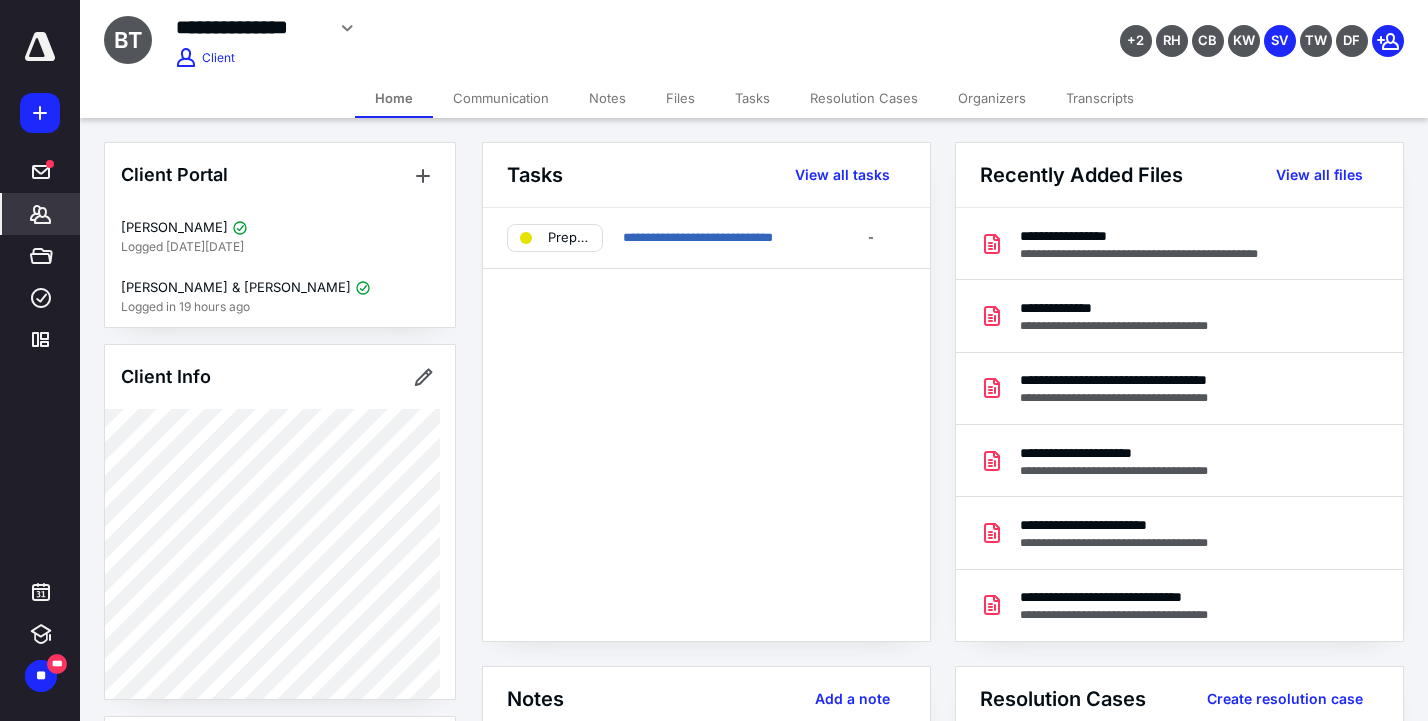 click on "Files" at bounding box center (680, 98) 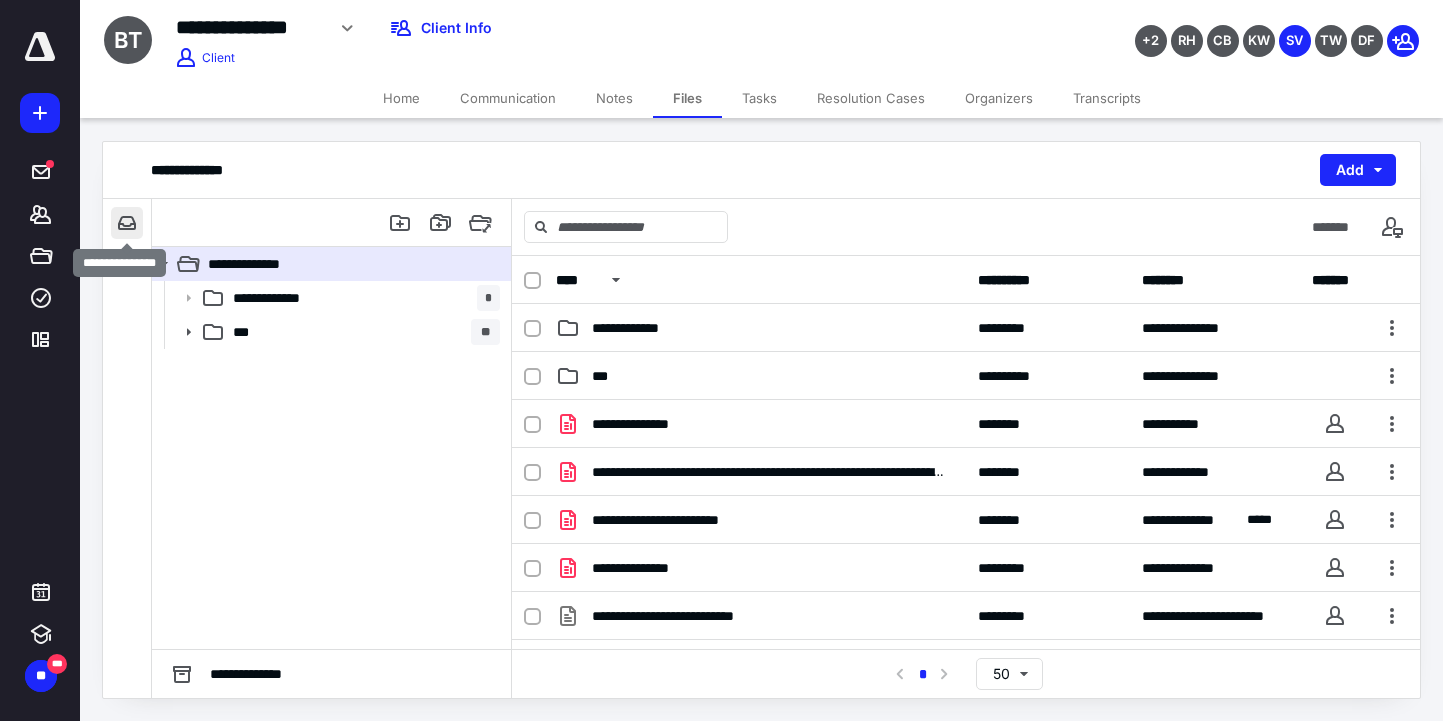 click at bounding box center (127, 223) 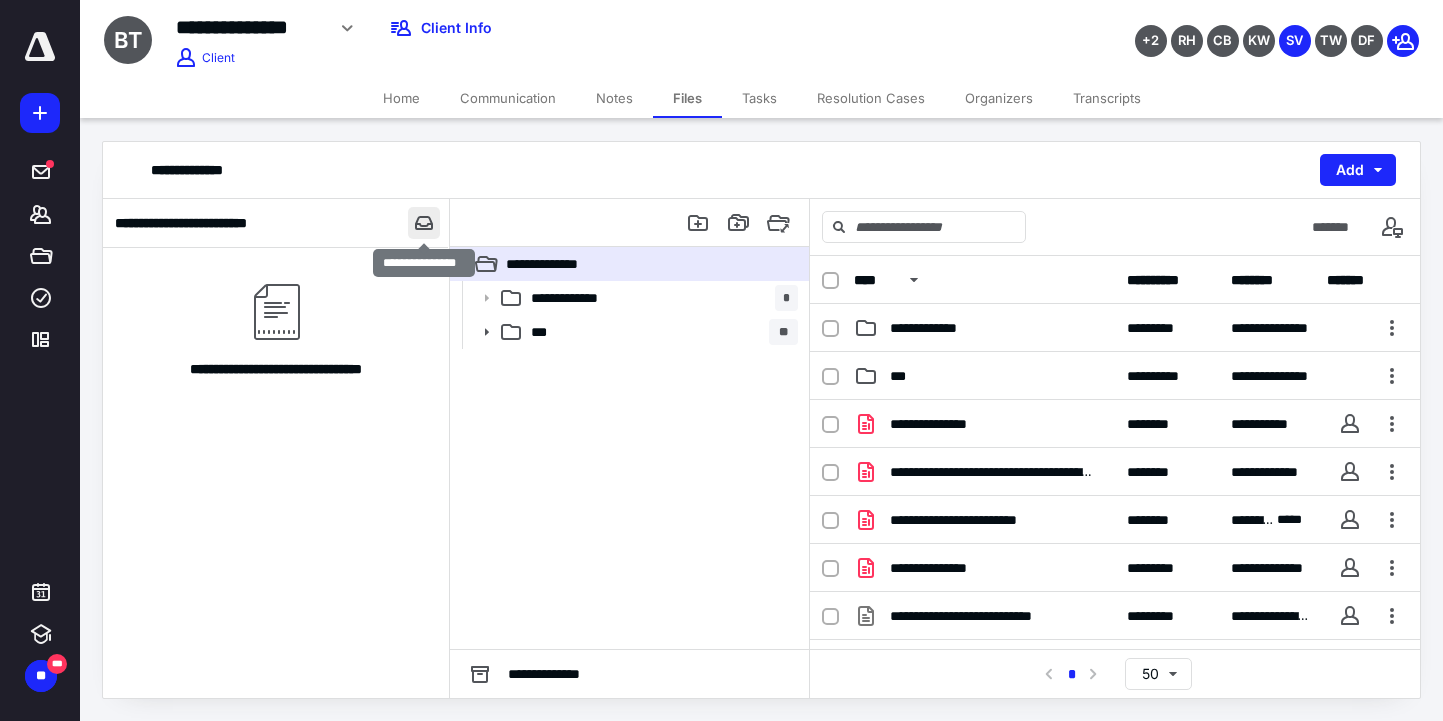 click at bounding box center [424, 223] 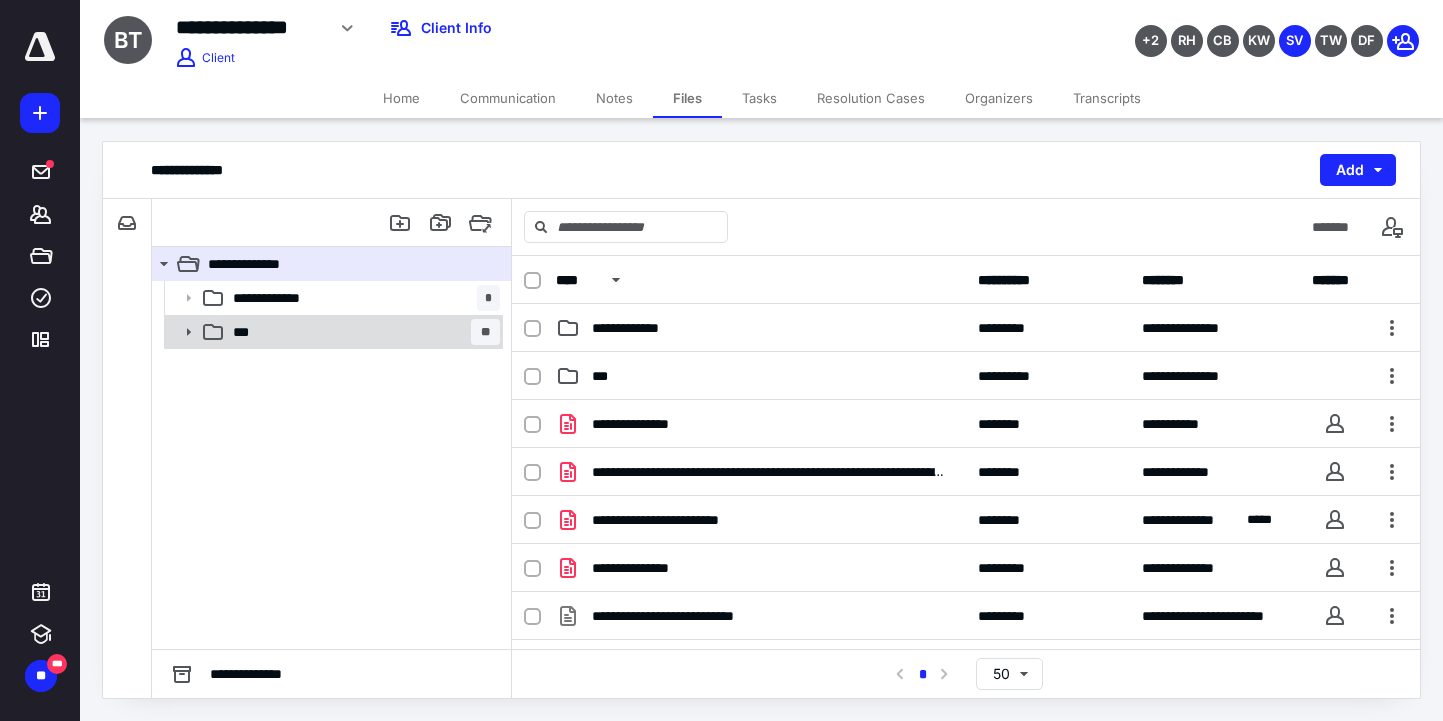 click 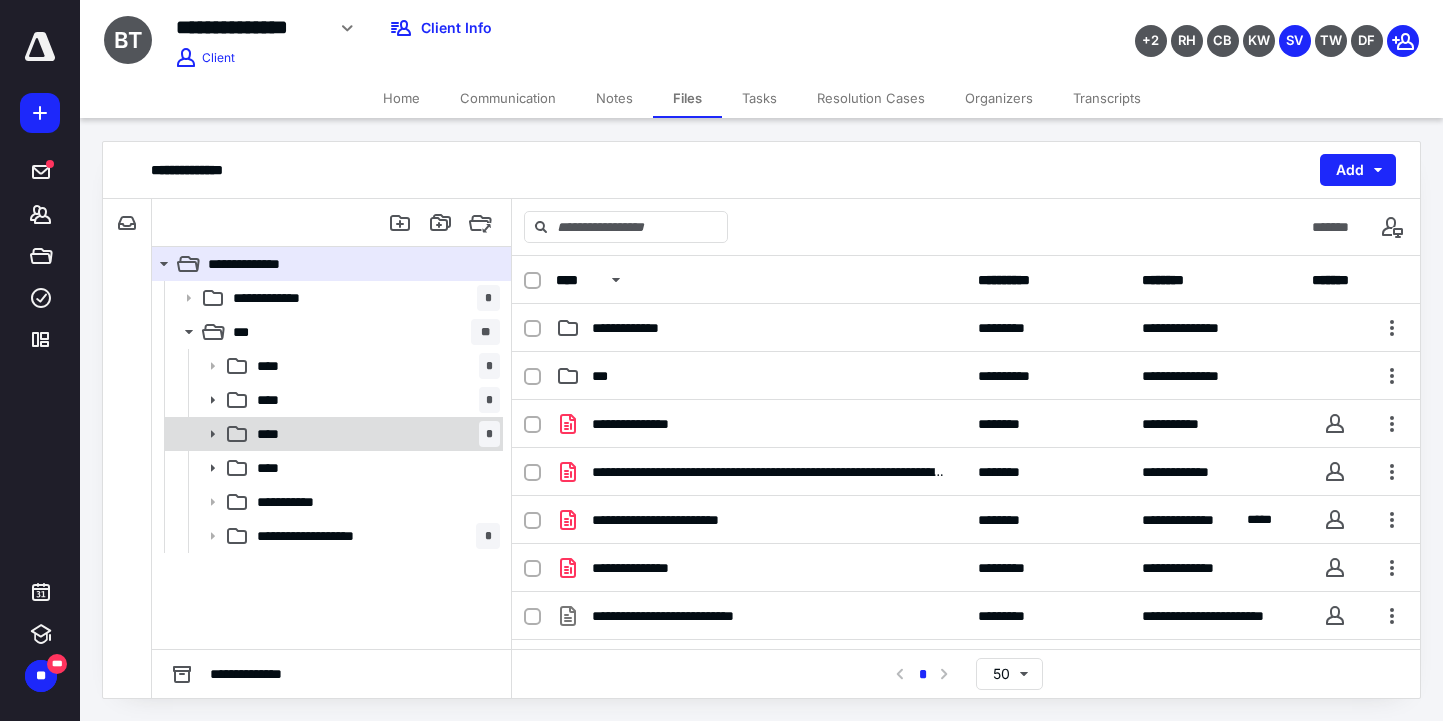 click on "****" at bounding box center [274, 434] 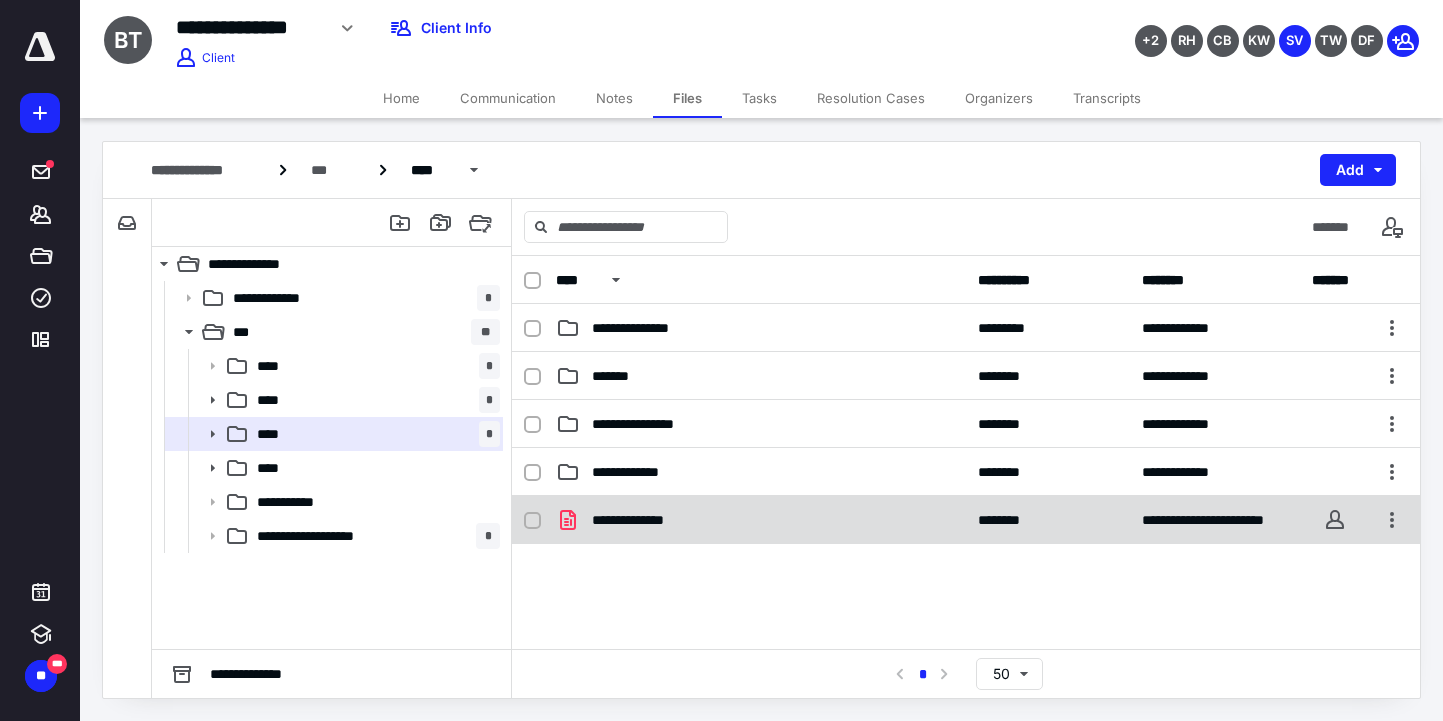 click on "**********" at bounding box center [644, 520] 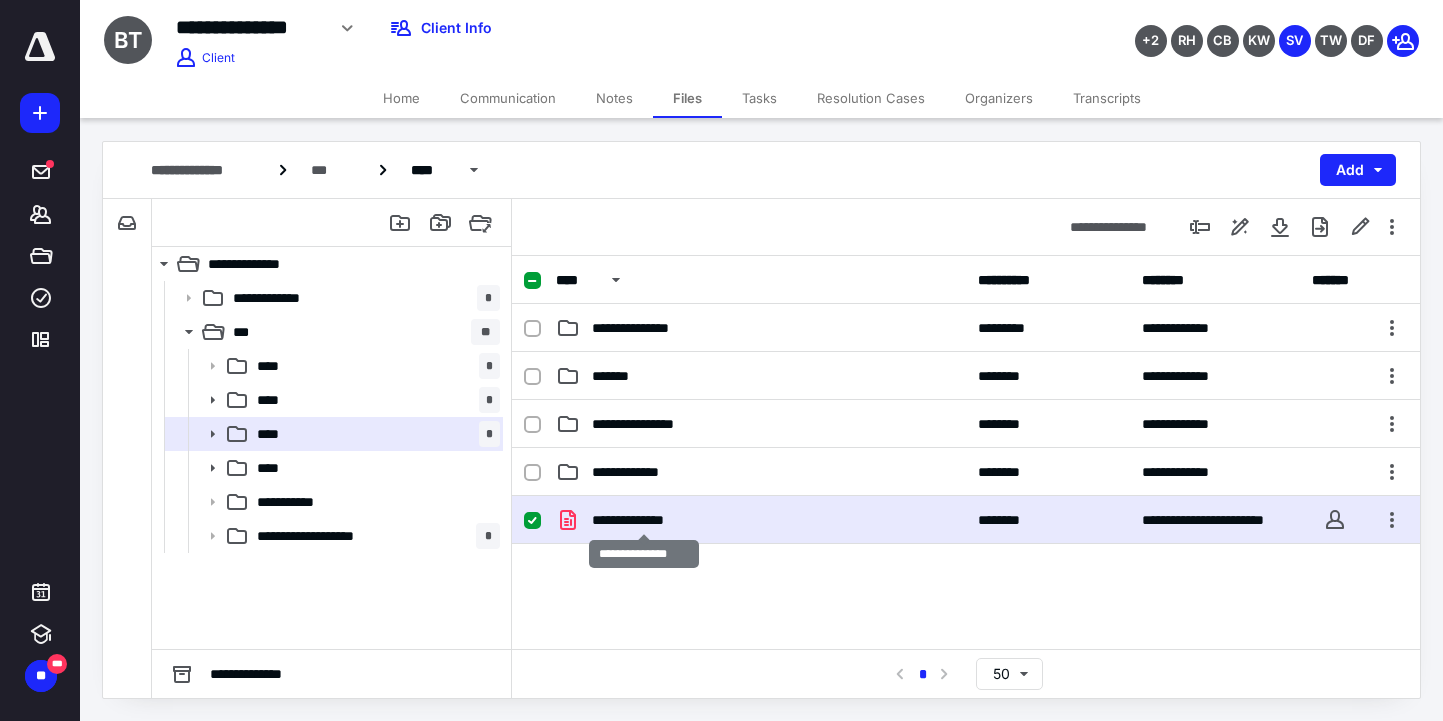 click on "**********" at bounding box center [644, 520] 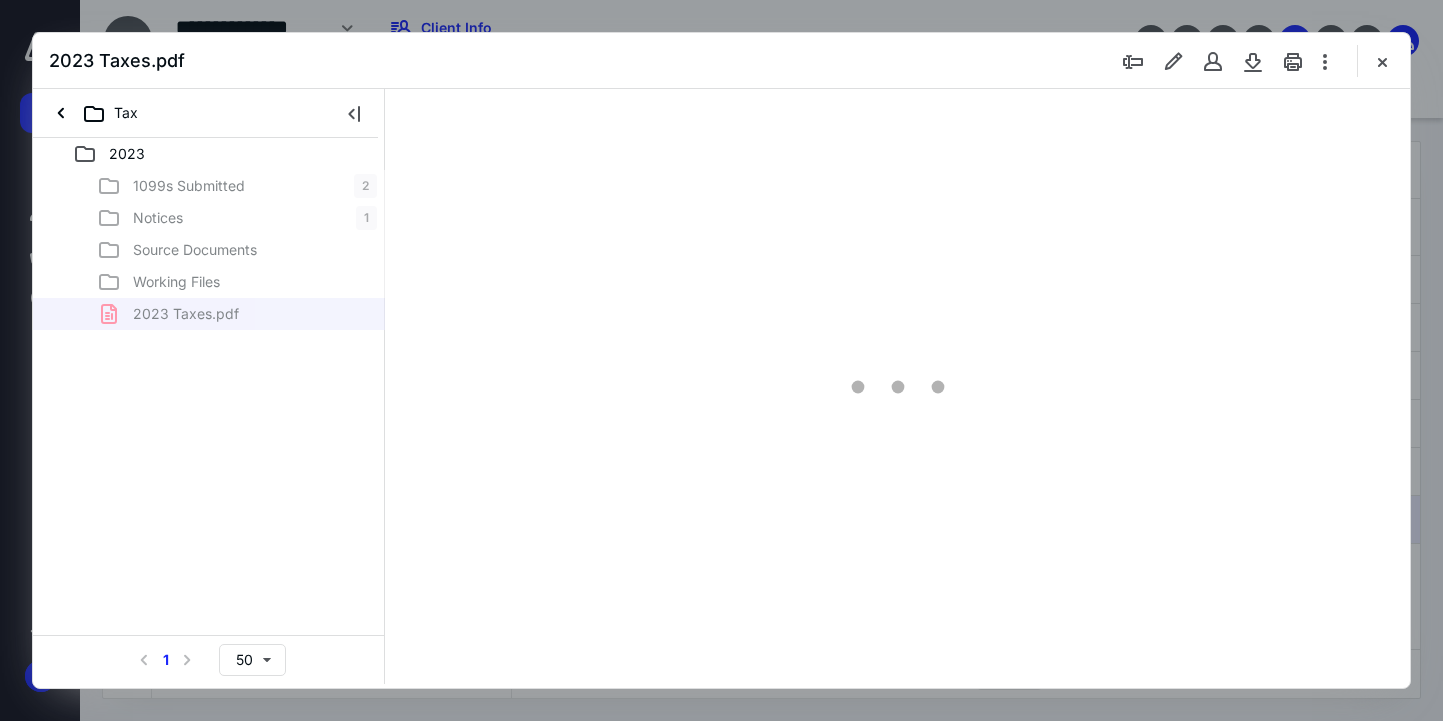 scroll, scrollTop: 0, scrollLeft: 0, axis: both 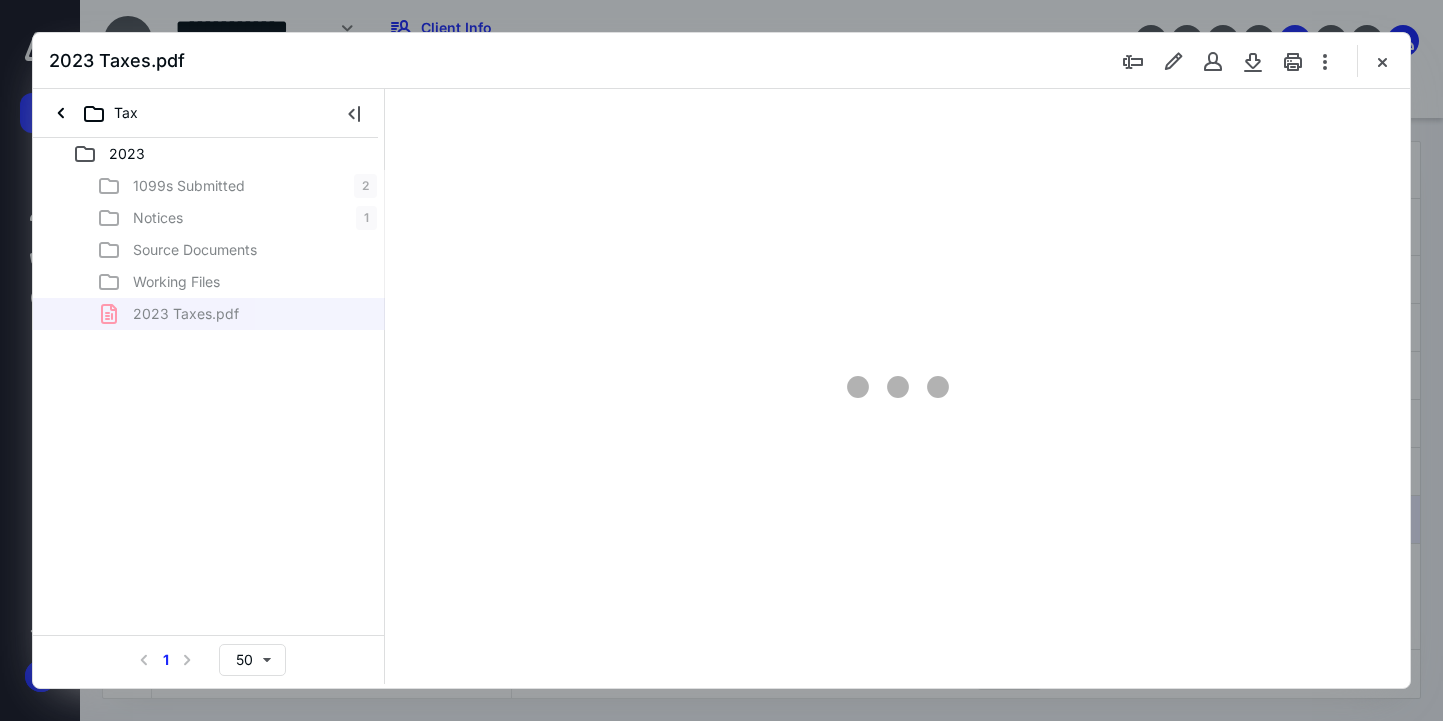 type on "65" 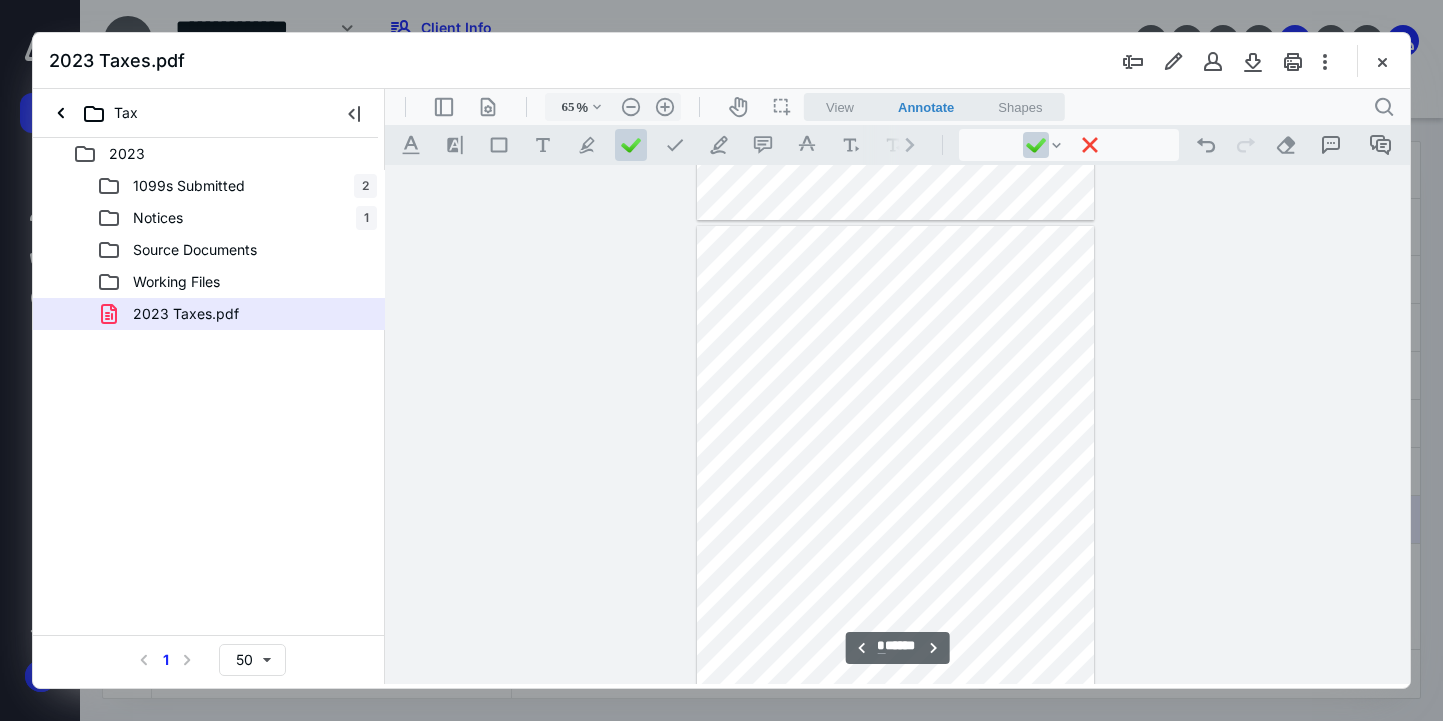 scroll, scrollTop: 479, scrollLeft: 0, axis: vertical 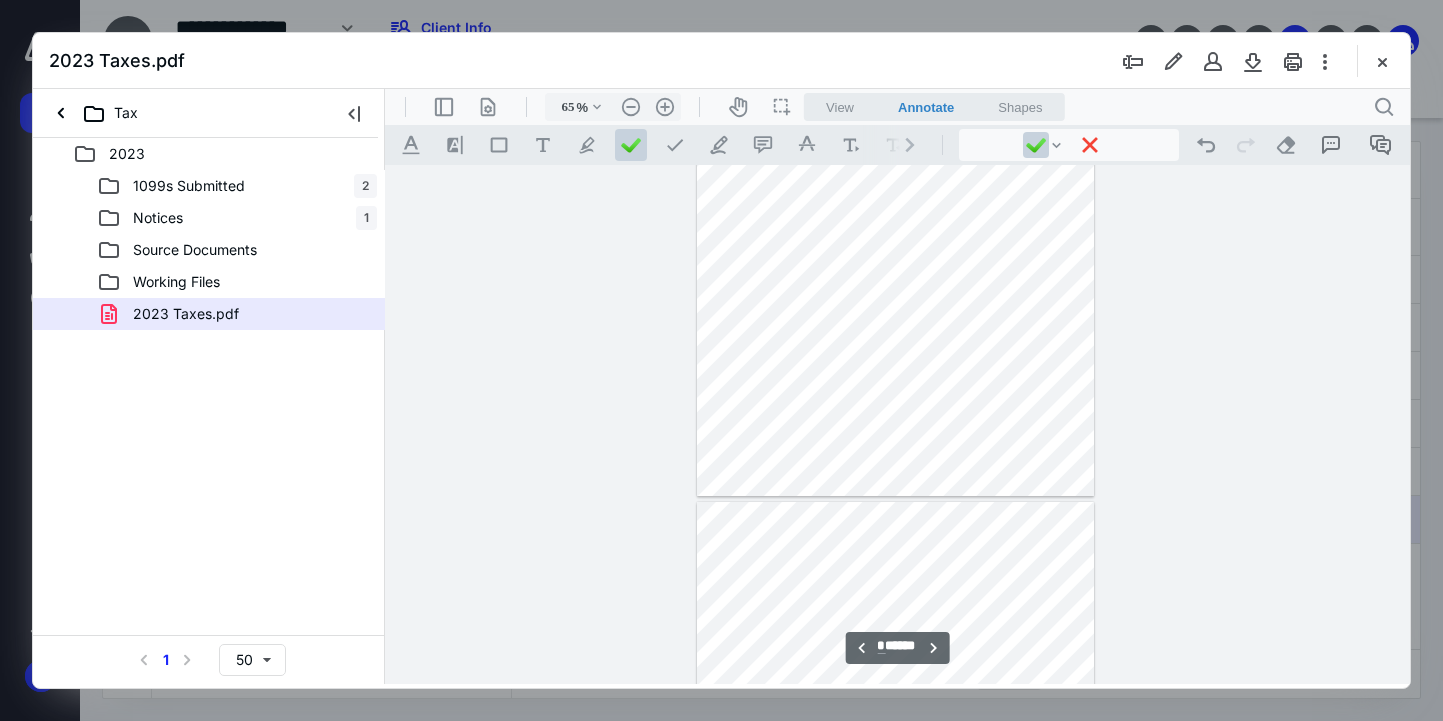 type on "*" 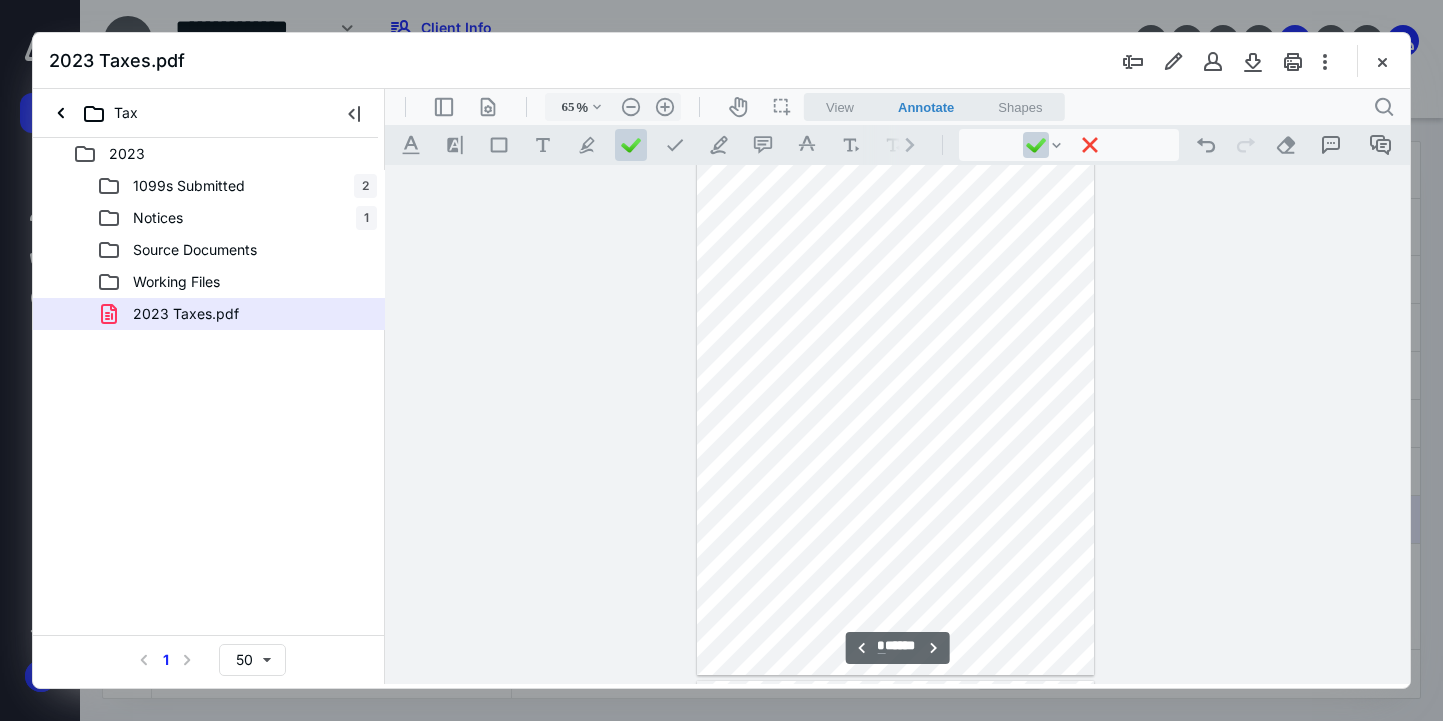 scroll, scrollTop: 3224, scrollLeft: 0, axis: vertical 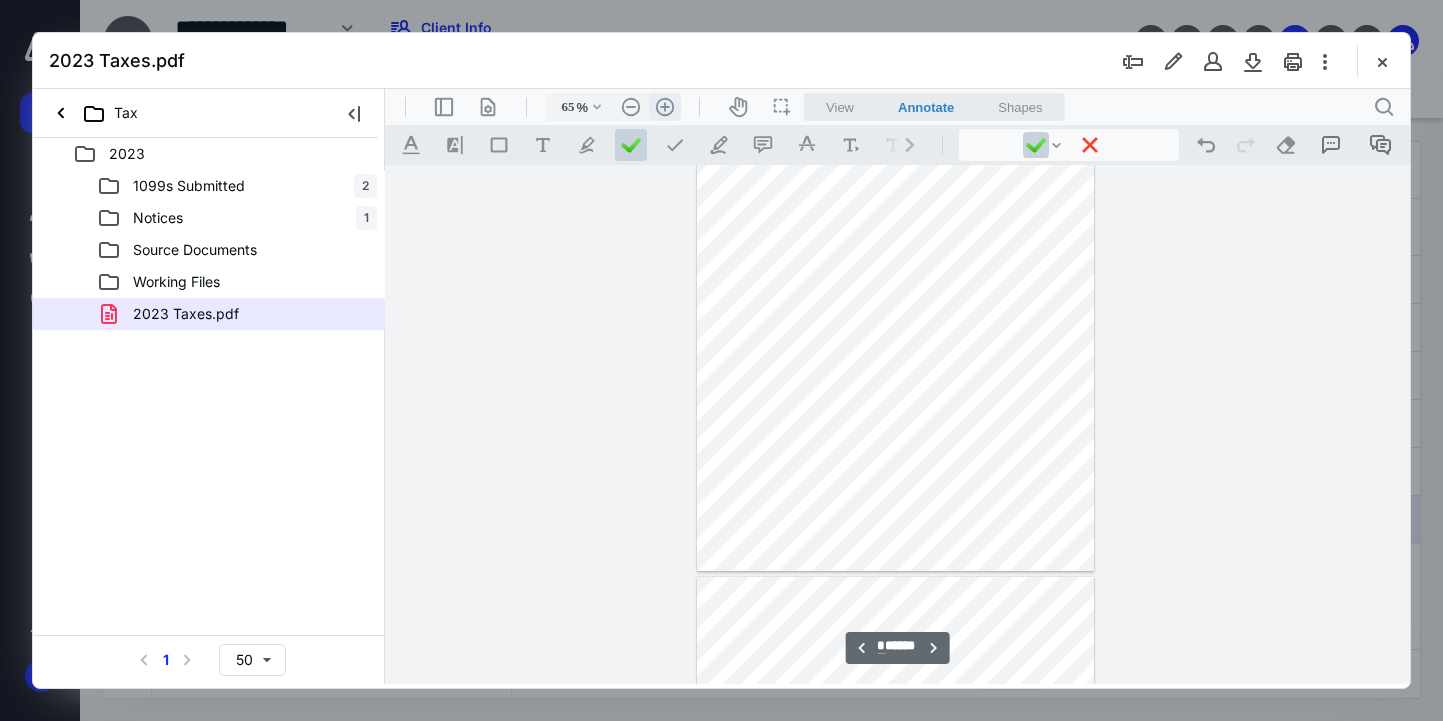 click on ".cls-1{fill:#abb0c4;} icon - header - zoom - in - line" at bounding box center (665, 107) 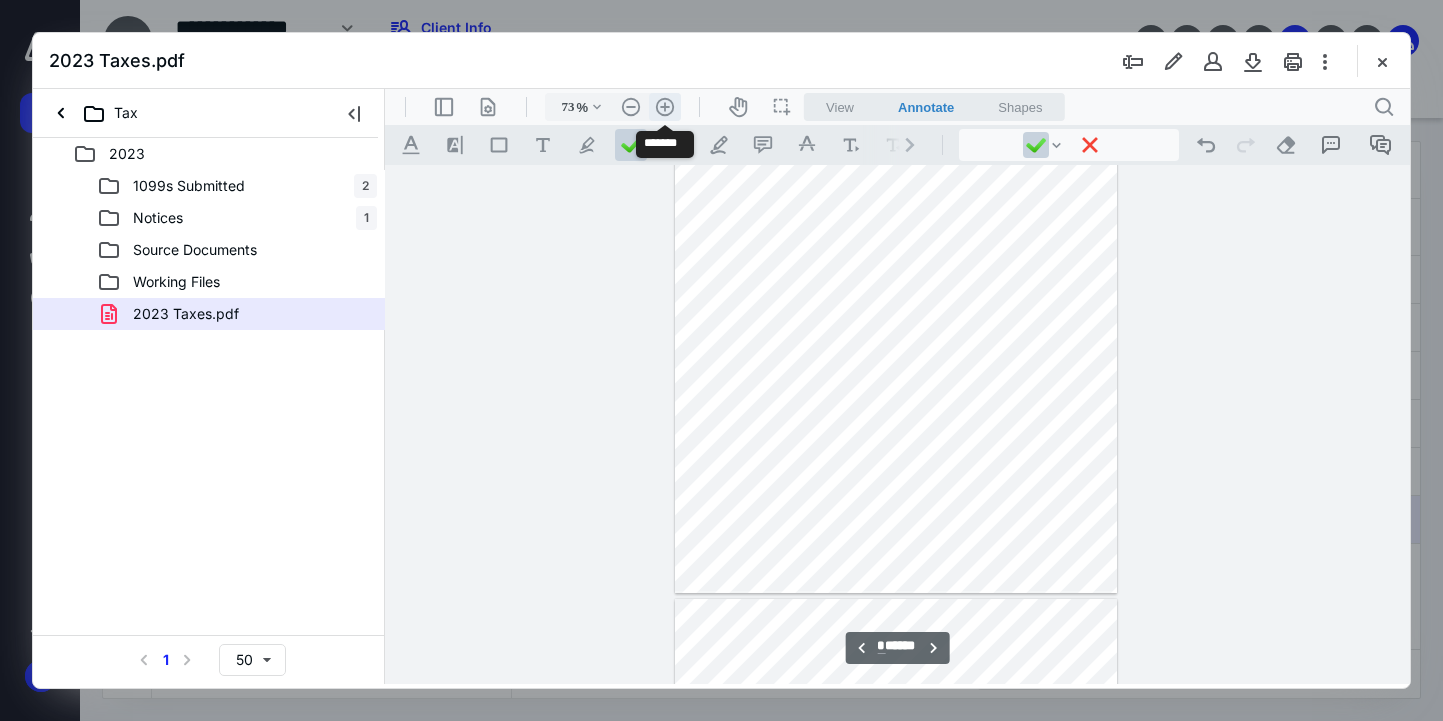 click on ".cls-1{fill:#abb0c4;} icon - header - zoom - in - line" at bounding box center (665, 107) 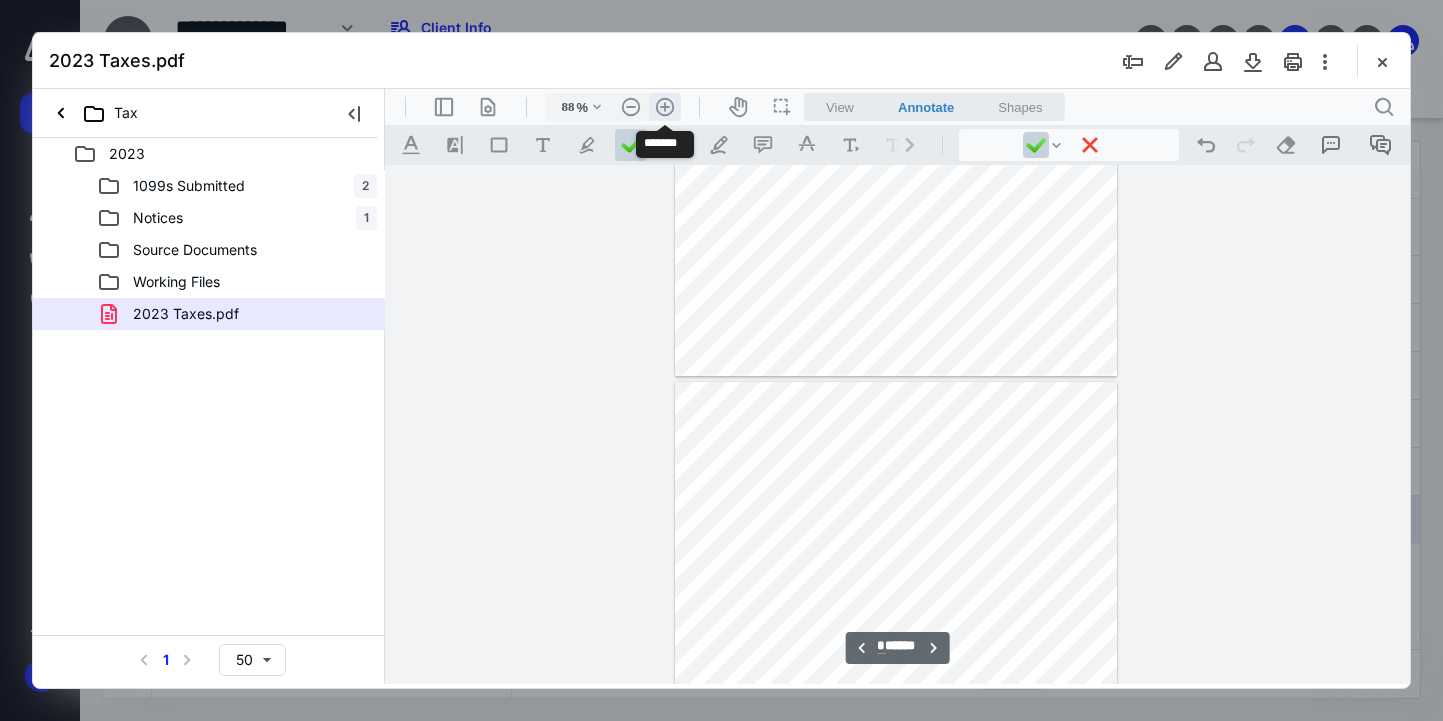click on ".cls-1{fill:#abb0c4;} icon - header - zoom - in - line" at bounding box center [665, 107] 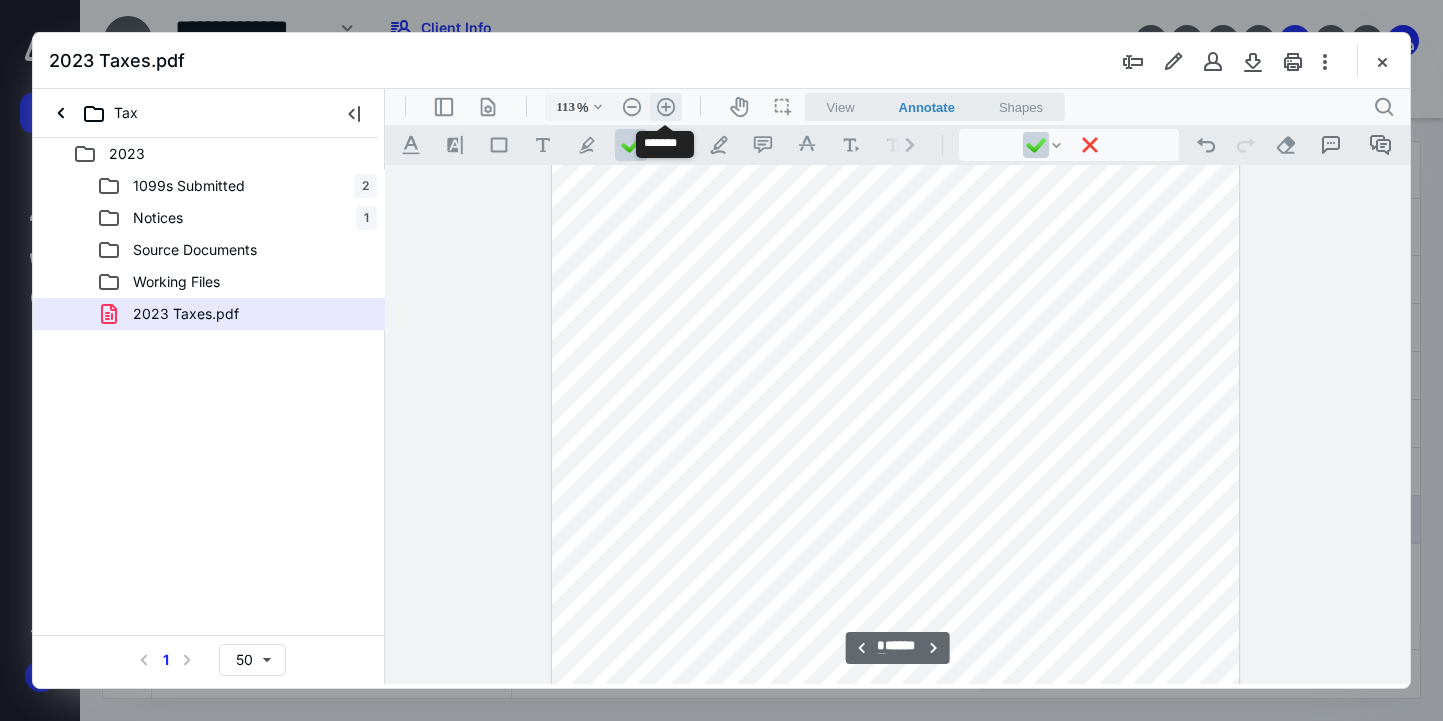 click on ".cls-1{fill:#abb0c4;} icon - header - zoom - in - line" at bounding box center [666, 107] 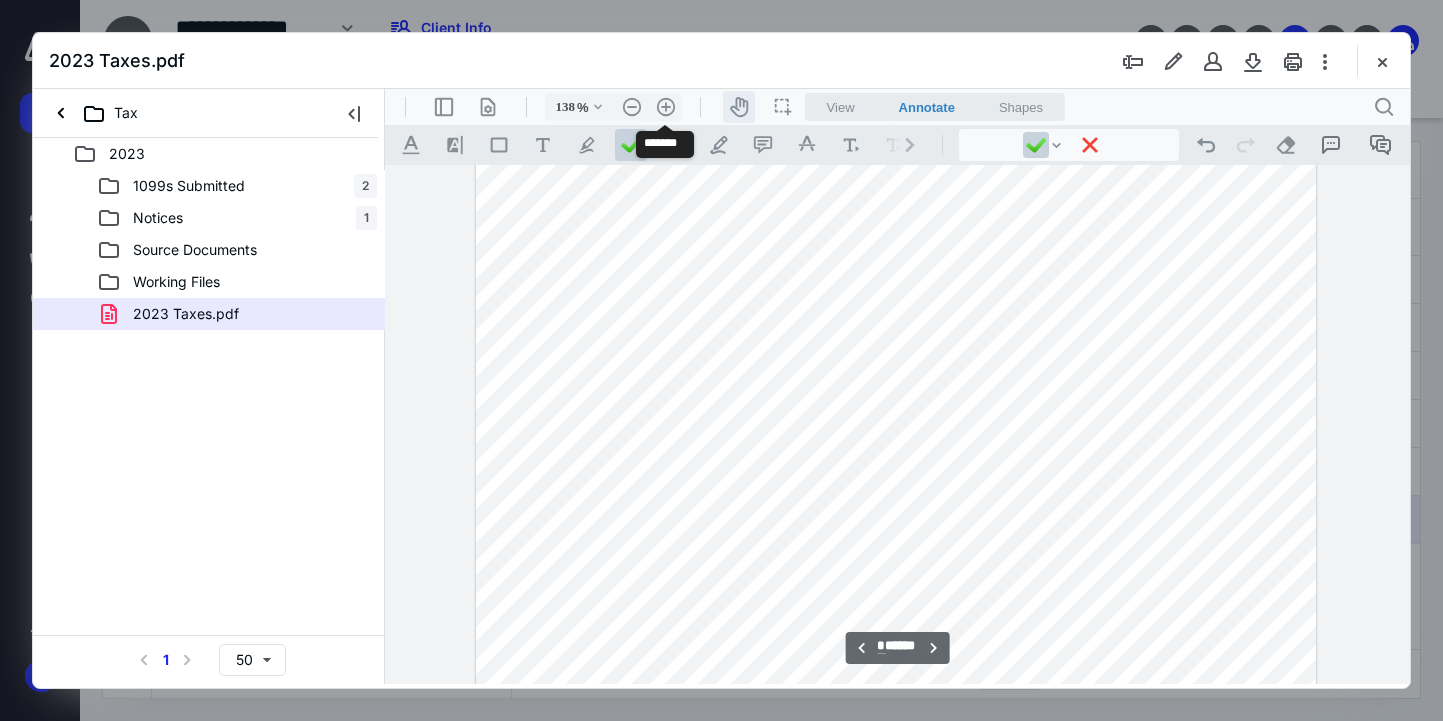 scroll, scrollTop: 7072, scrollLeft: 0, axis: vertical 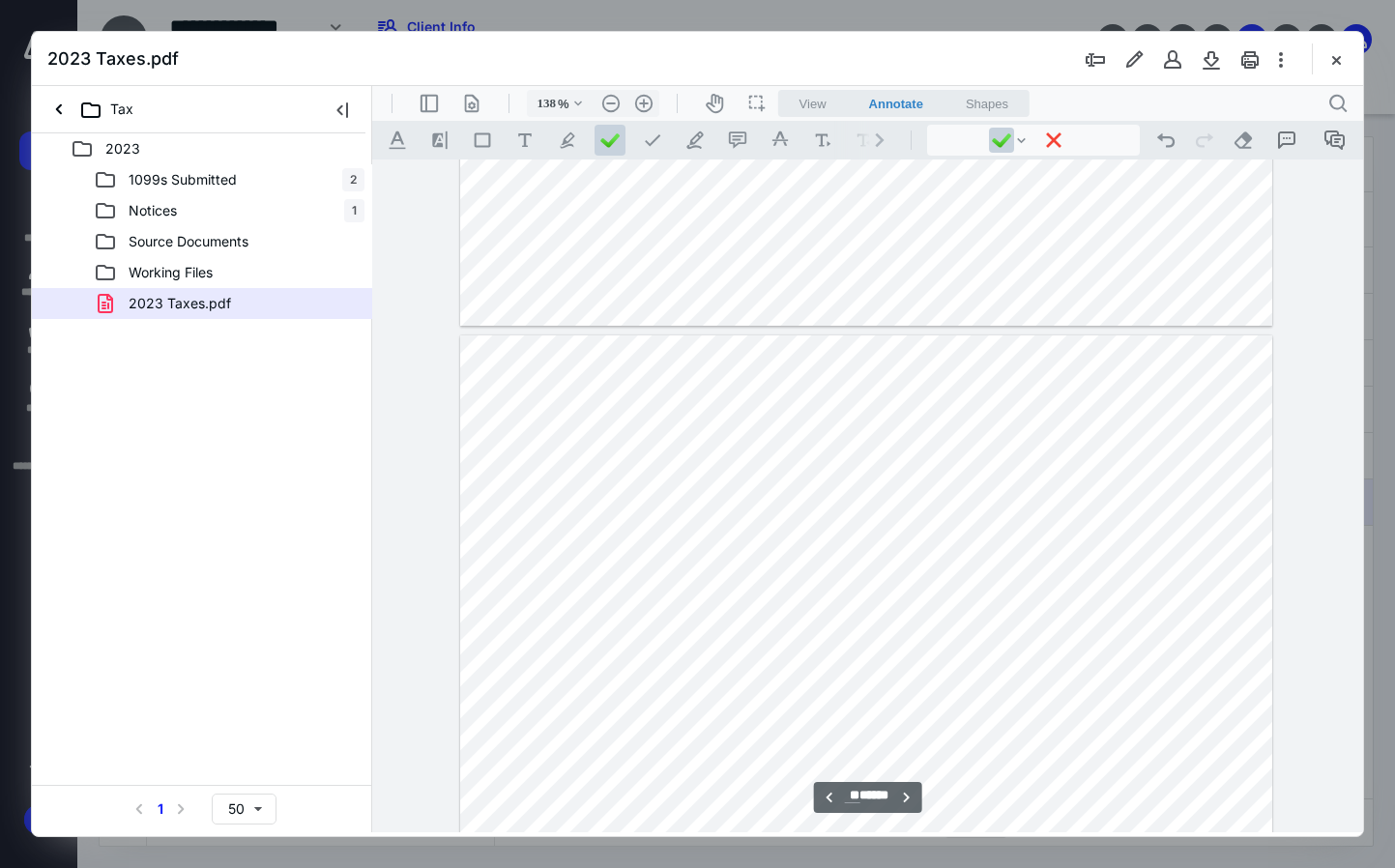 type on "**" 